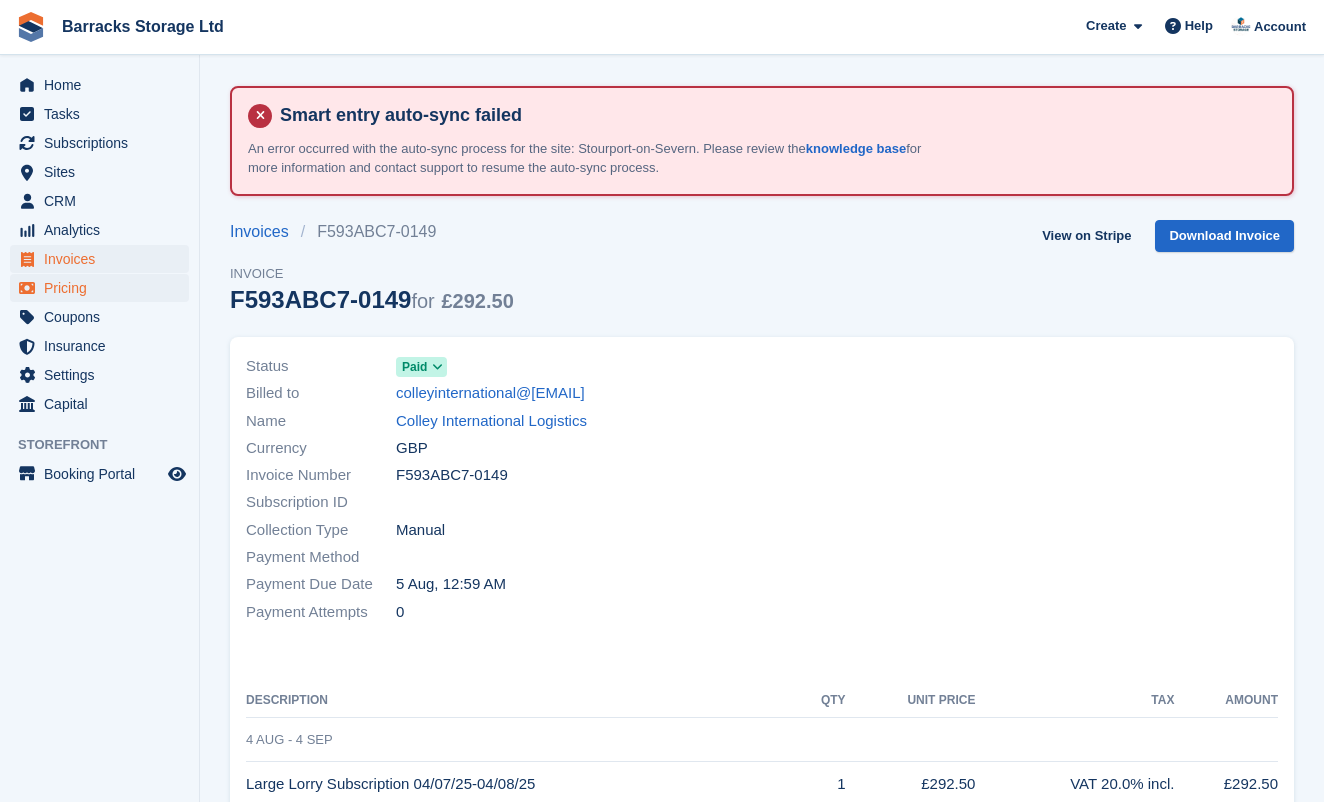 scroll, scrollTop: 0, scrollLeft: 0, axis: both 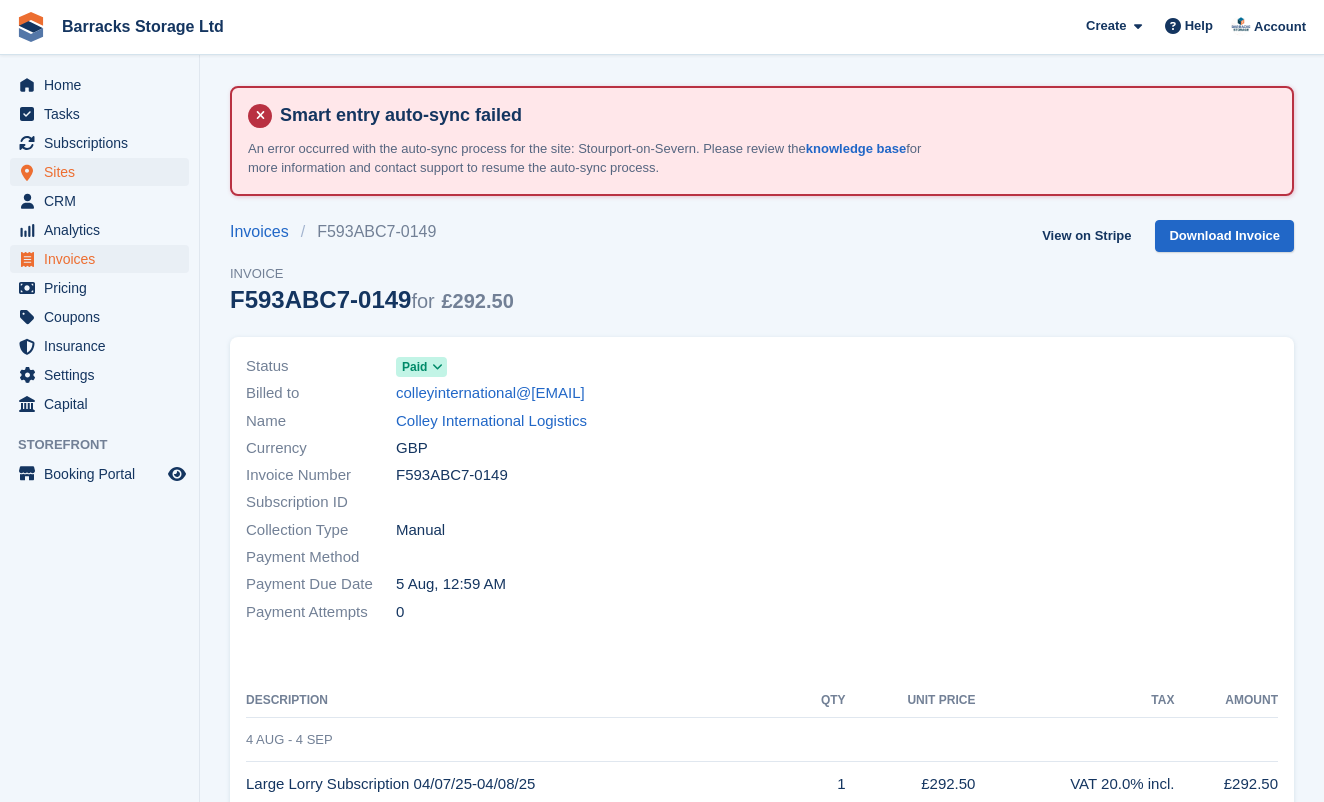 click on "Sites" at bounding box center [104, 172] 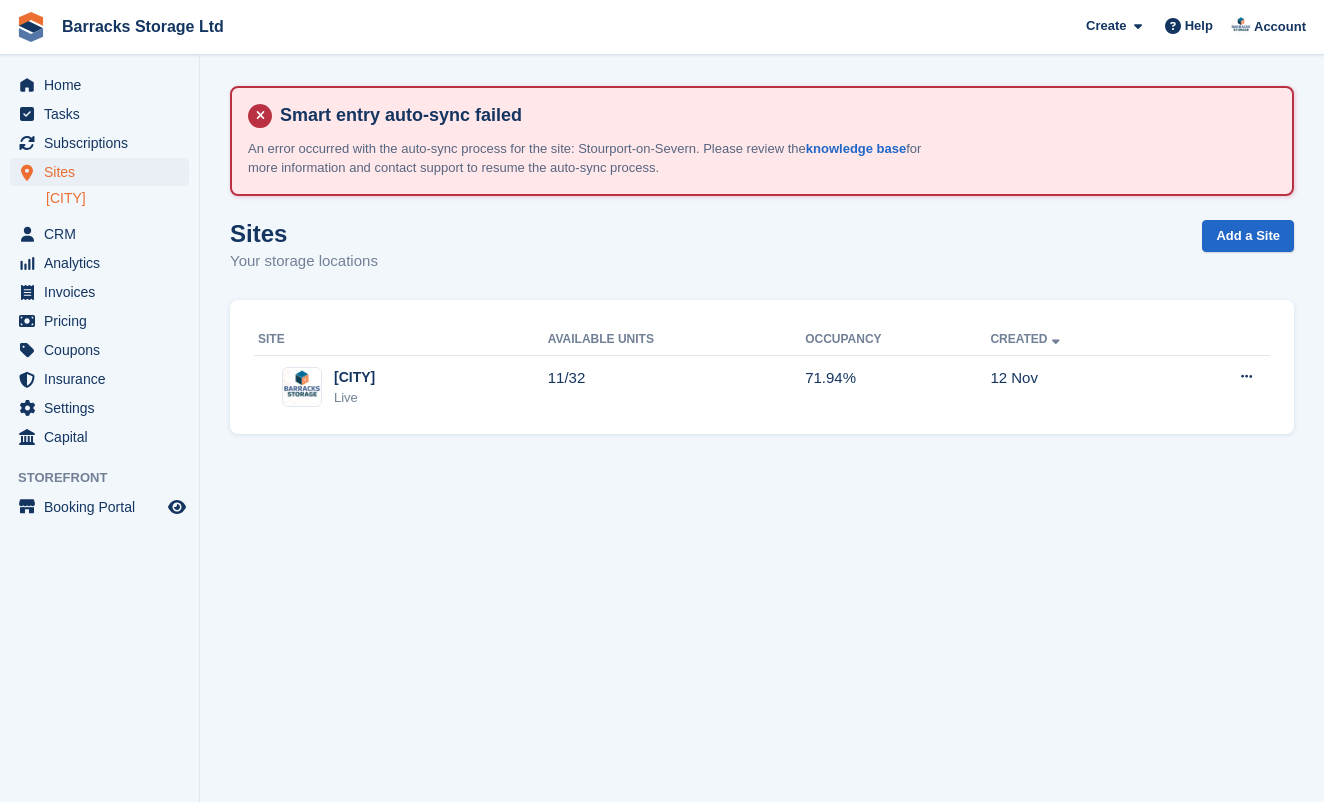 click on "[CITY]" at bounding box center [117, 198] 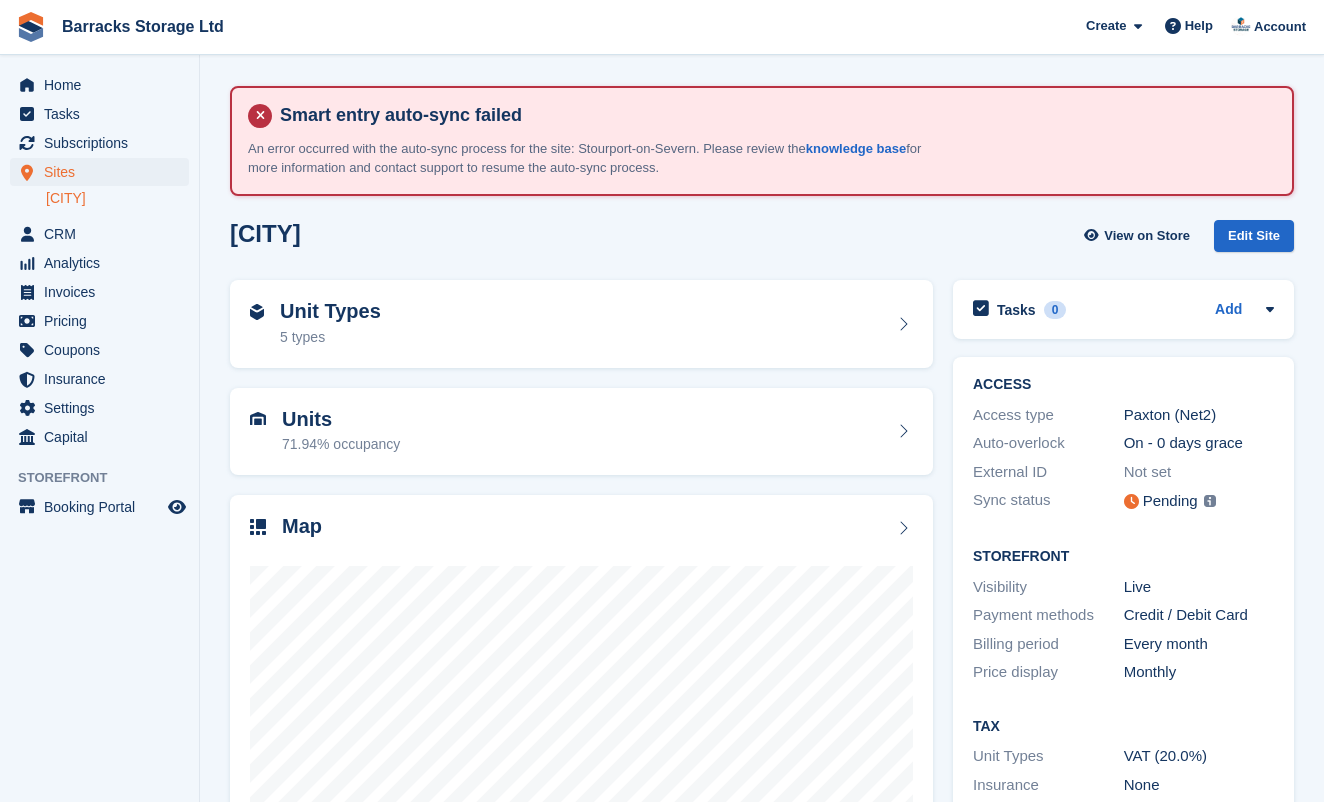 scroll, scrollTop: 0, scrollLeft: 0, axis: both 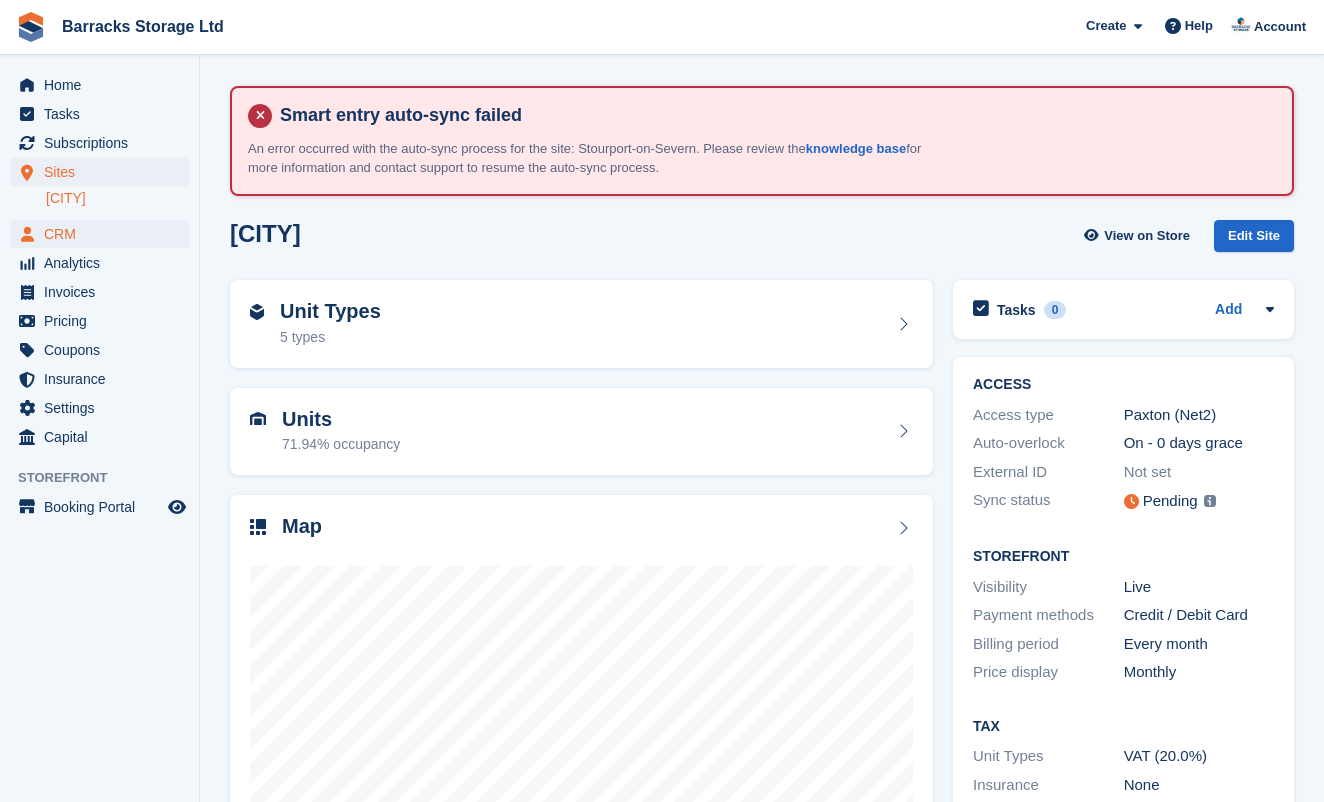 click on "CRM" at bounding box center (104, 234) 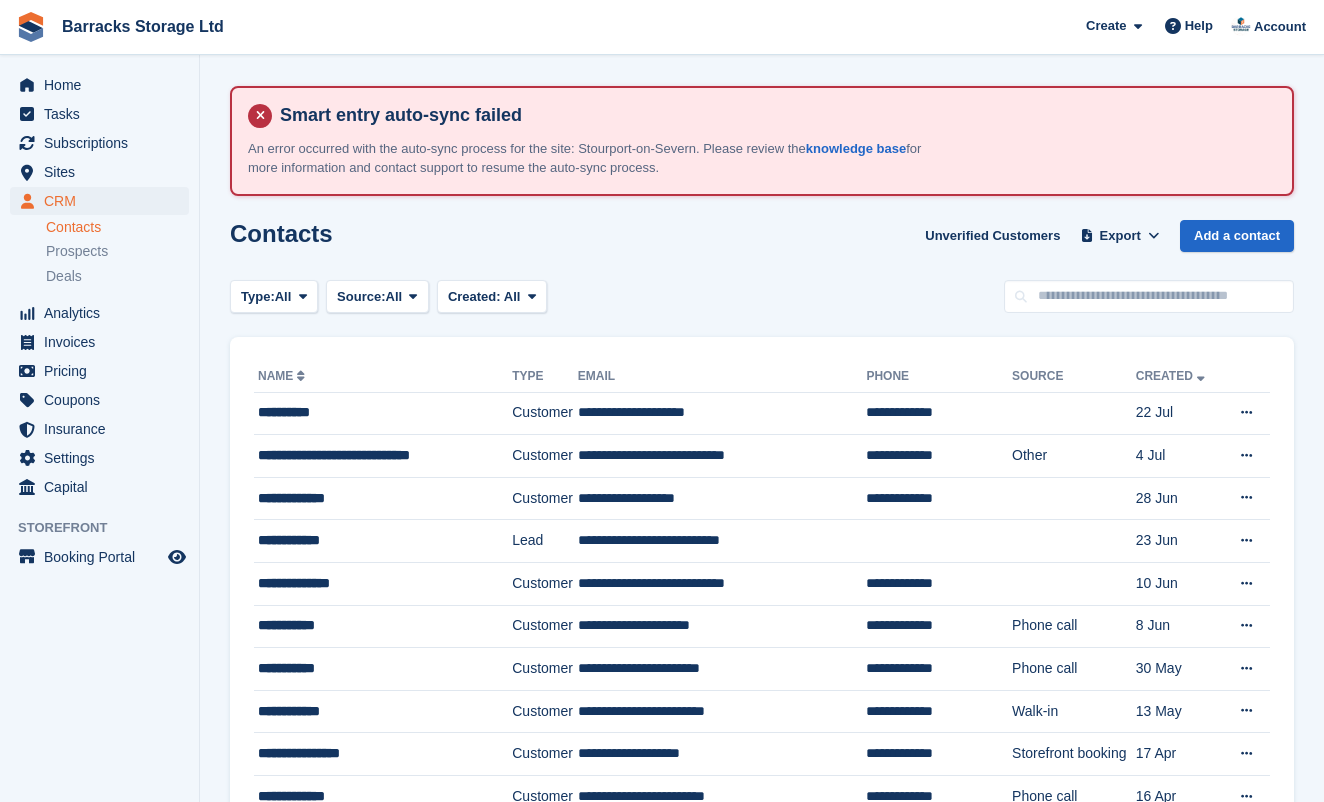 scroll, scrollTop: 0, scrollLeft: 0, axis: both 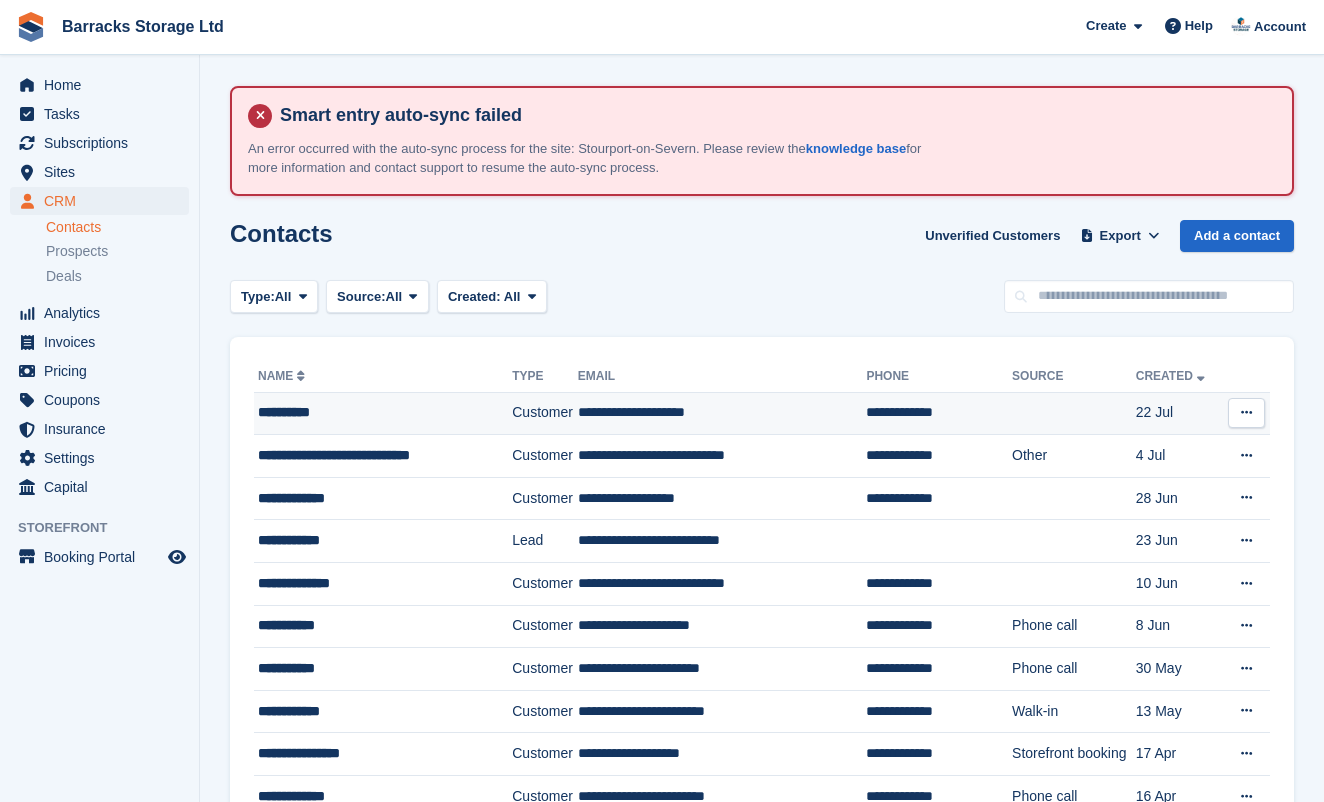 click on "**********" at bounding box center (375, 412) 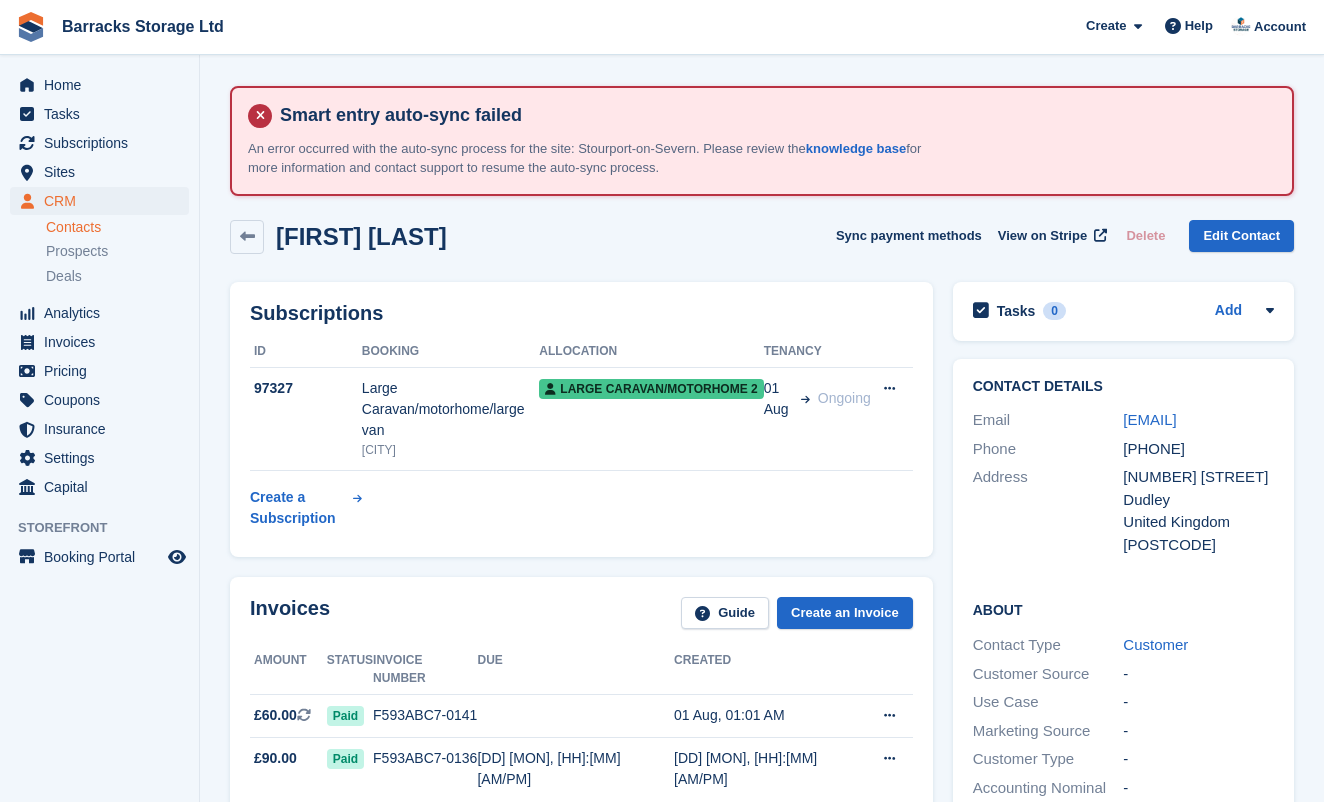 scroll, scrollTop: 0, scrollLeft: 0, axis: both 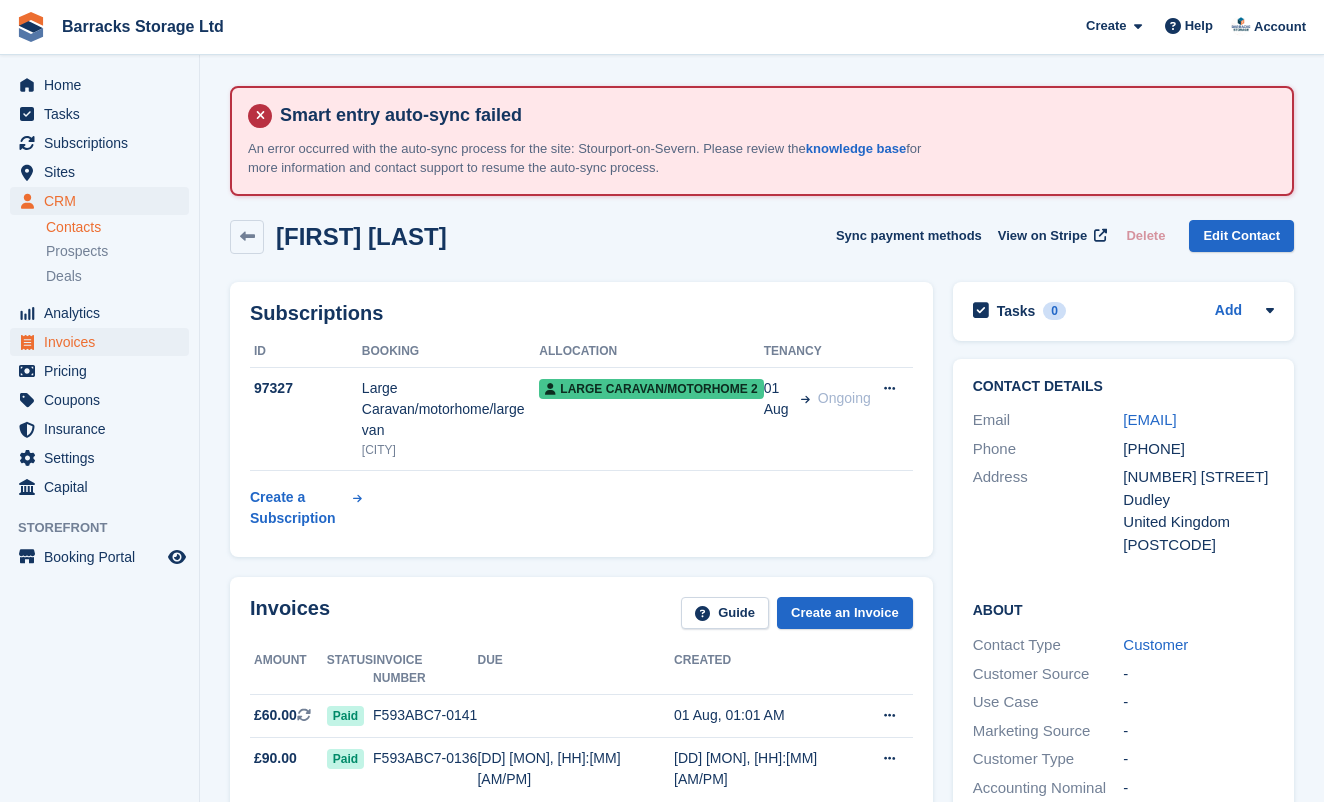 click on "Invoices" at bounding box center [104, 342] 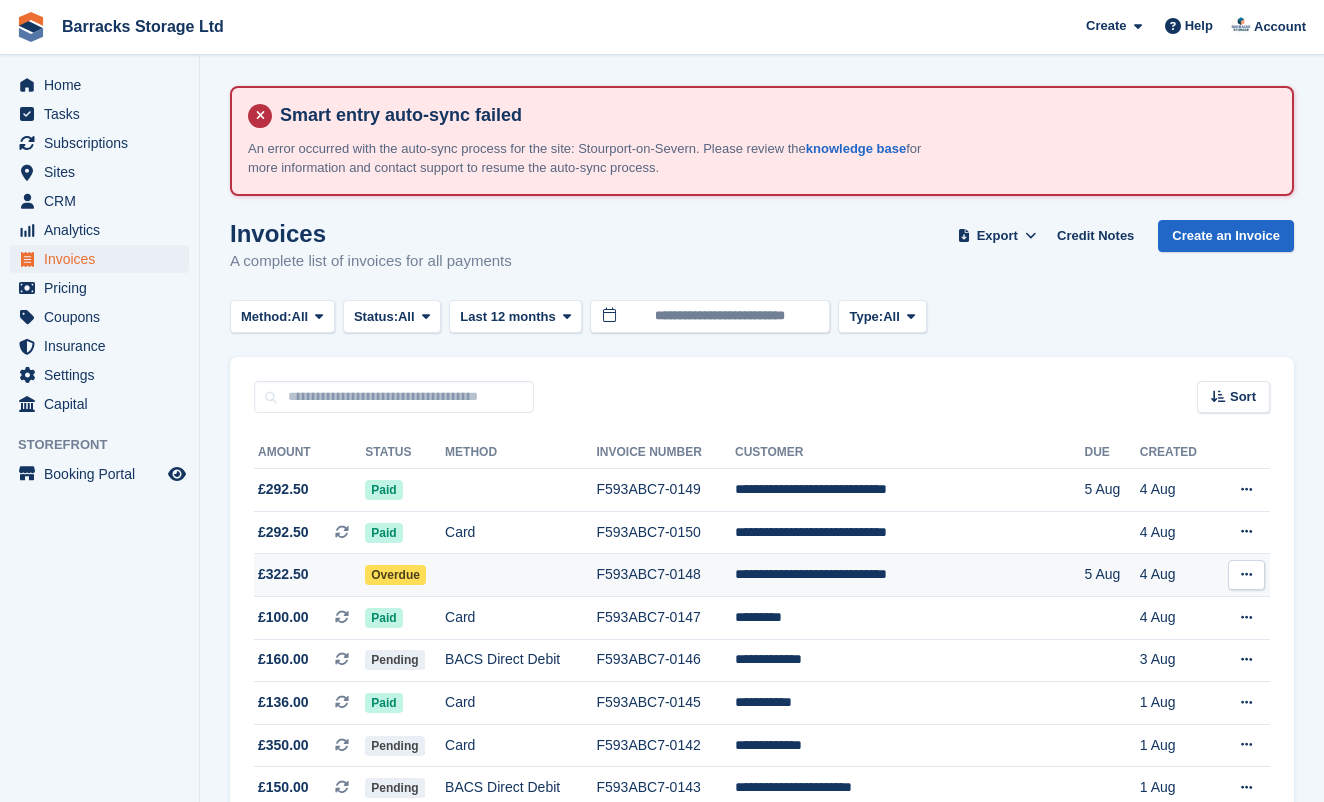 click at bounding box center (520, 575) 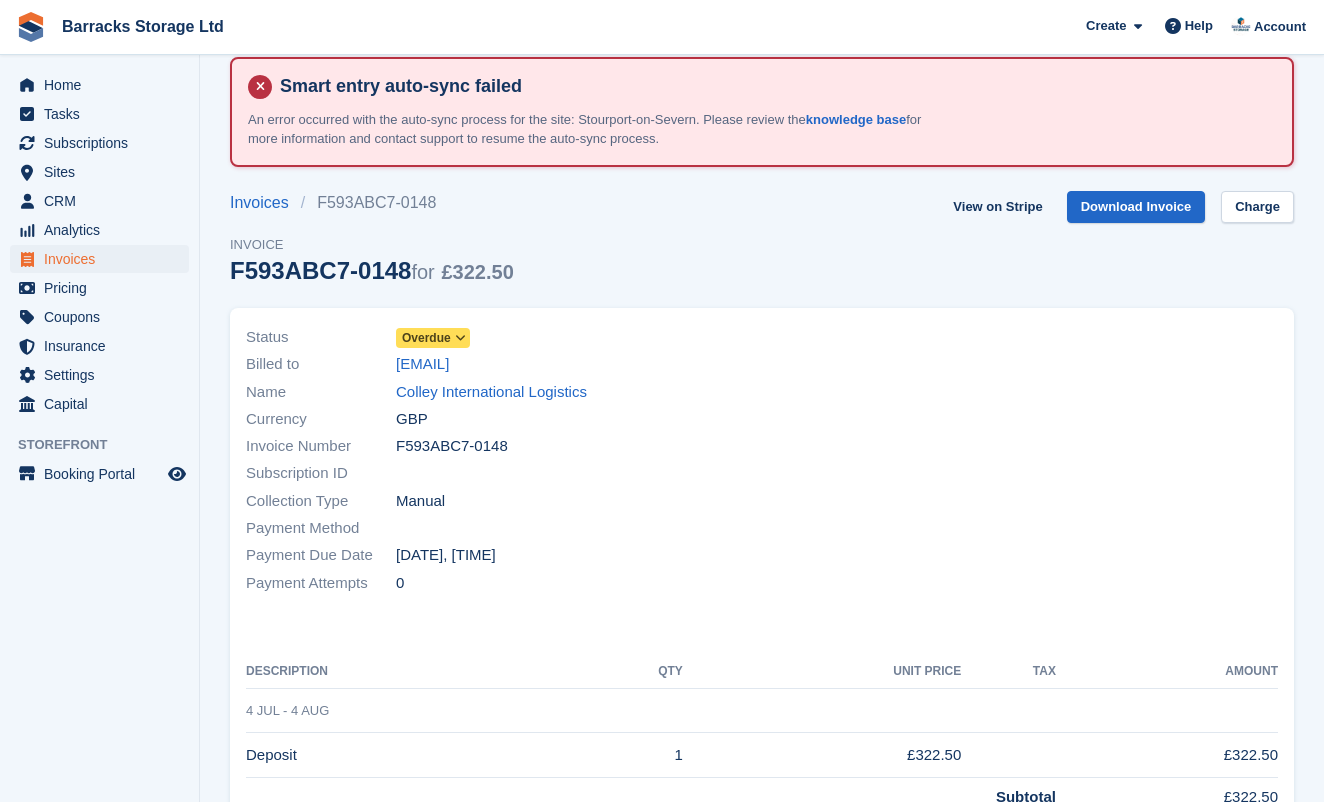 scroll, scrollTop: 54, scrollLeft: 0, axis: vertical 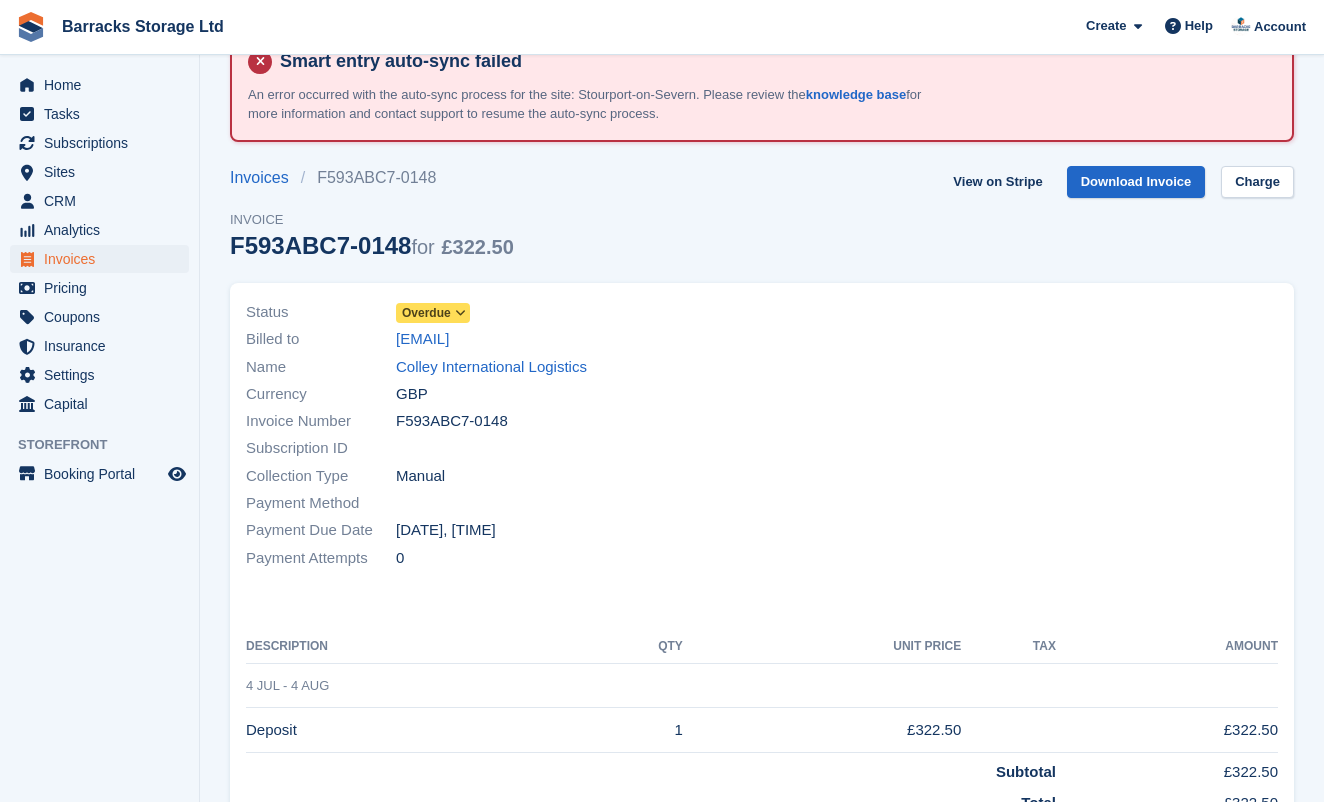 click on "Invoices" at bounding box center (104, 259) 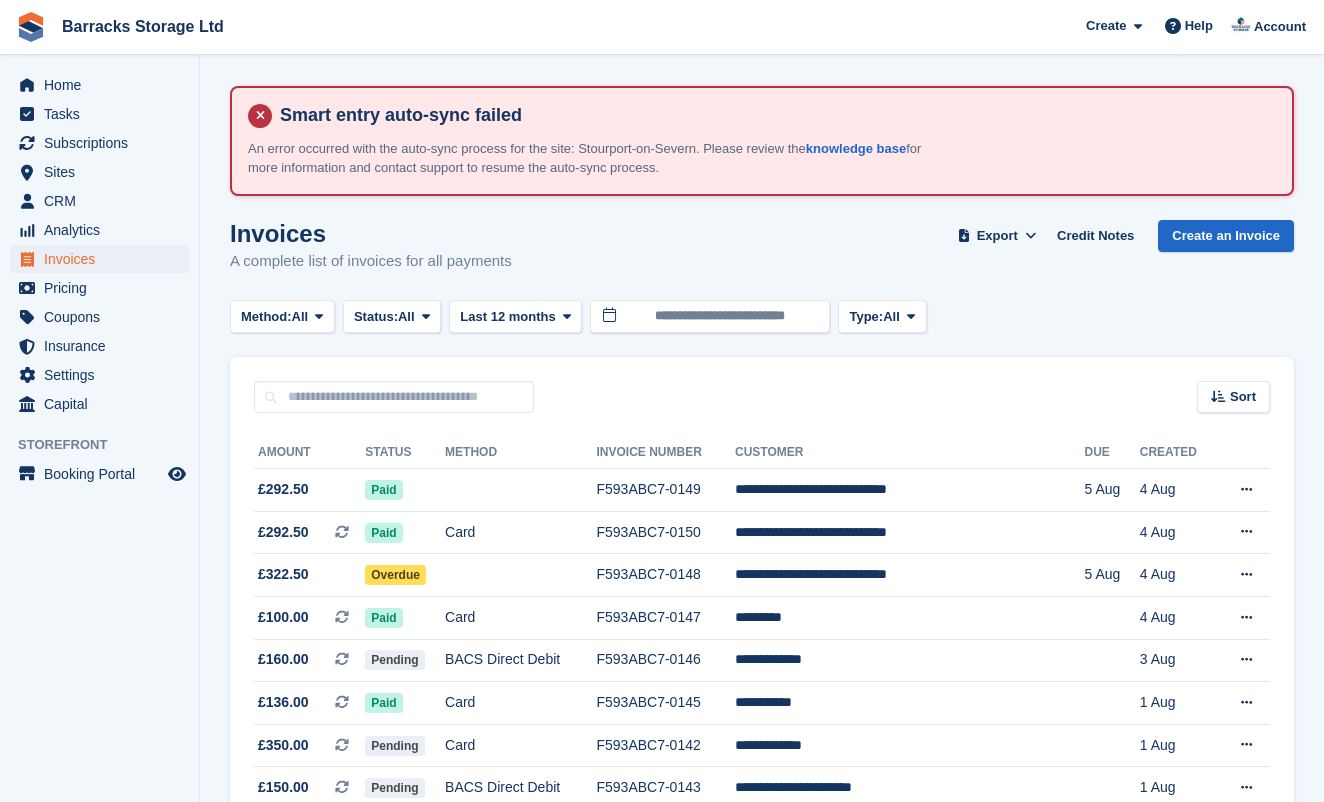scroll, scrollTop: 0, scrollLeft: 0, axis: both 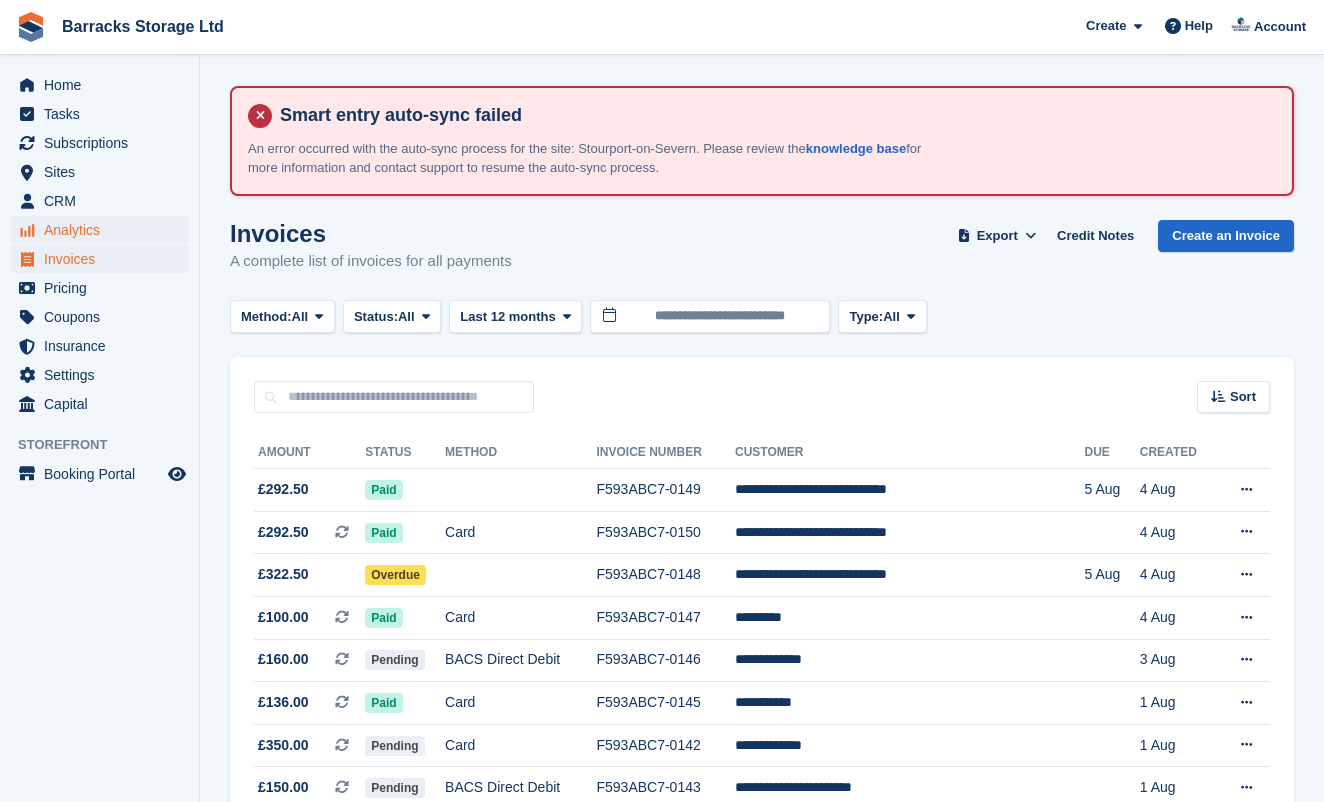 click on "Analytics" at bounding box center [104, 230] 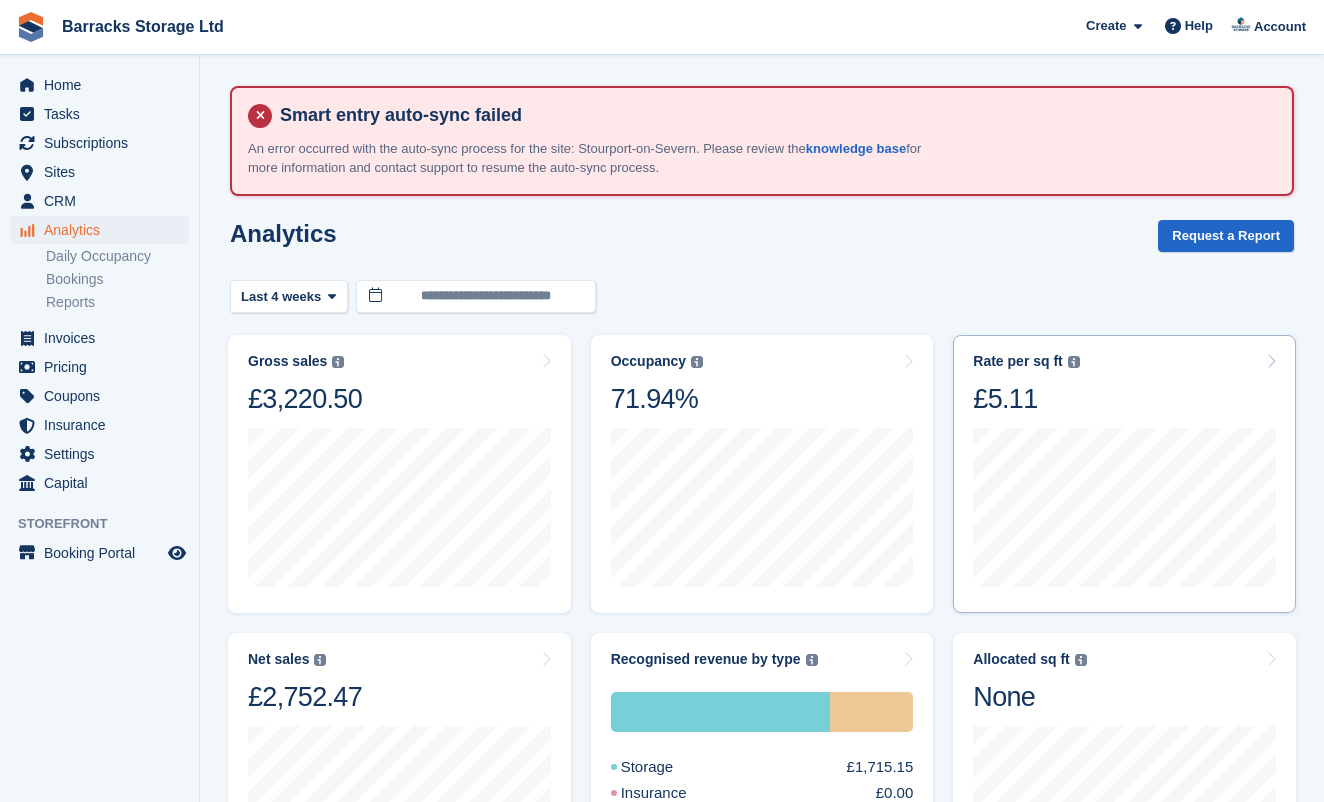 scroll, scrollTop: 0, scrollLeft: 0, axis: both 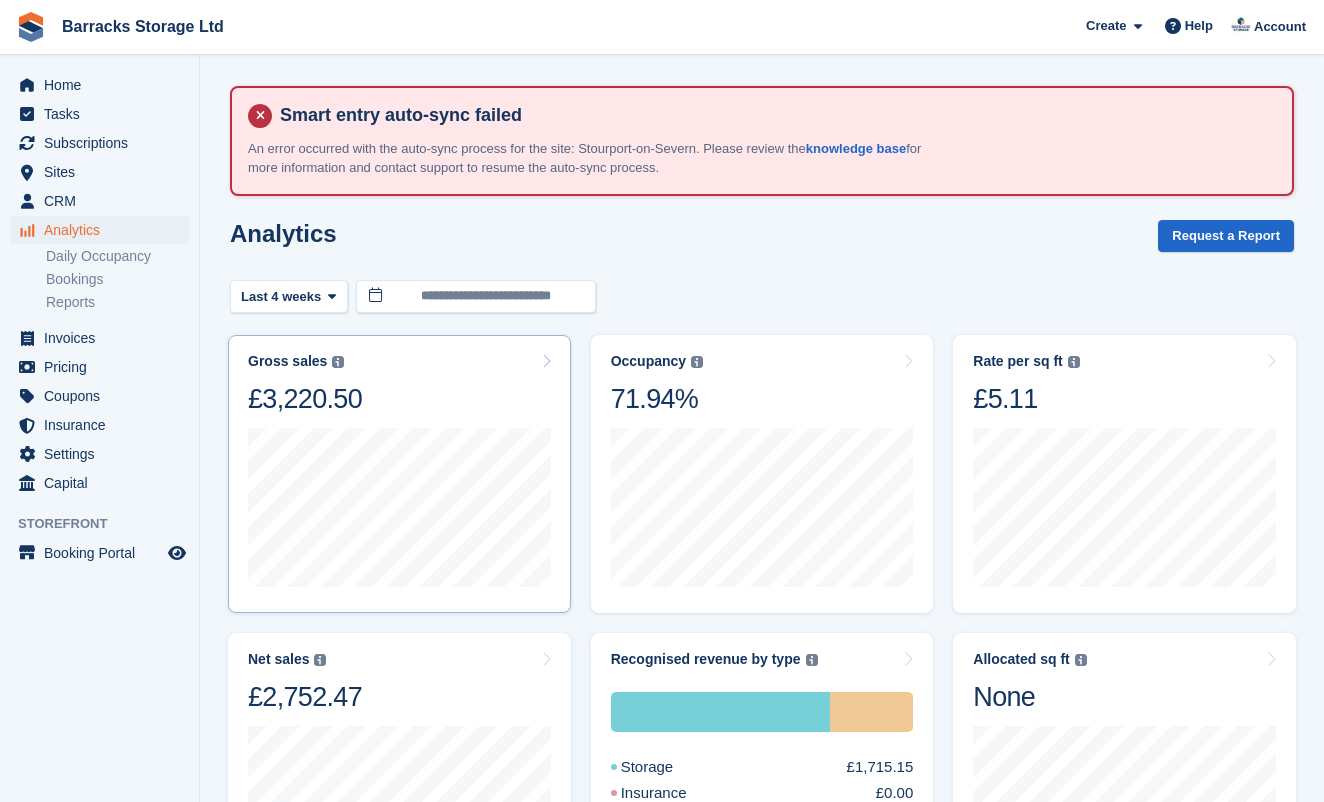 click on "Gross sales
The sum of all finalised invoices, after discount and including tax.  Learn more
£3,220.50" at bounding box center [399, 474] 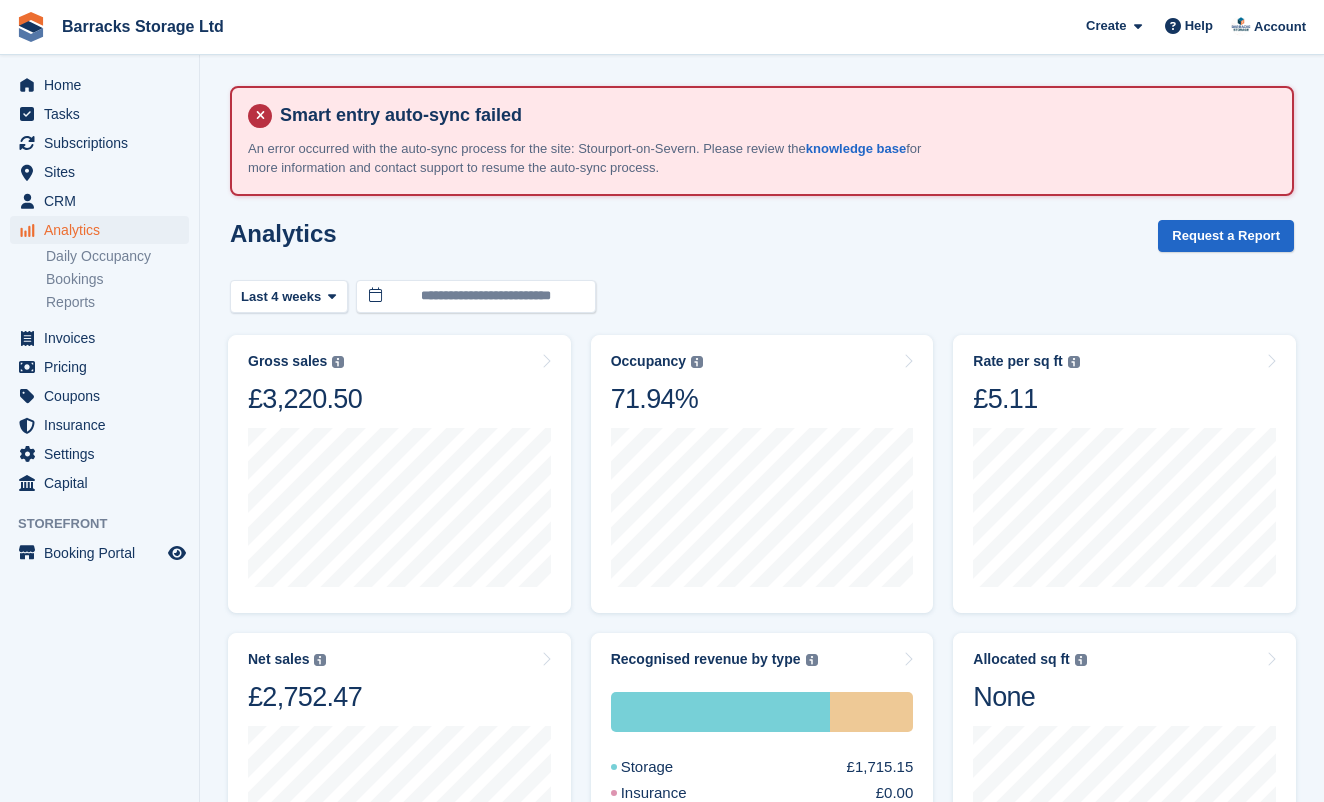 scroll, scrollTop: 0, scrollLeft: 0, axis: both 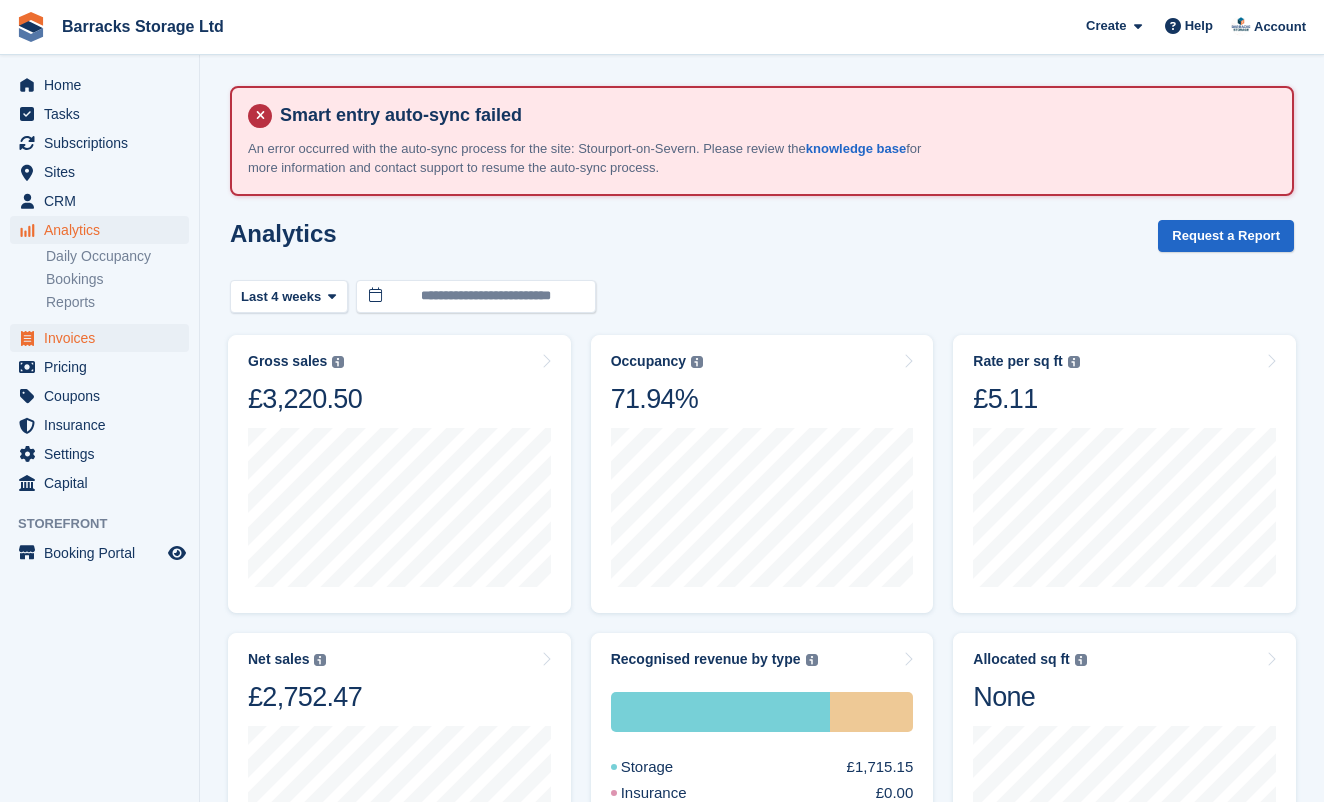click on "Invoices" at bounding box center [104, 338] 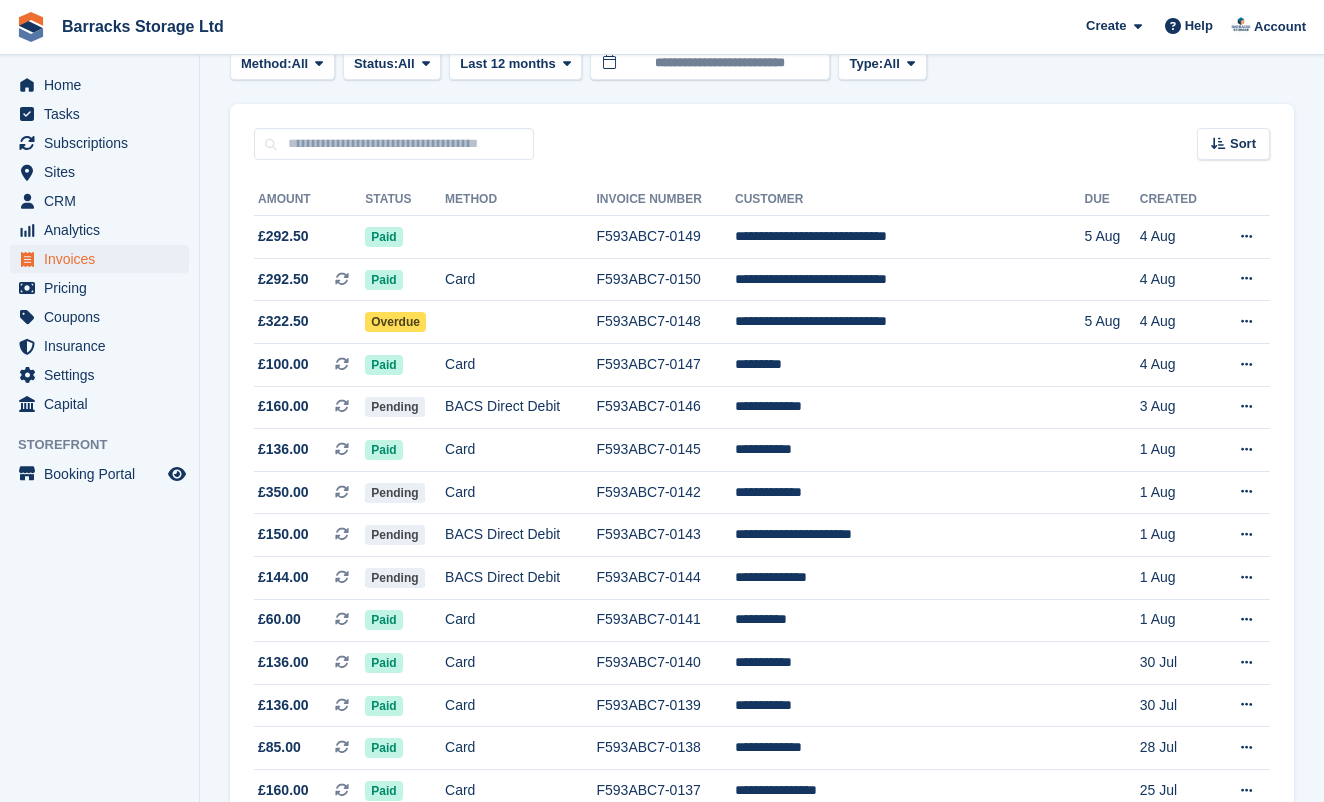 scroll, scrollTop: 268, scrollLeft: 0, axis: vertical 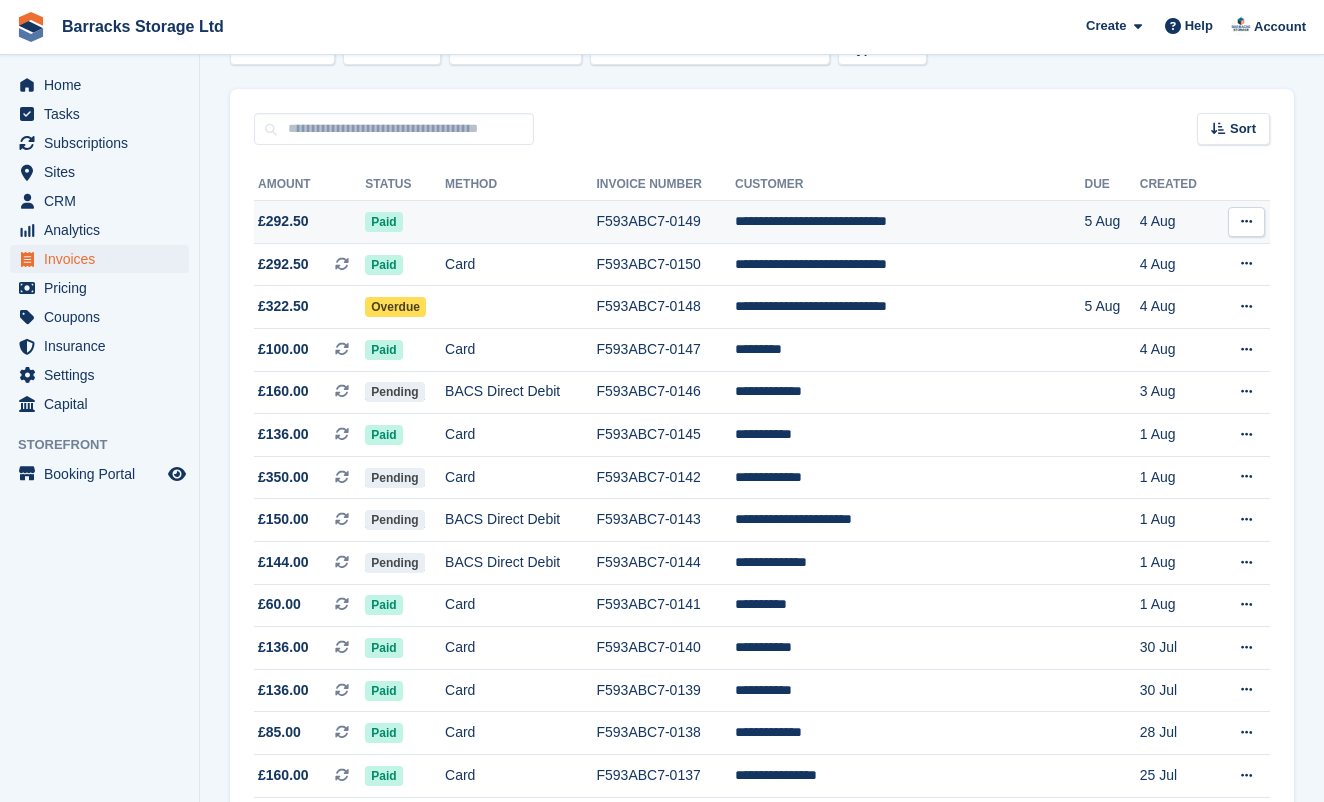click at bounding box center [520, 222] 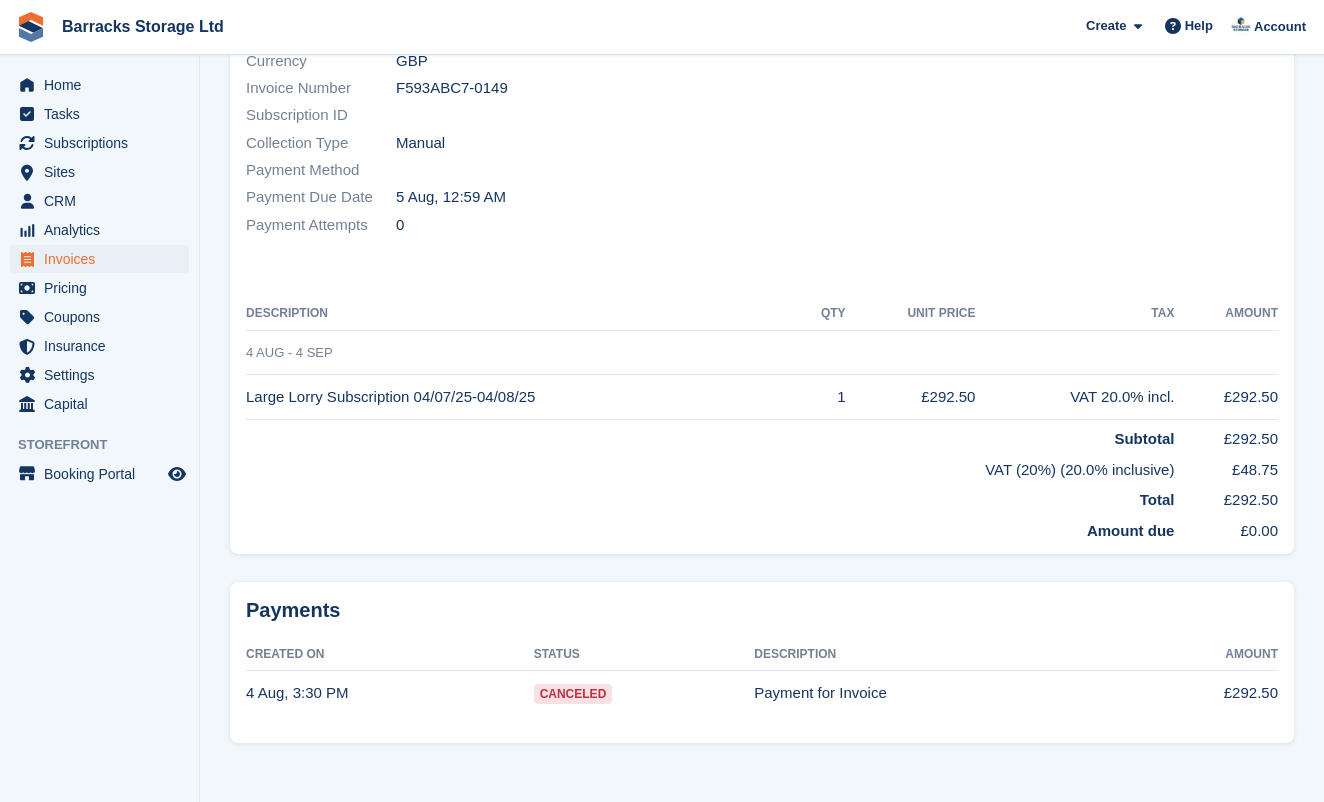 scroll, scrollTop: 386, scrollLeft: 0, axis: vertical 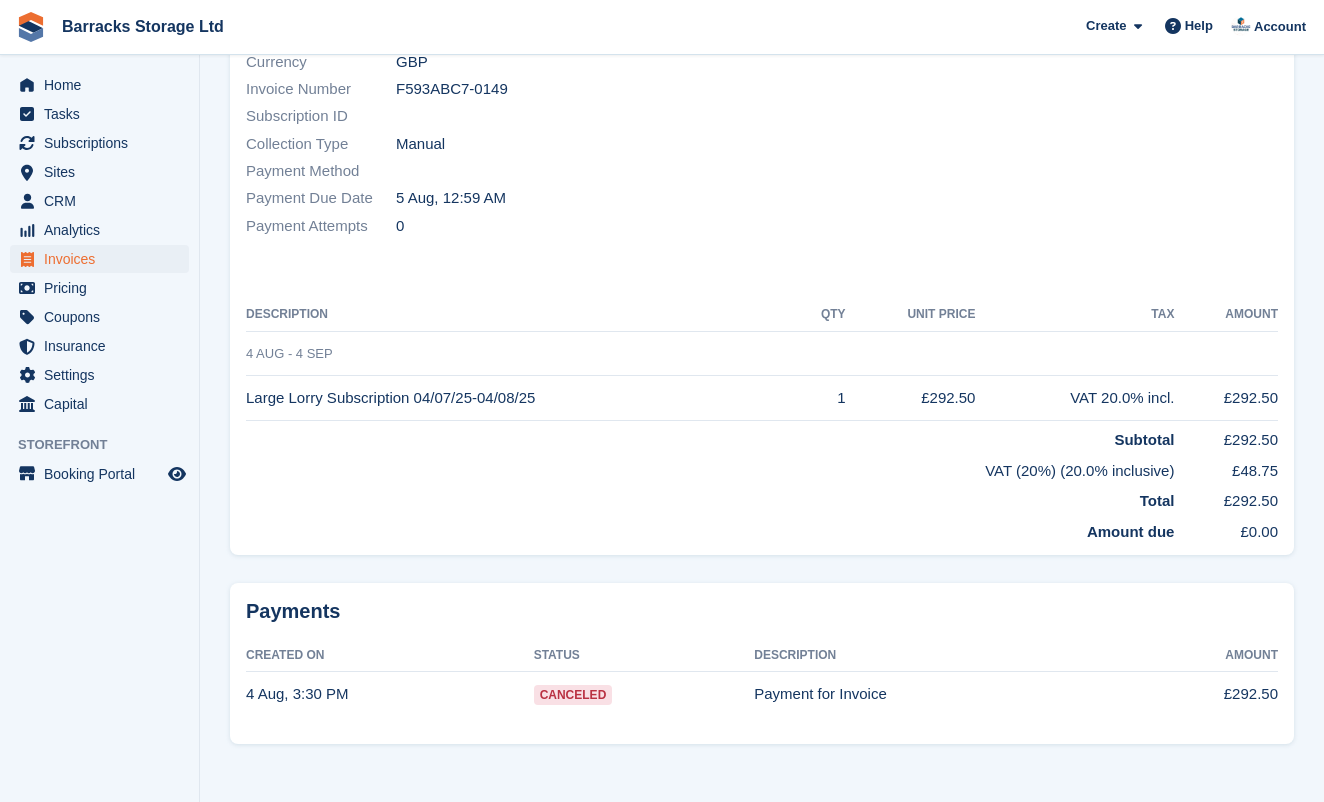 click on "Canceled" at bounding box center (573, 695) 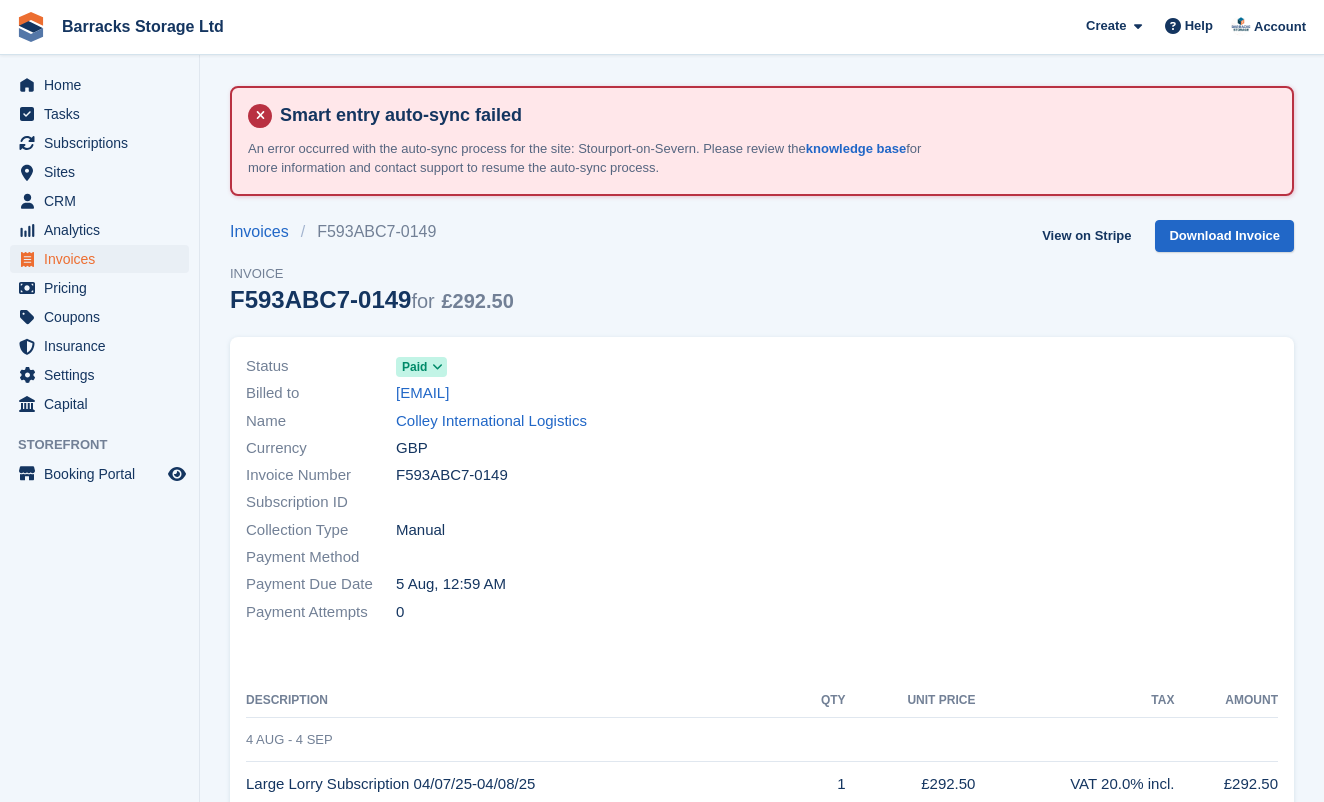 scroll, scrollTop: 0, scrollLeft: 0, axis: both 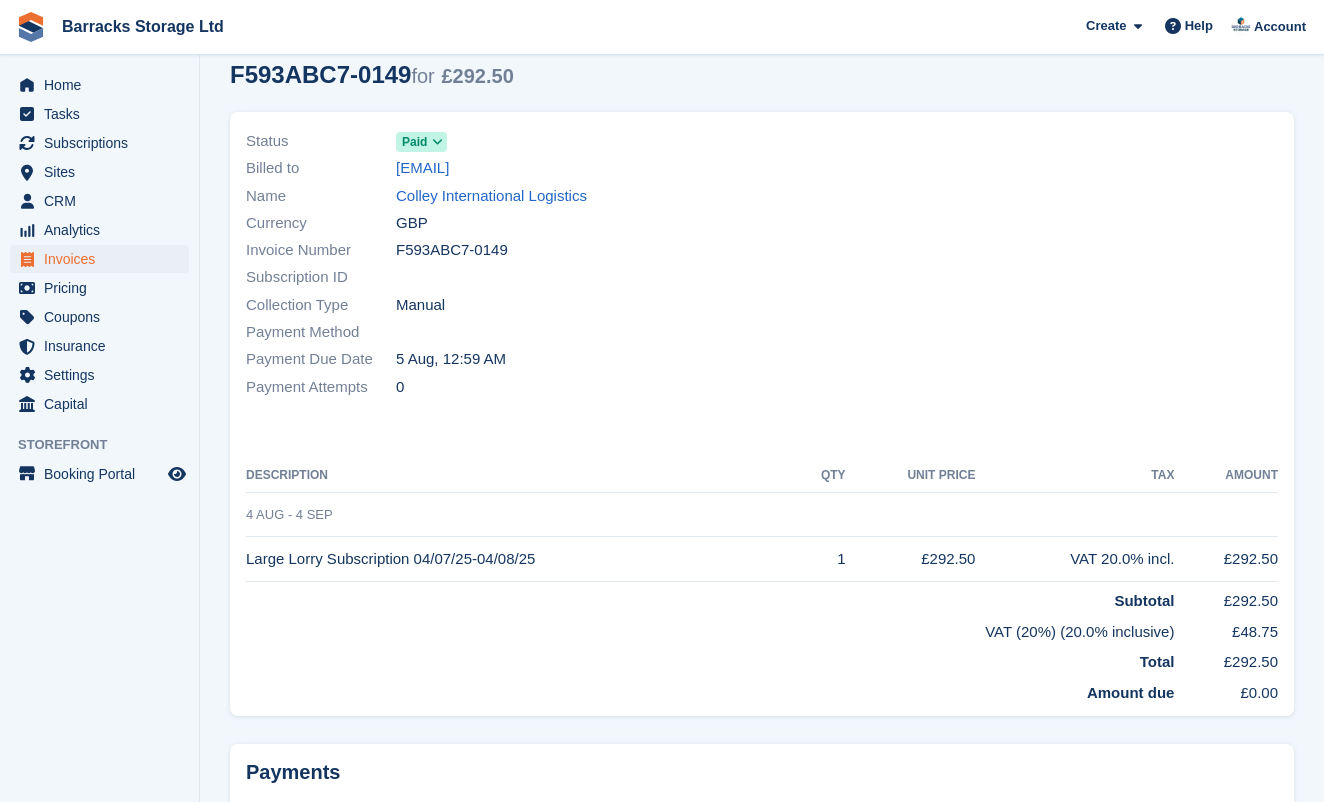 click on "Invoices" at bounding box center [104, 259] 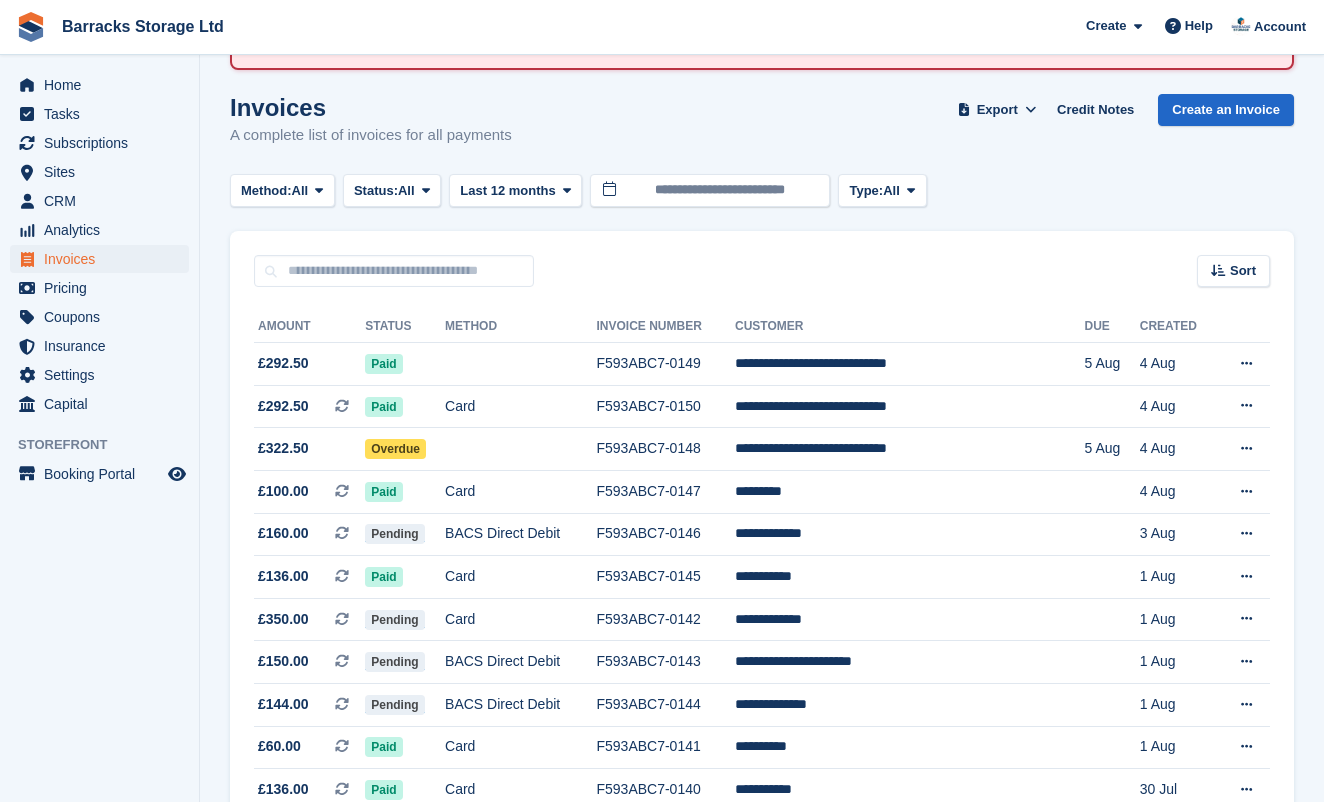 scroll, scrollTop: 137, scrollLeft: 0, axis: vertical 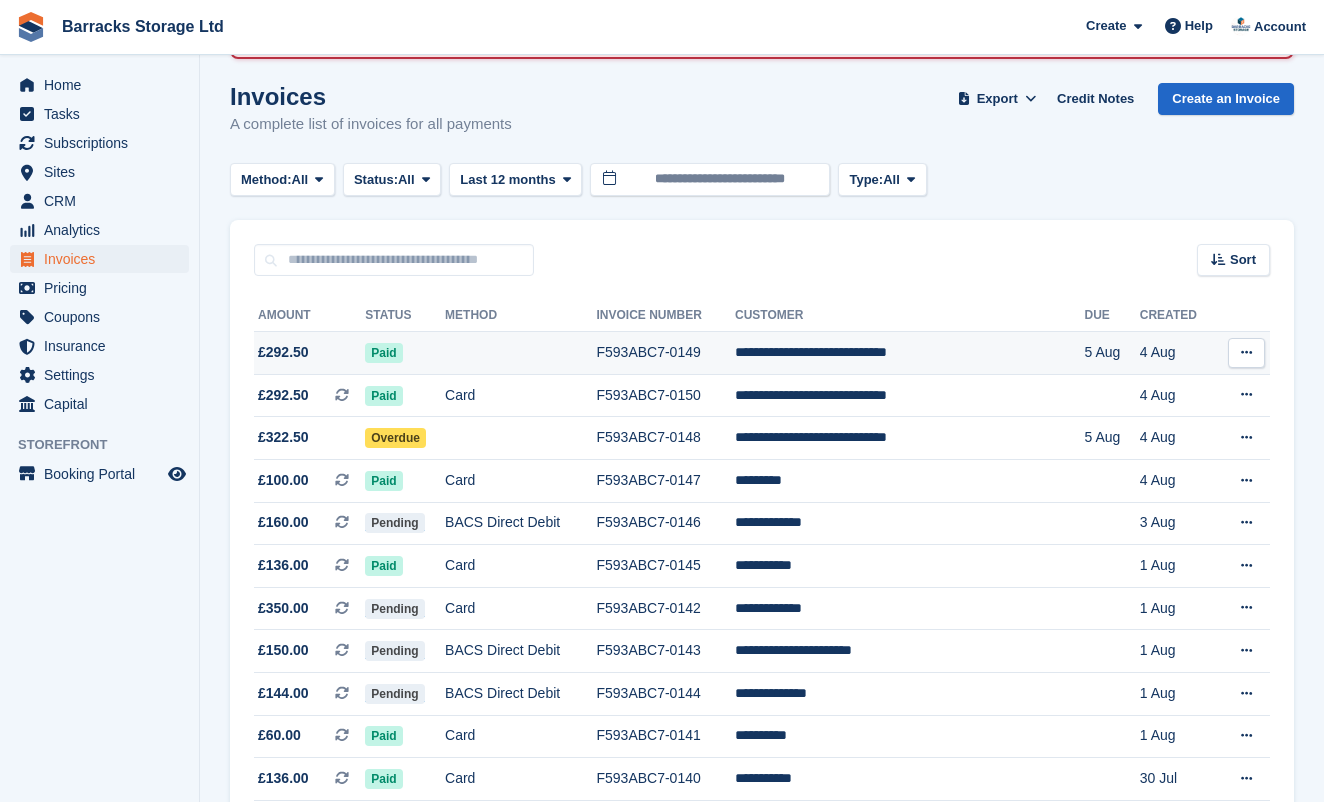 click at bounding box center (520, 353) 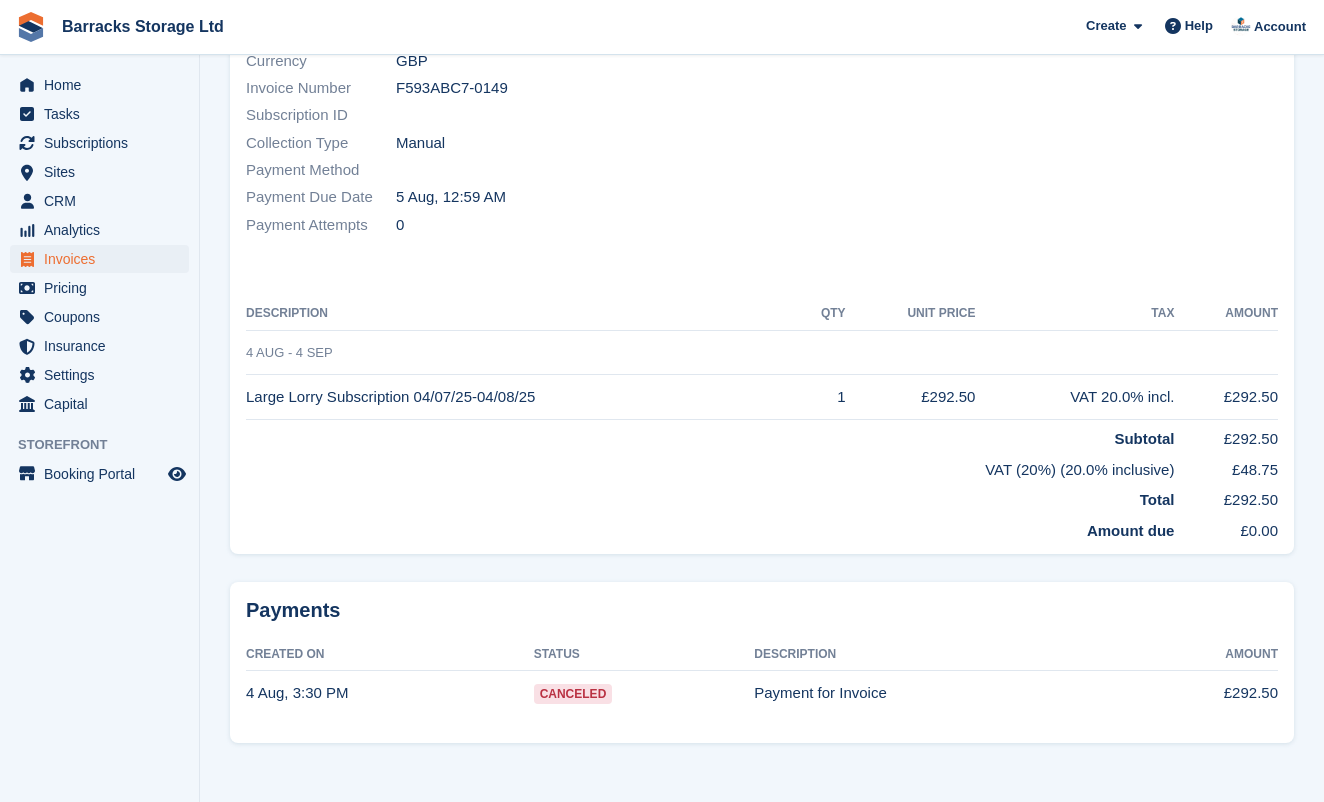 scroll, scrollTop: 386, scrollLeft: 0, axis: vertical 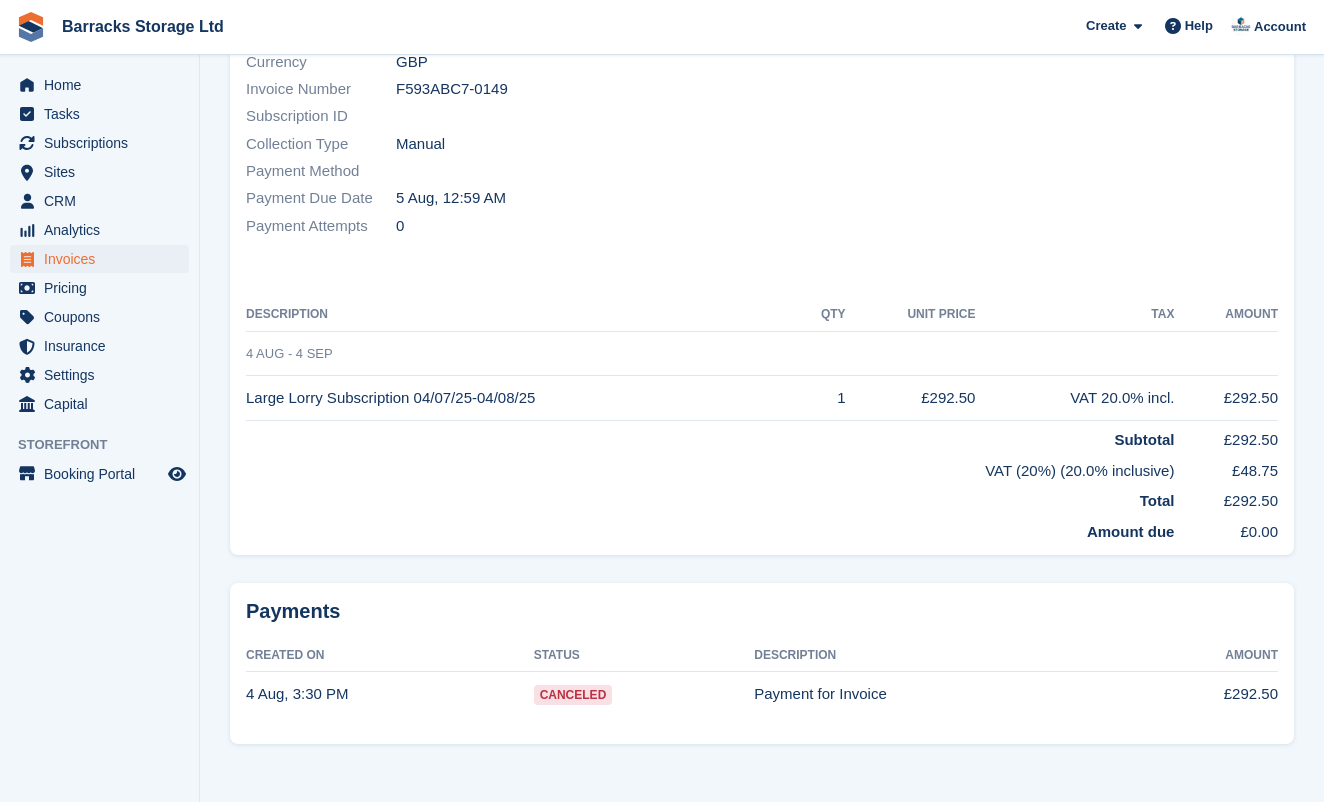 click on "Invoices" at bounding box center [104, 259] 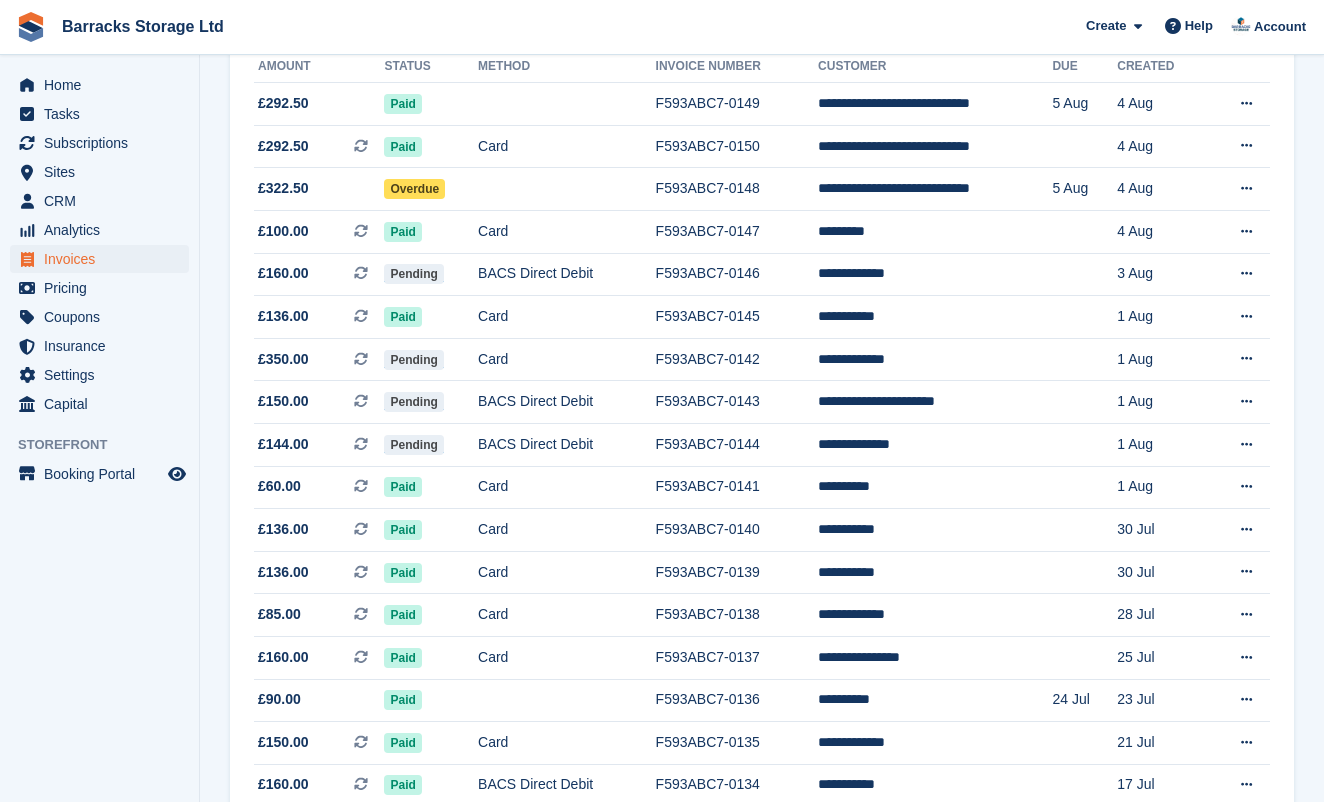 scroll, scrollTop: 0, scrollLeft: 0, axis: both 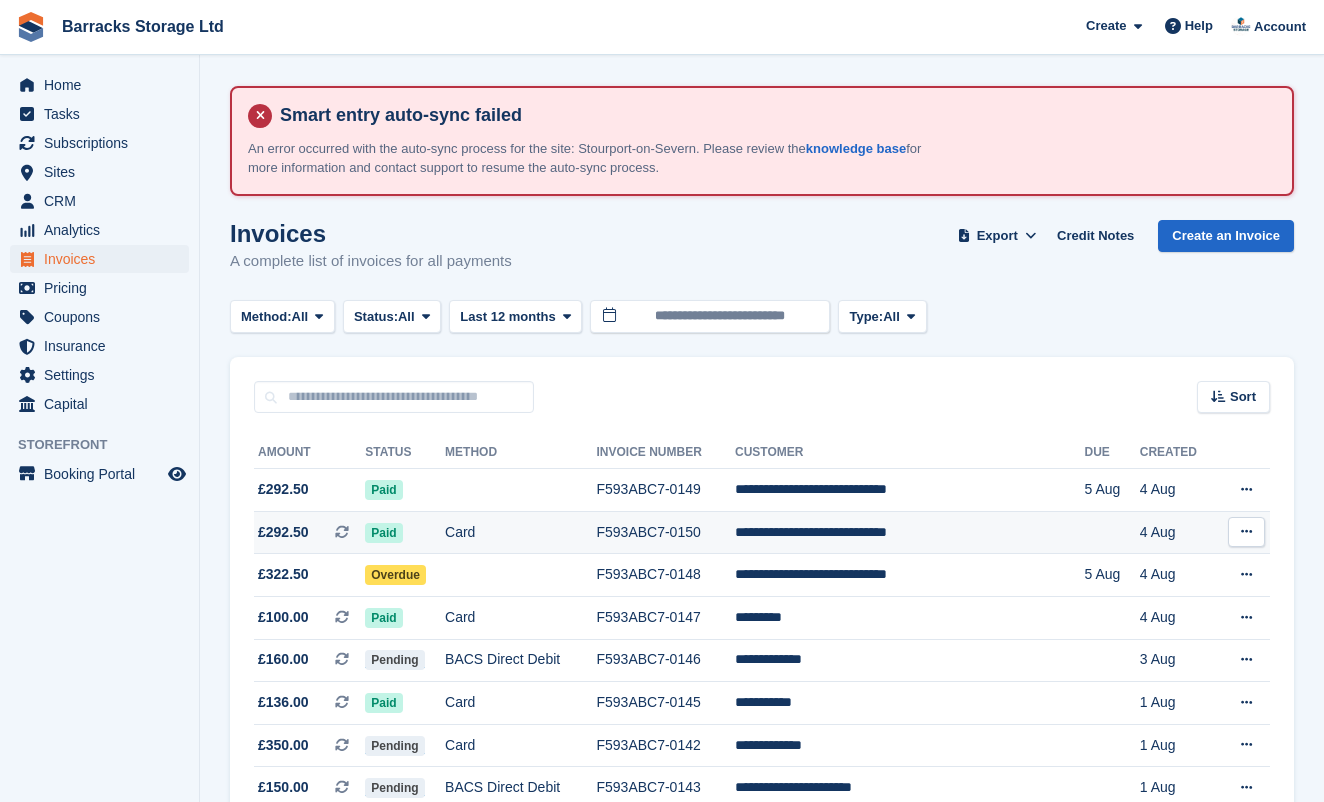 click on "Card" at bounding box center (520, 532) 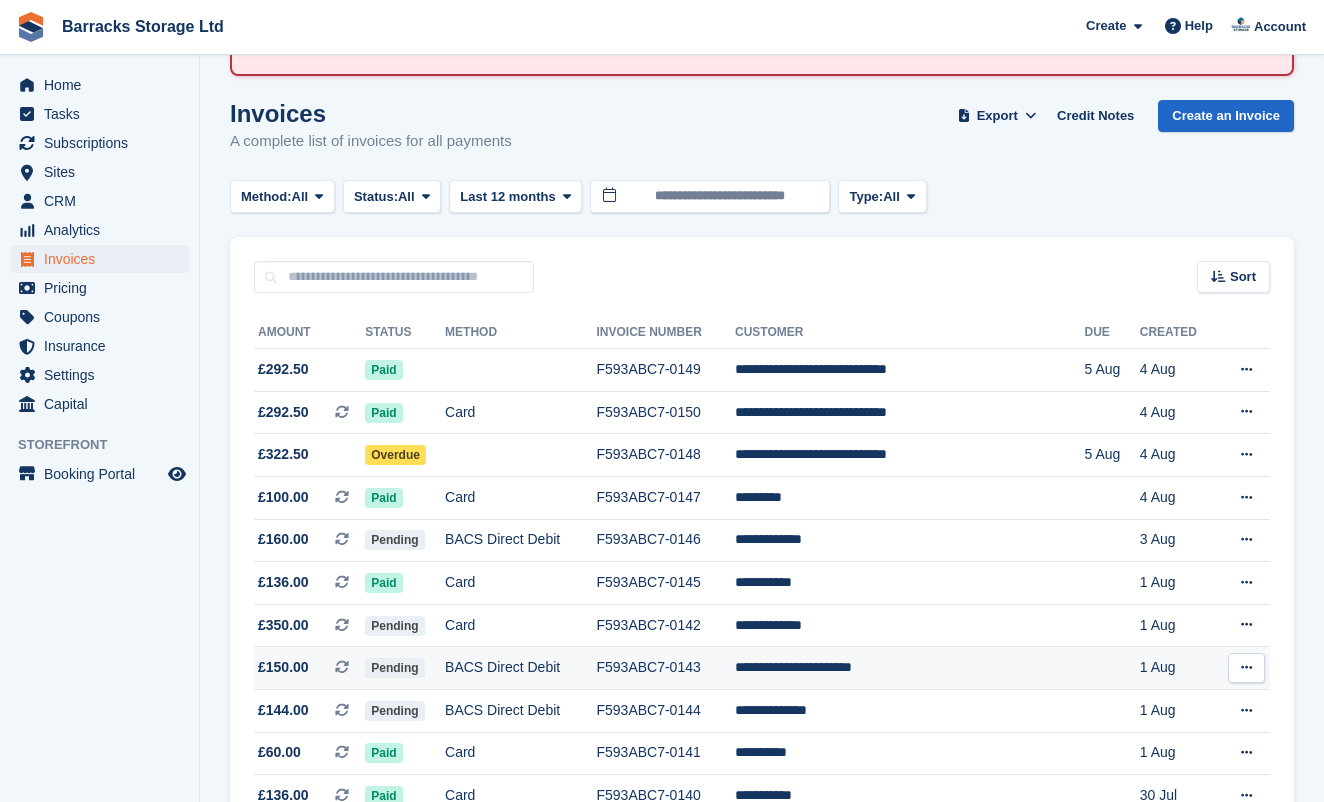 scroll, scrollTop: 116, scrollLeft: 0, axis: vertical 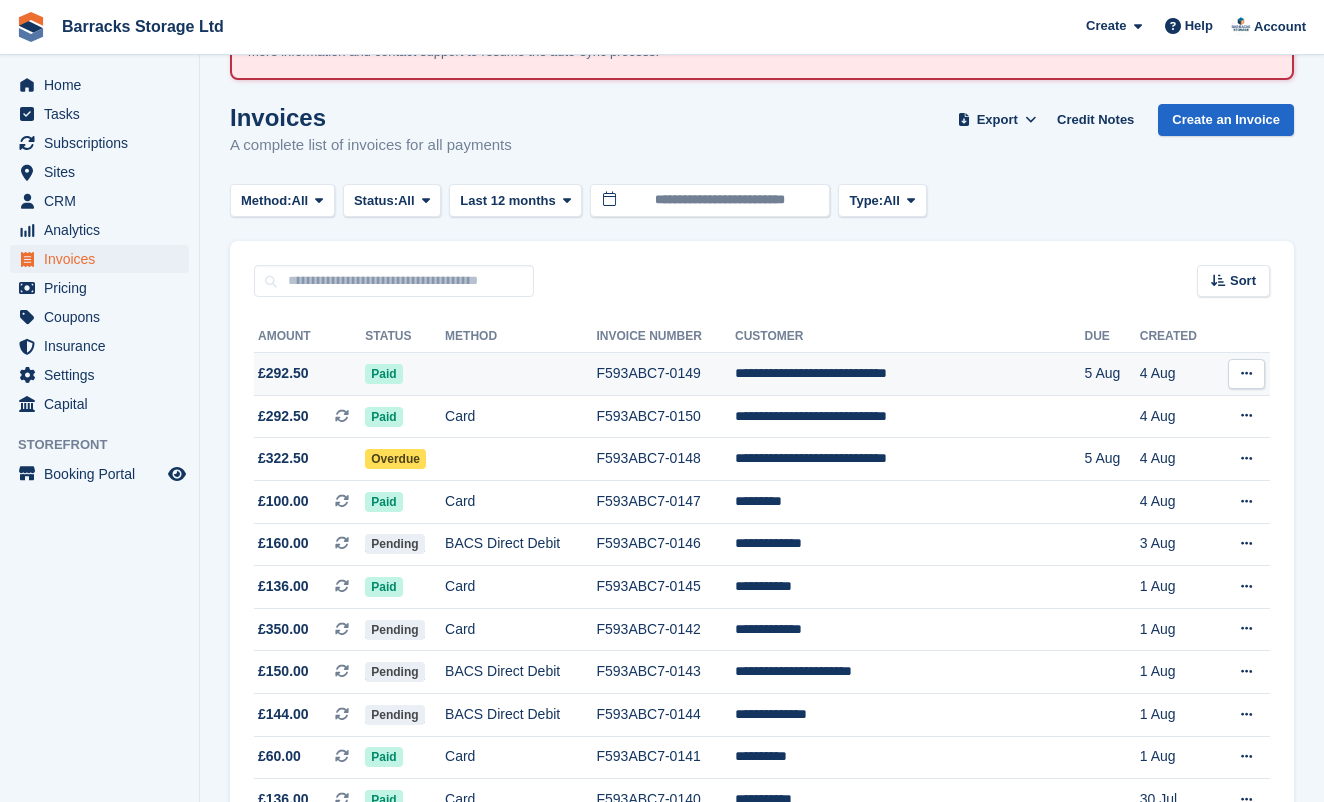 click at bounding box center [520, 374] 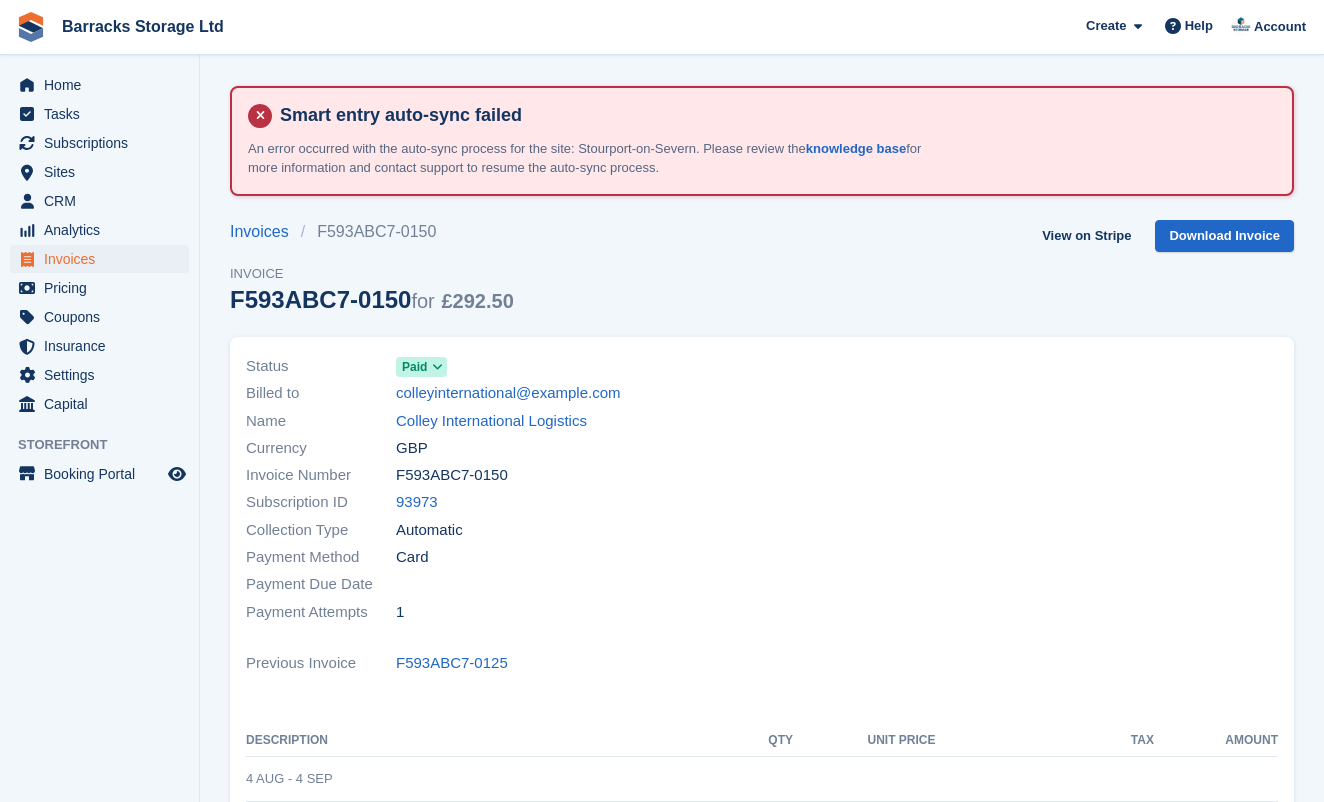 scroll, scrollTop: 0, scrollLeft: 0, axis: both 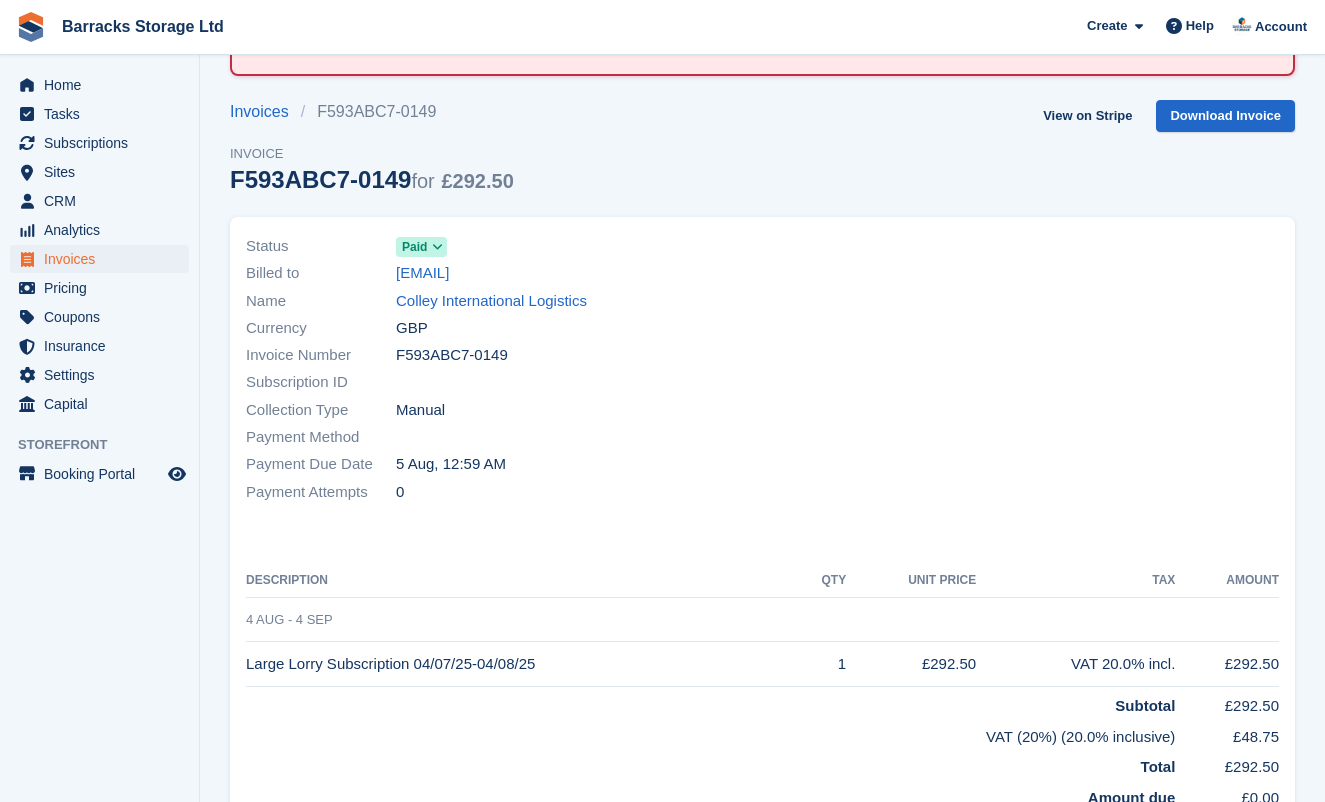 click on "Invoices
F593ABC7-0149
Invoice
F593ABC7-0149  for   £292.50
View on Stripe
Download Invoice" at bounding box center [762, 158] 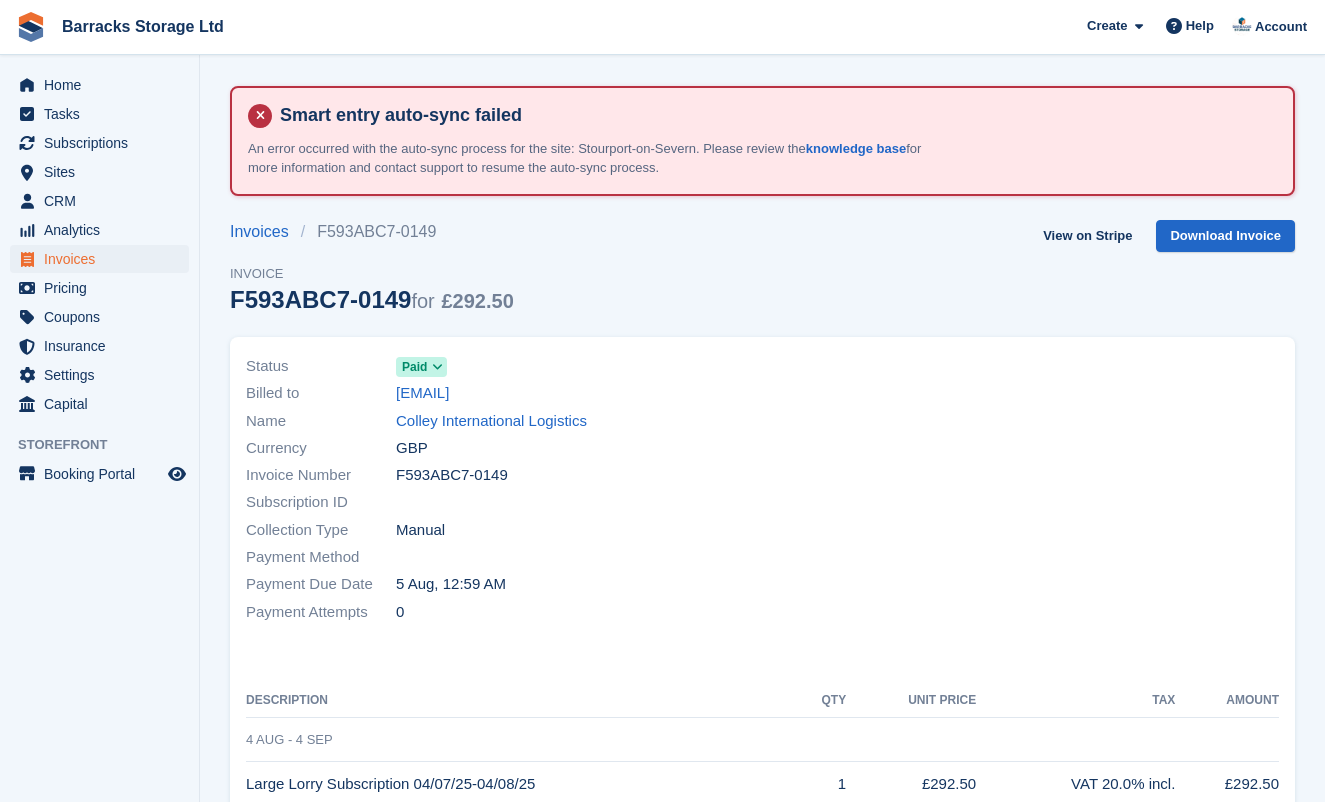 scroll, scrollTop: 0, scrollLeft: 0, axis: both 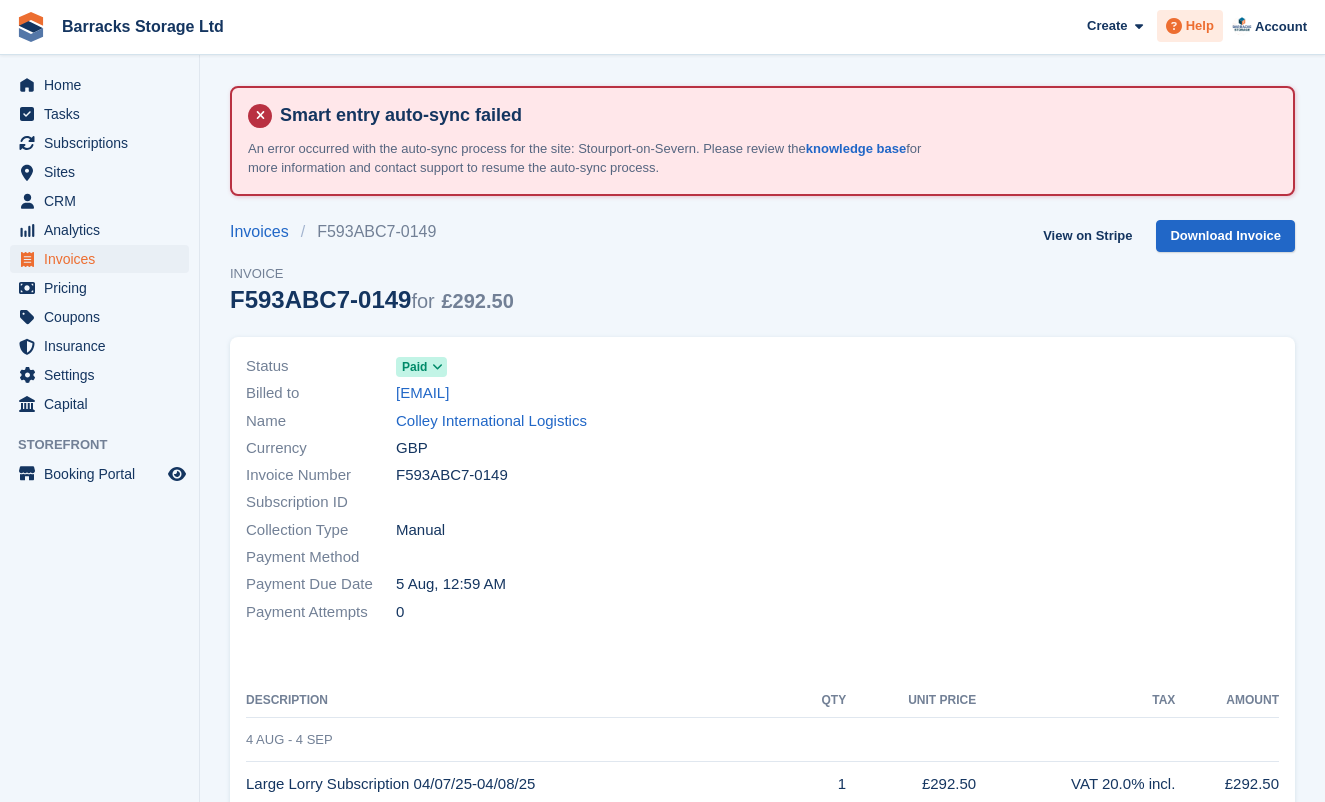 click at bounding box center [1174, 26] 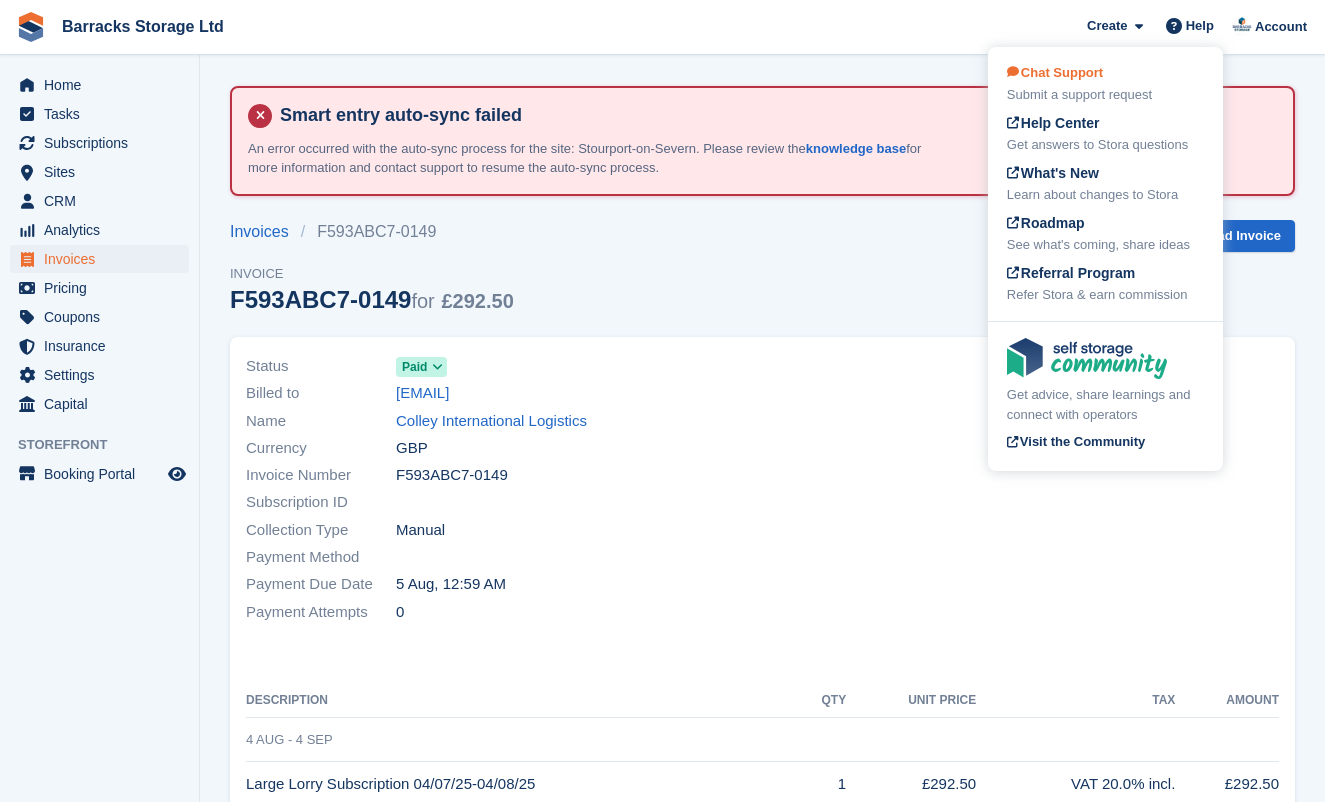 click on "Chat Support
Submit a support request" at bounding box center (1105, 84) 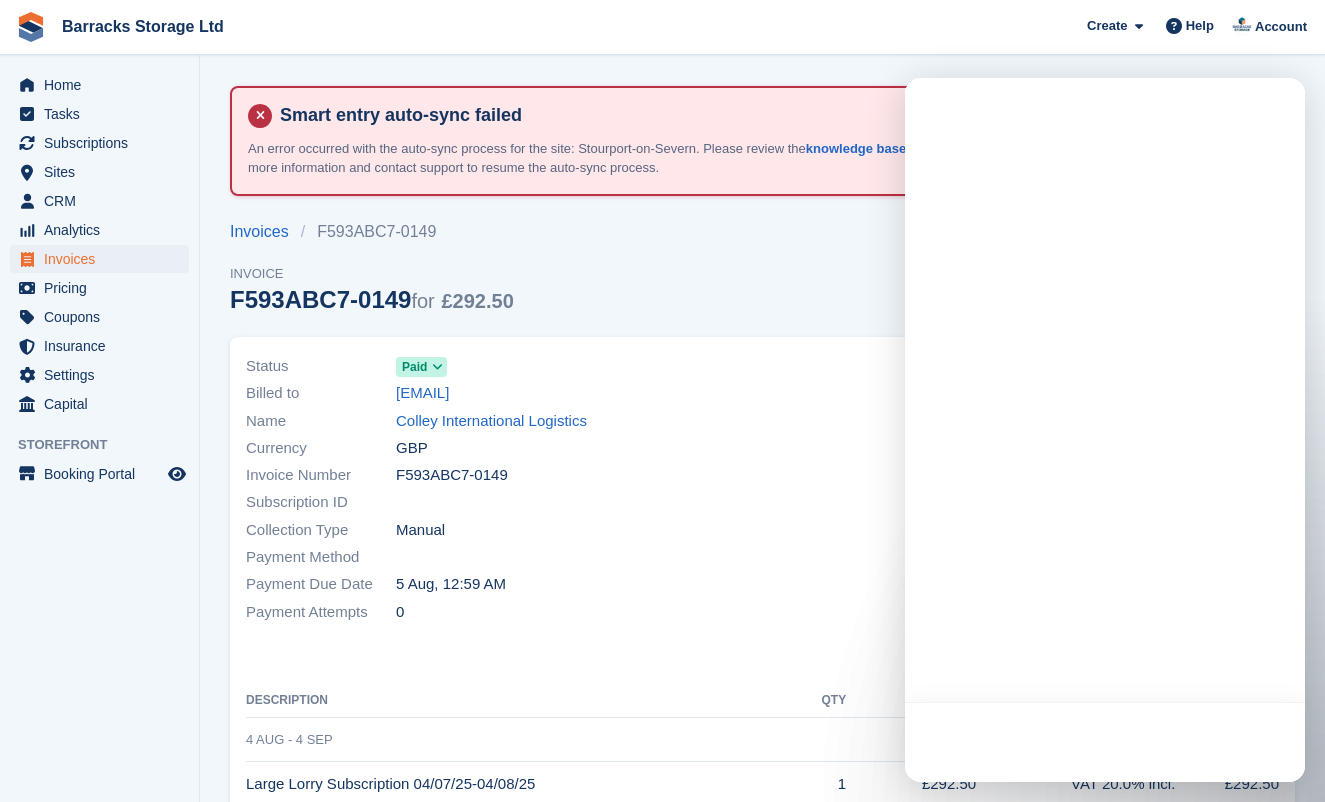 scroll, scrollTop: 0, scrollLeft: 0, axis: both 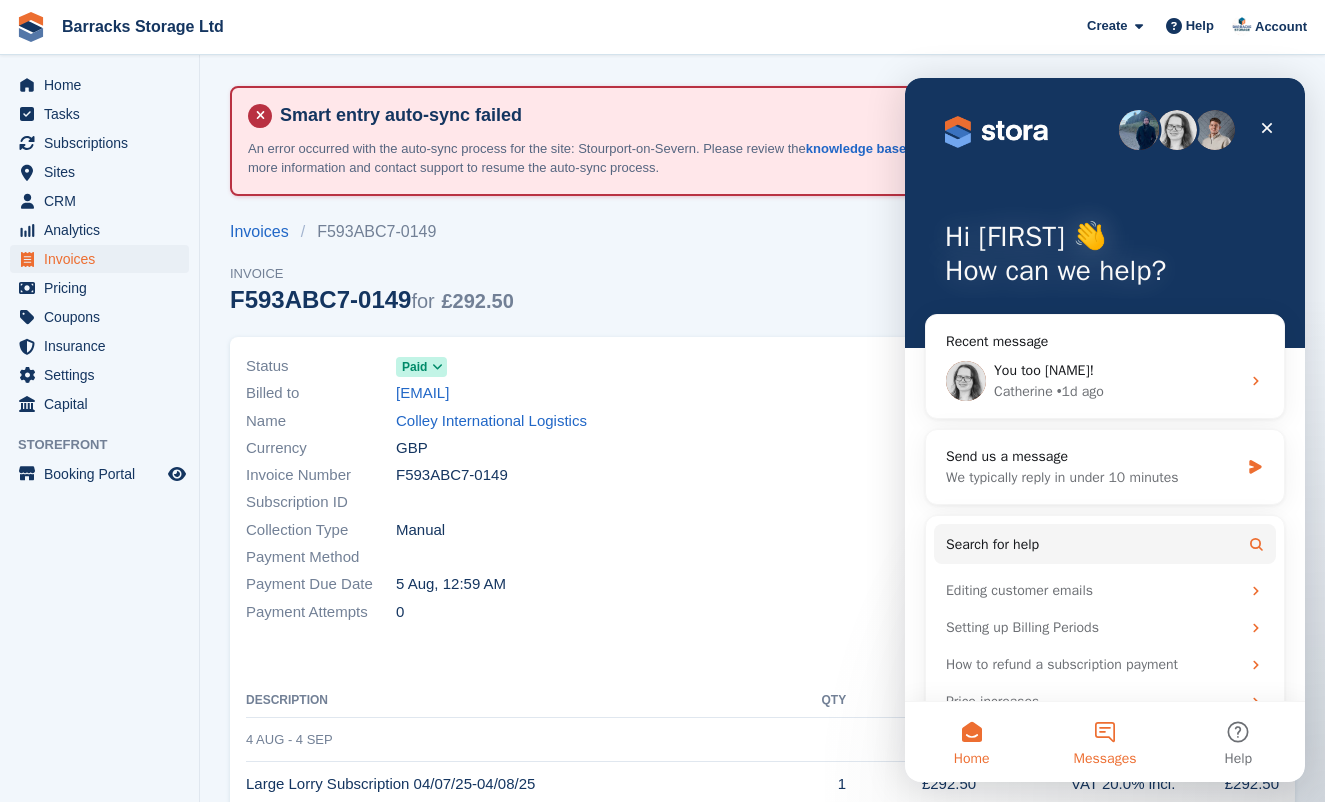 click on "Messages" at bounding box center (1104, 742) 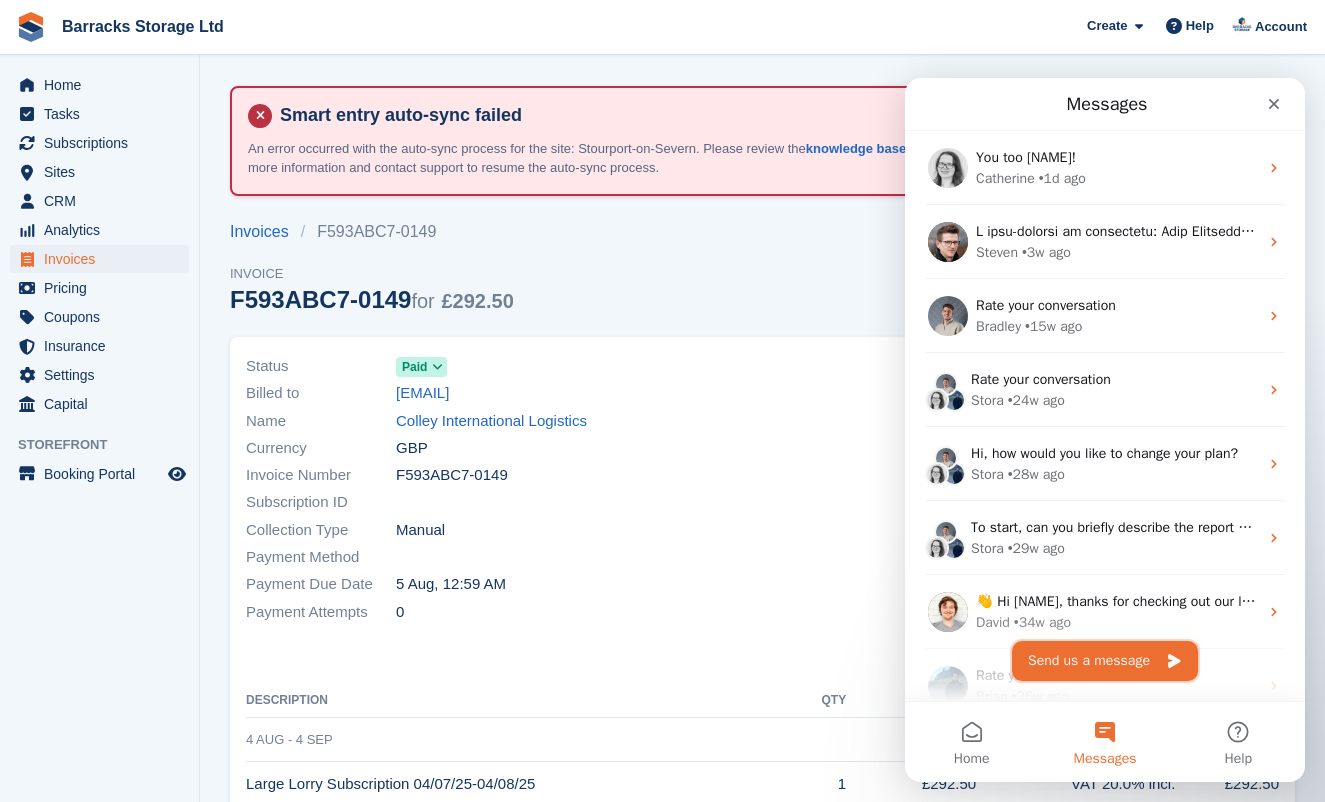 click on "Send us a message" at bounding box center [1105, 661] 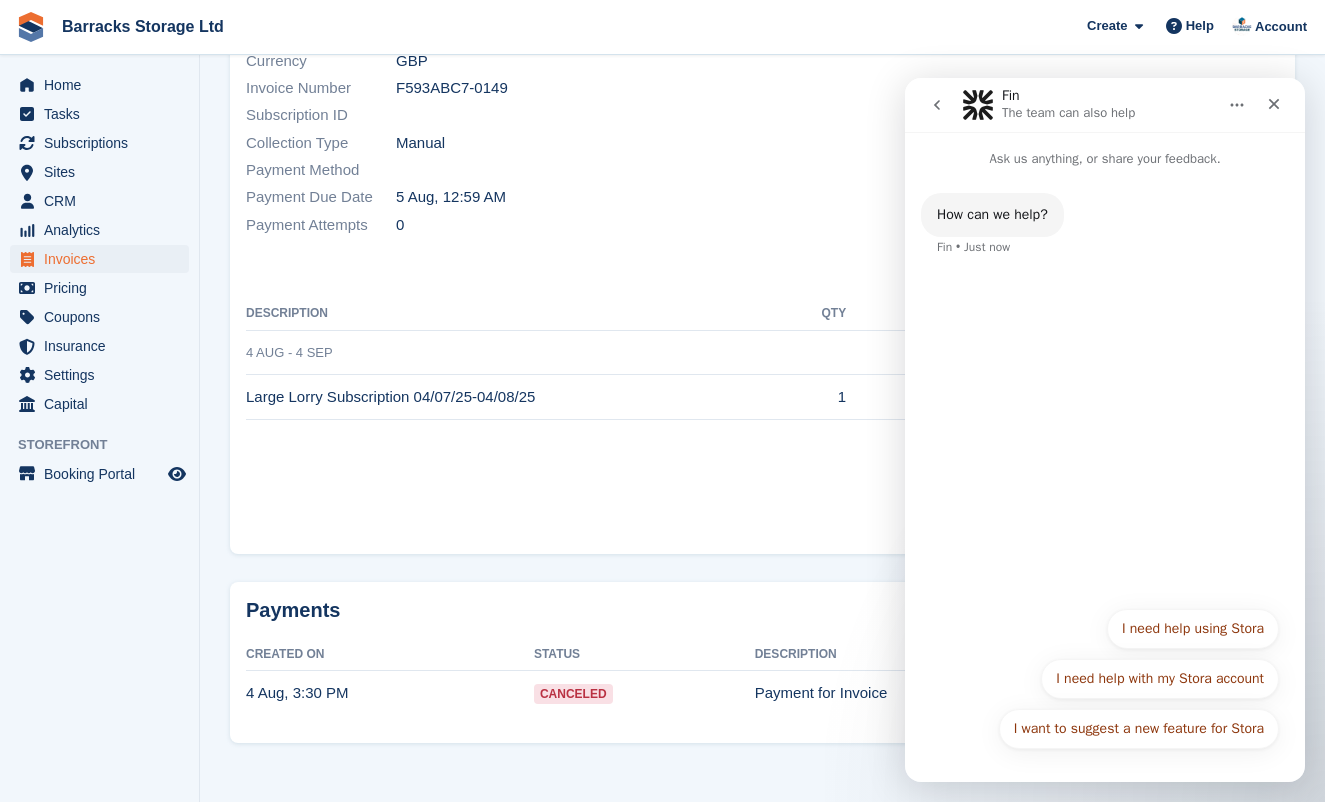 scroll, scrollTop: 386, scrollLeft: 0, axis: vertical 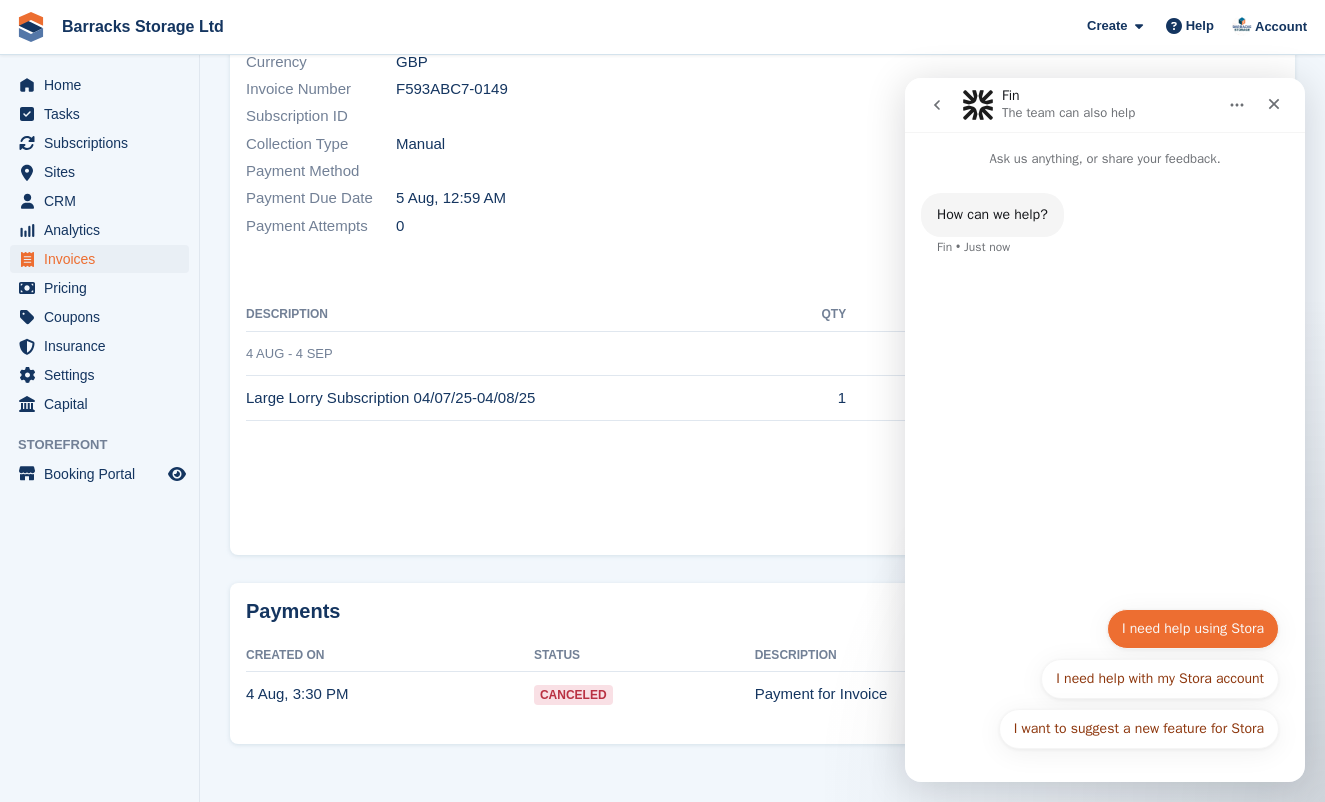 click on "I need help using Stora" at bounding box center [1193, 629] 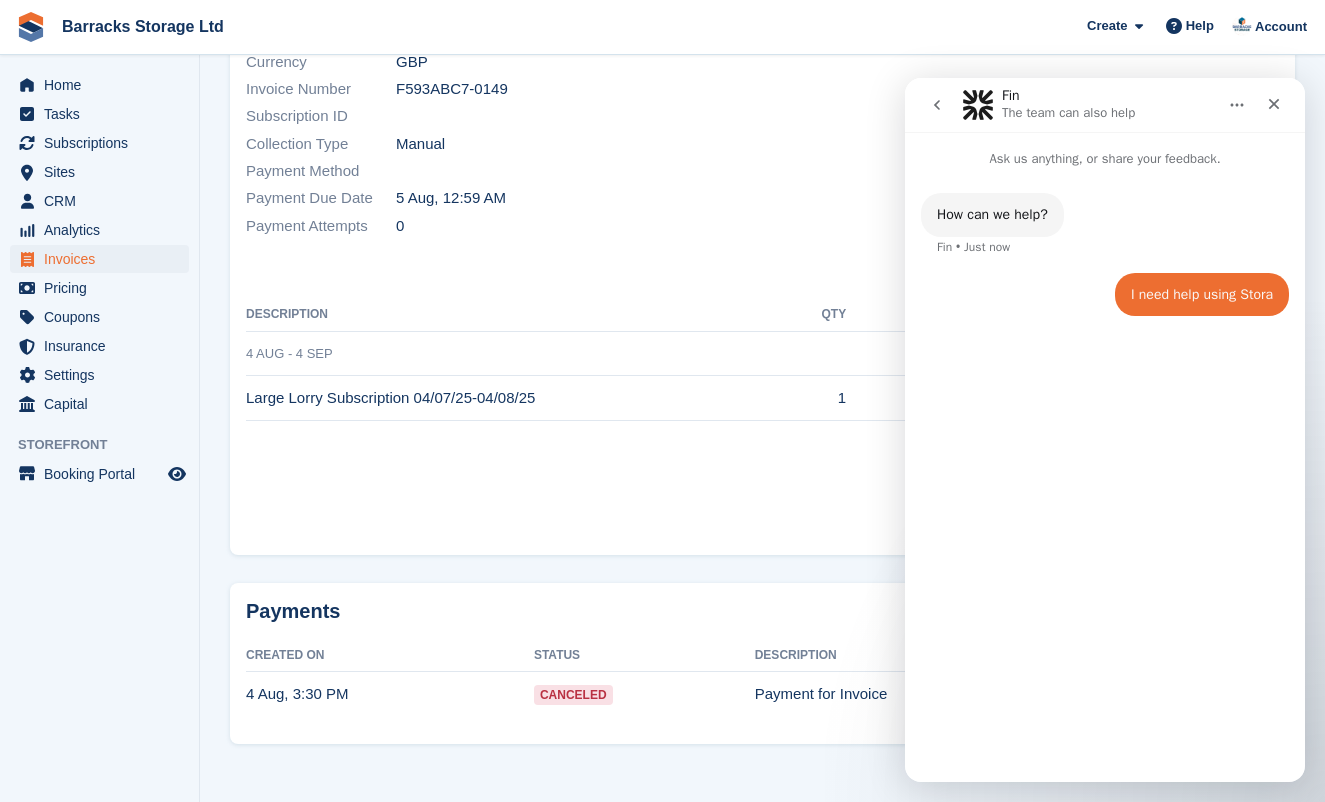 scroll, scrollTop: 366, scrollLeft: 0, axis: vertical 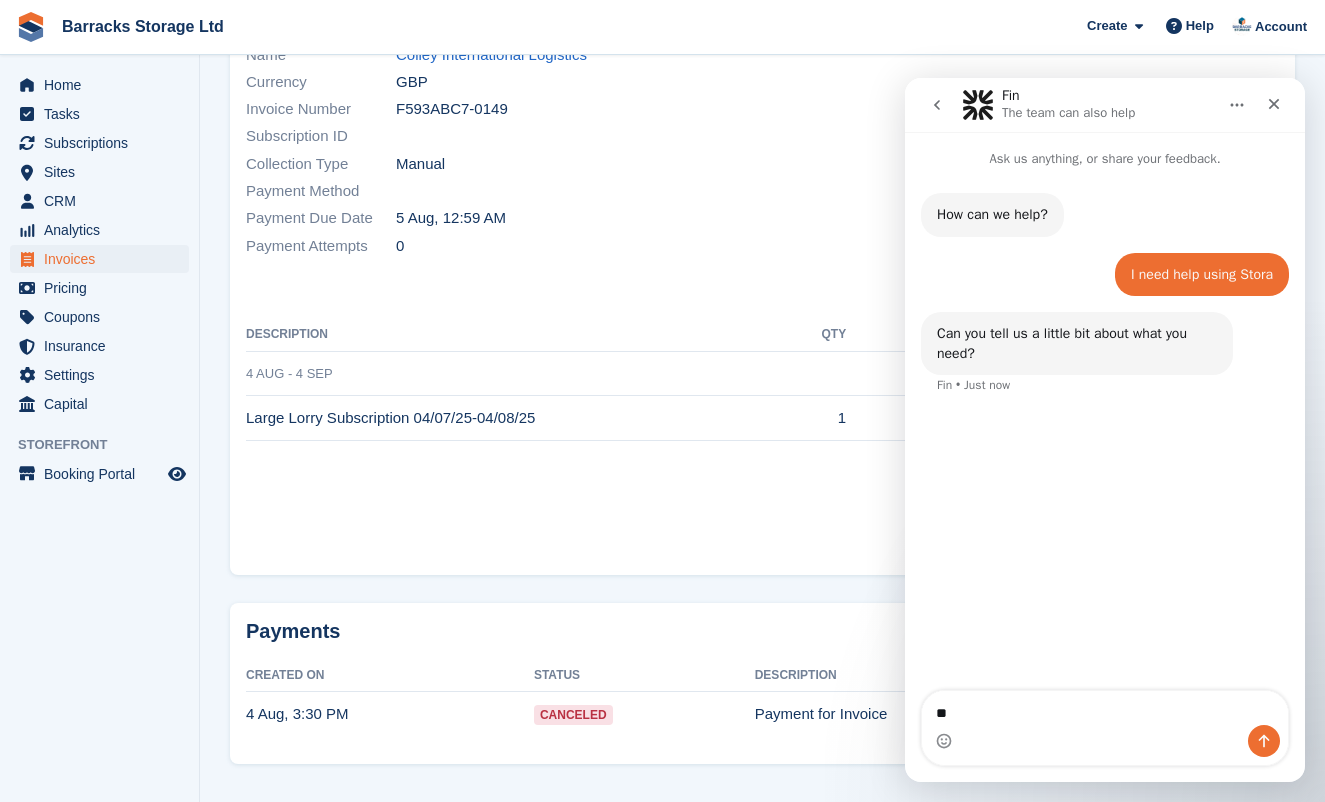 type on "*" 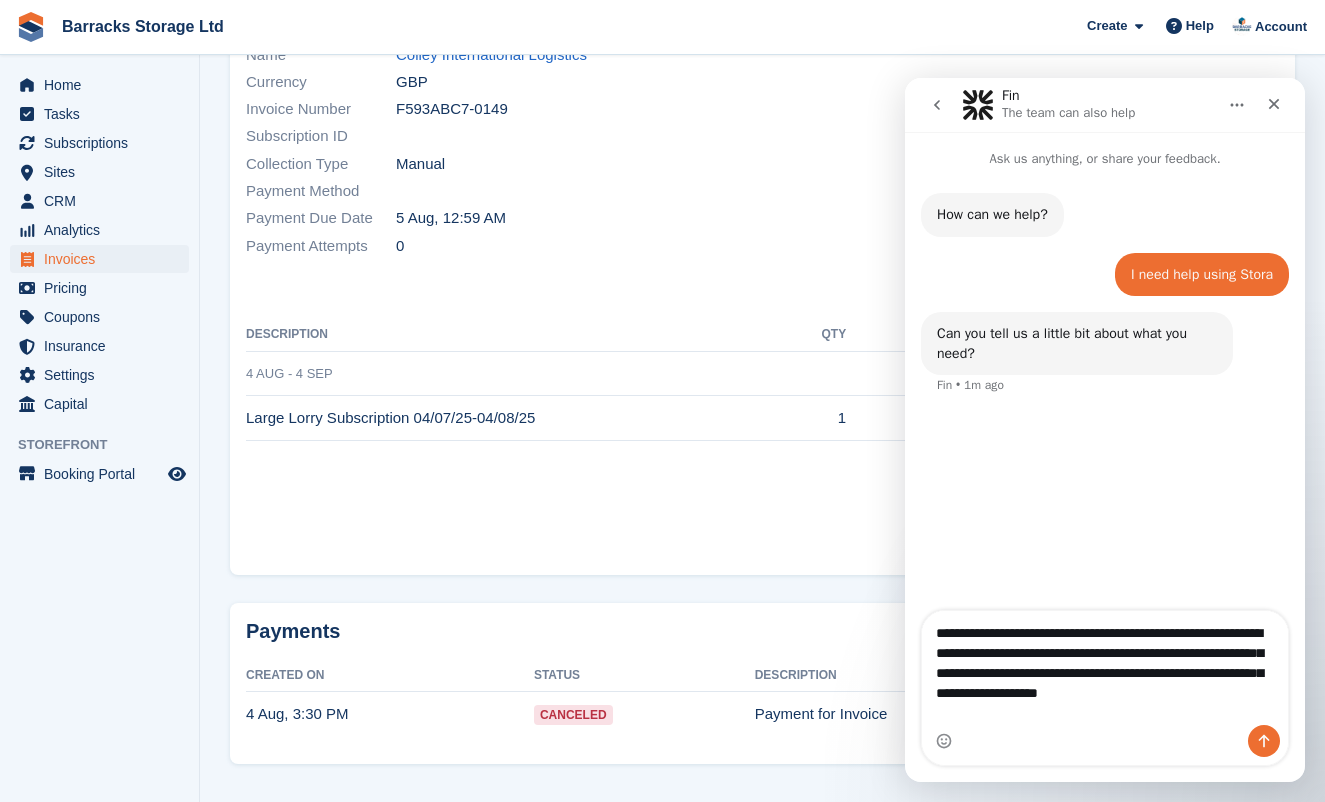 type on "**********" 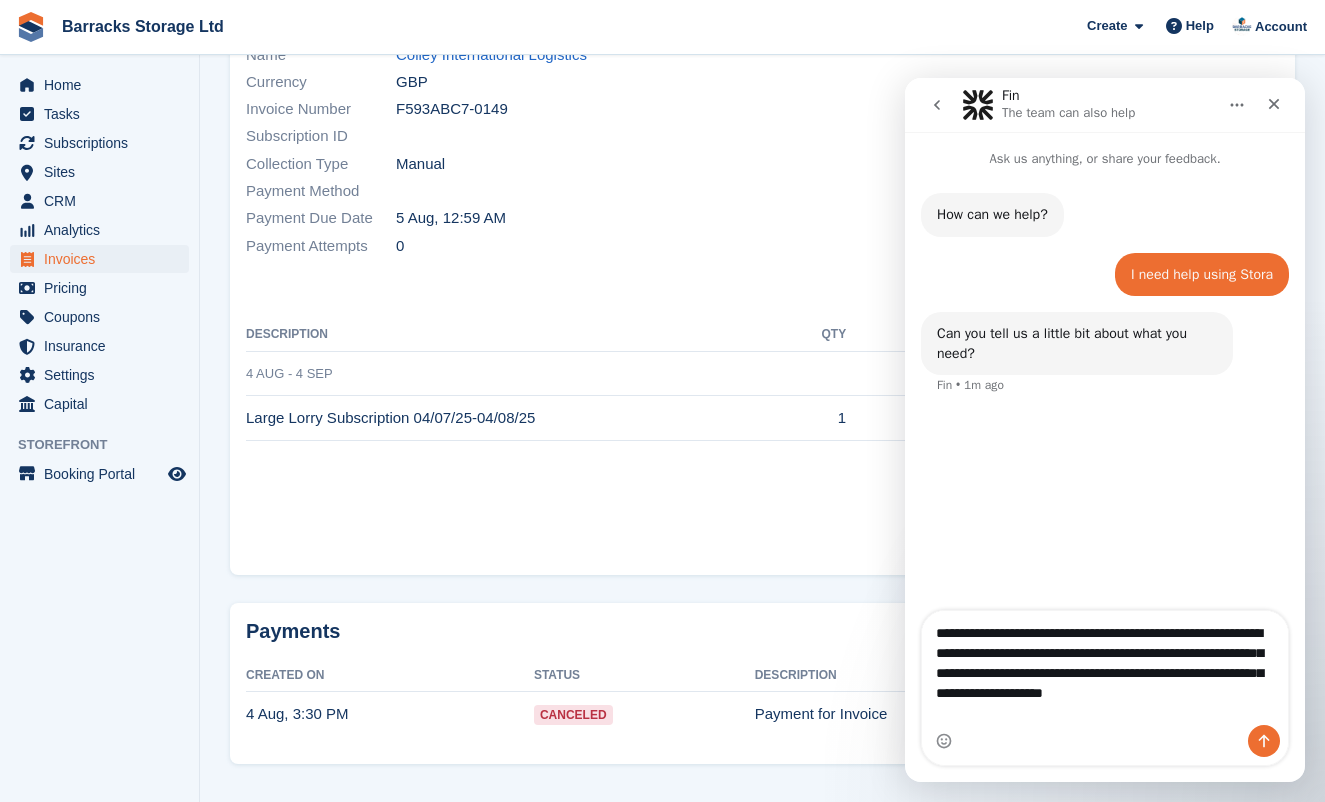type 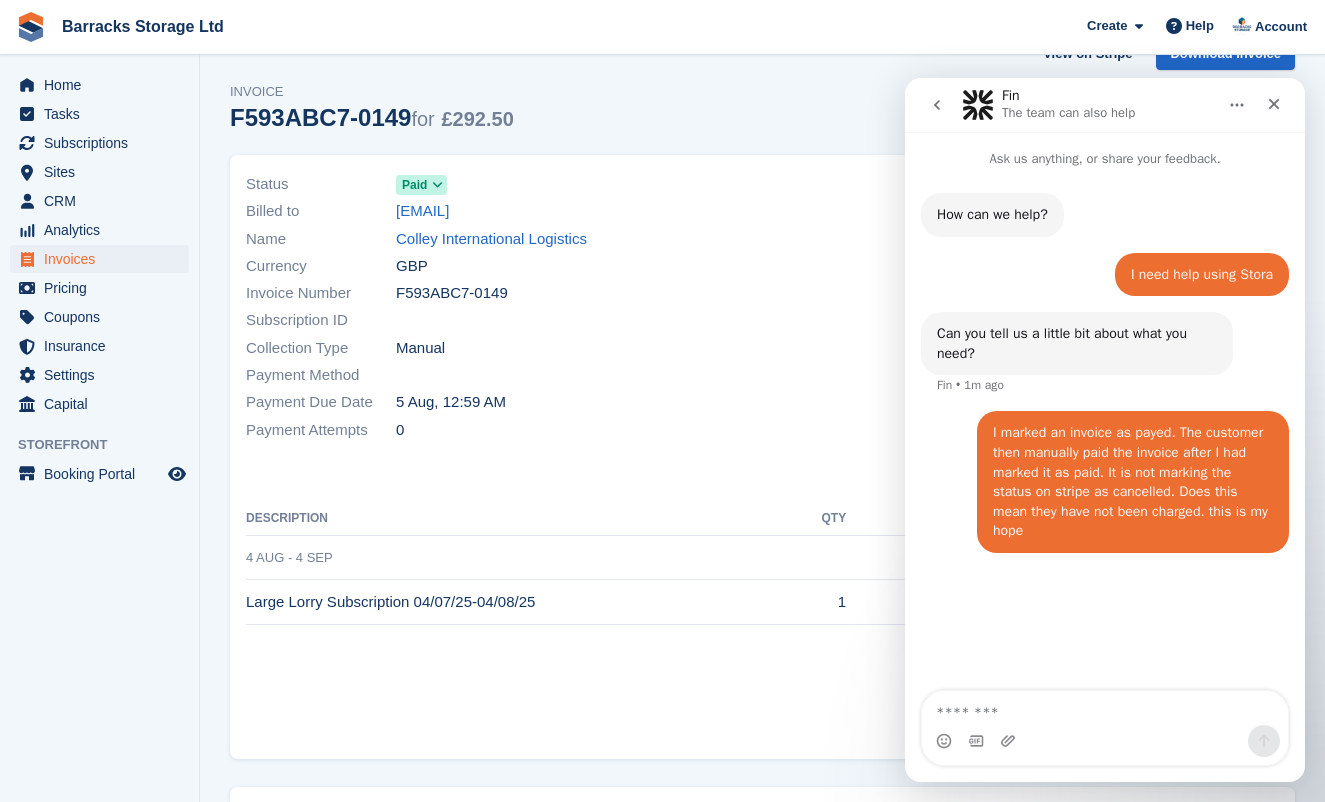 scroll, scrollTop: 90, scrollLeft: 0, axis: vertical 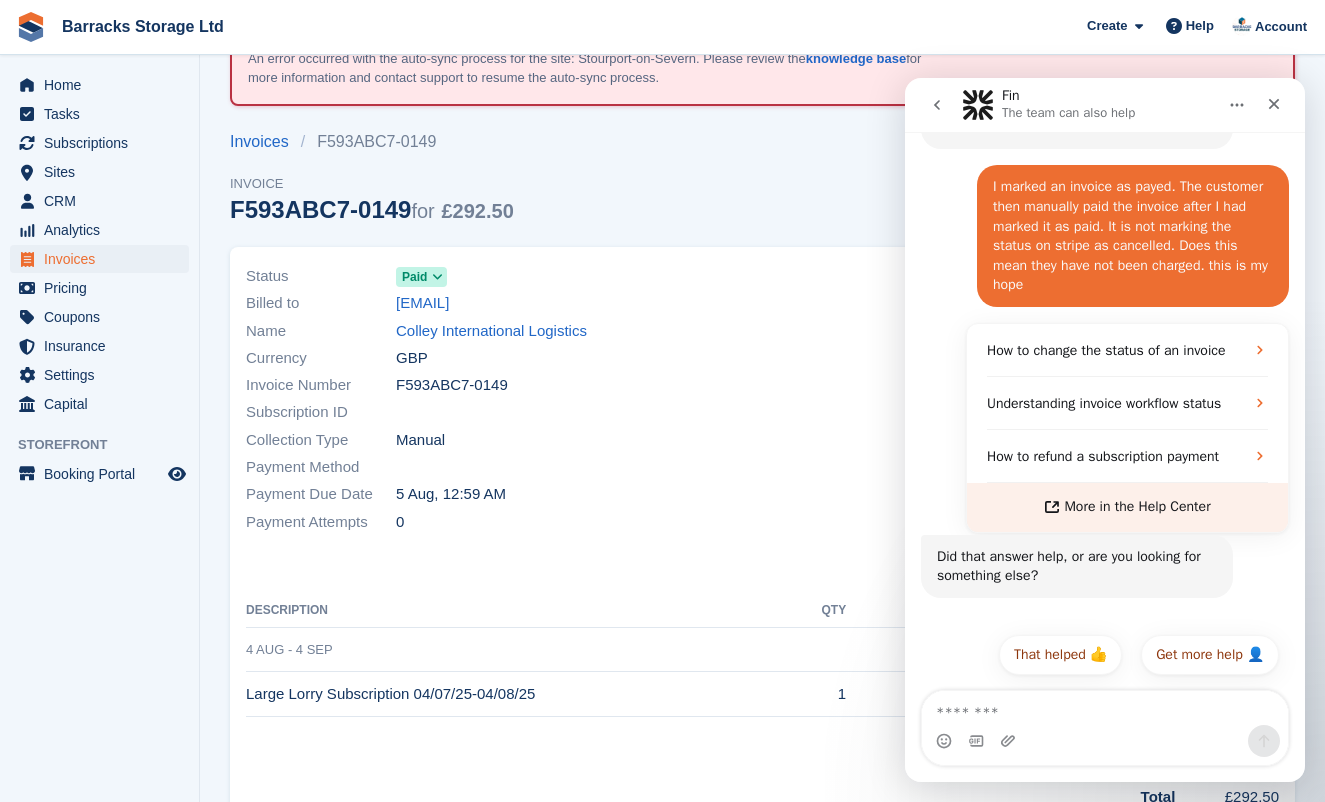 click on "More in the Help Center" at bounding box center [1127, 507] 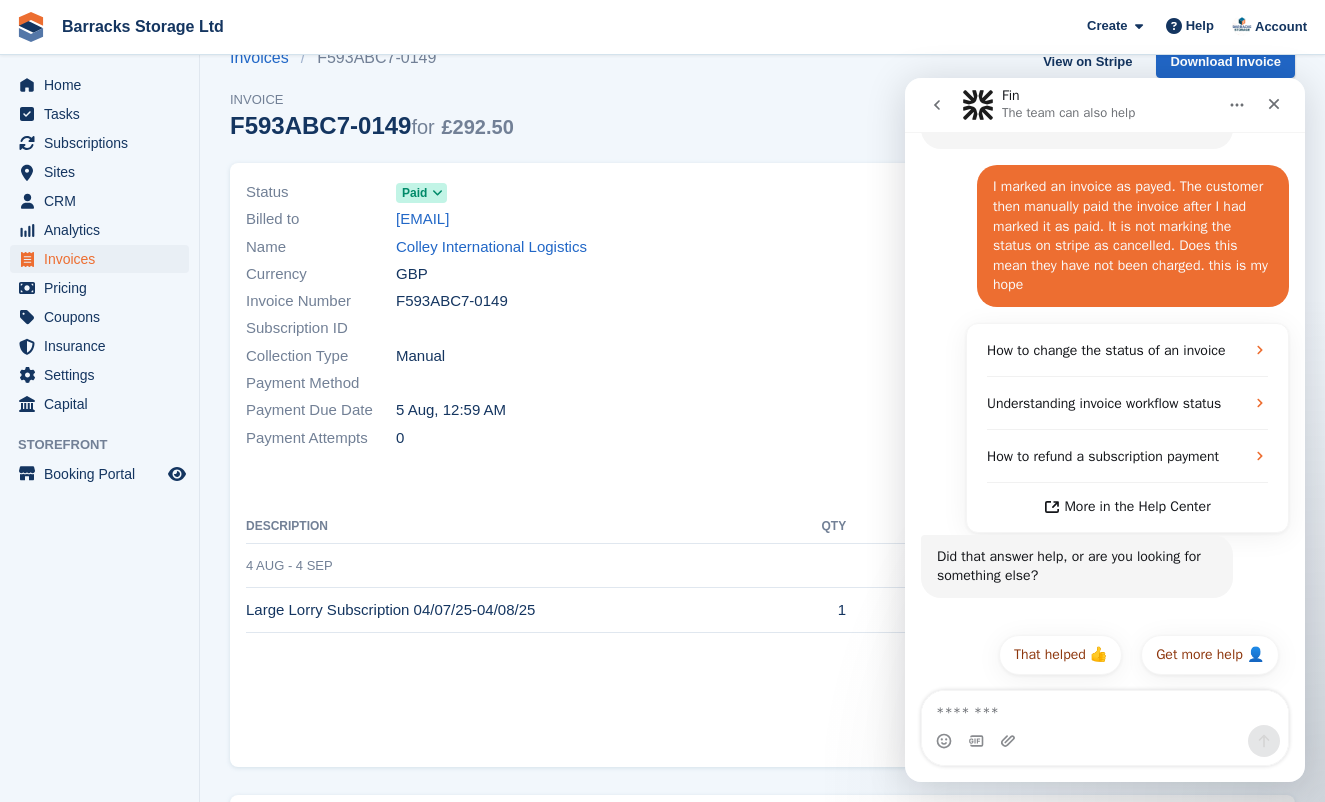 scroll, scrollTop: 175, scrollLeft: 0, axis: vertical 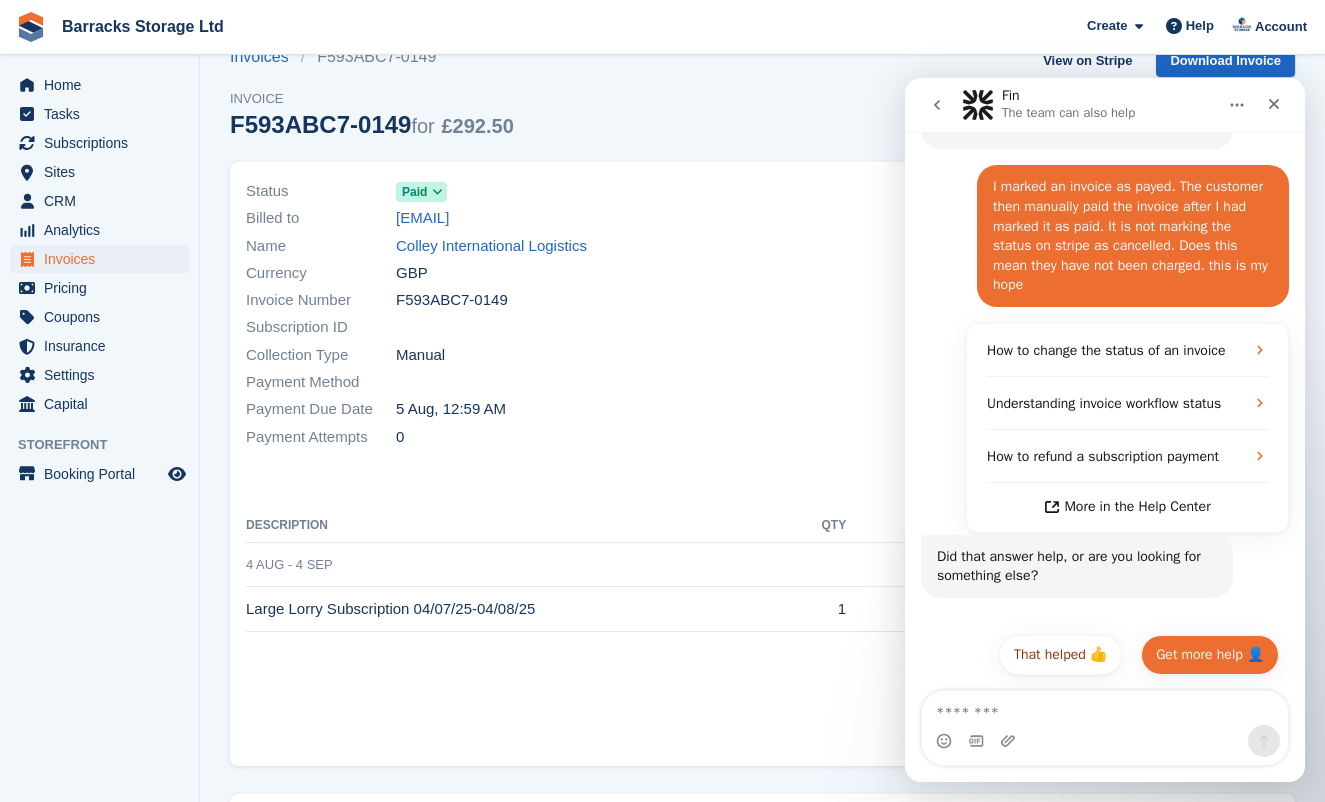 click on "Get more help 👤" at bounding box center (1210, 655) 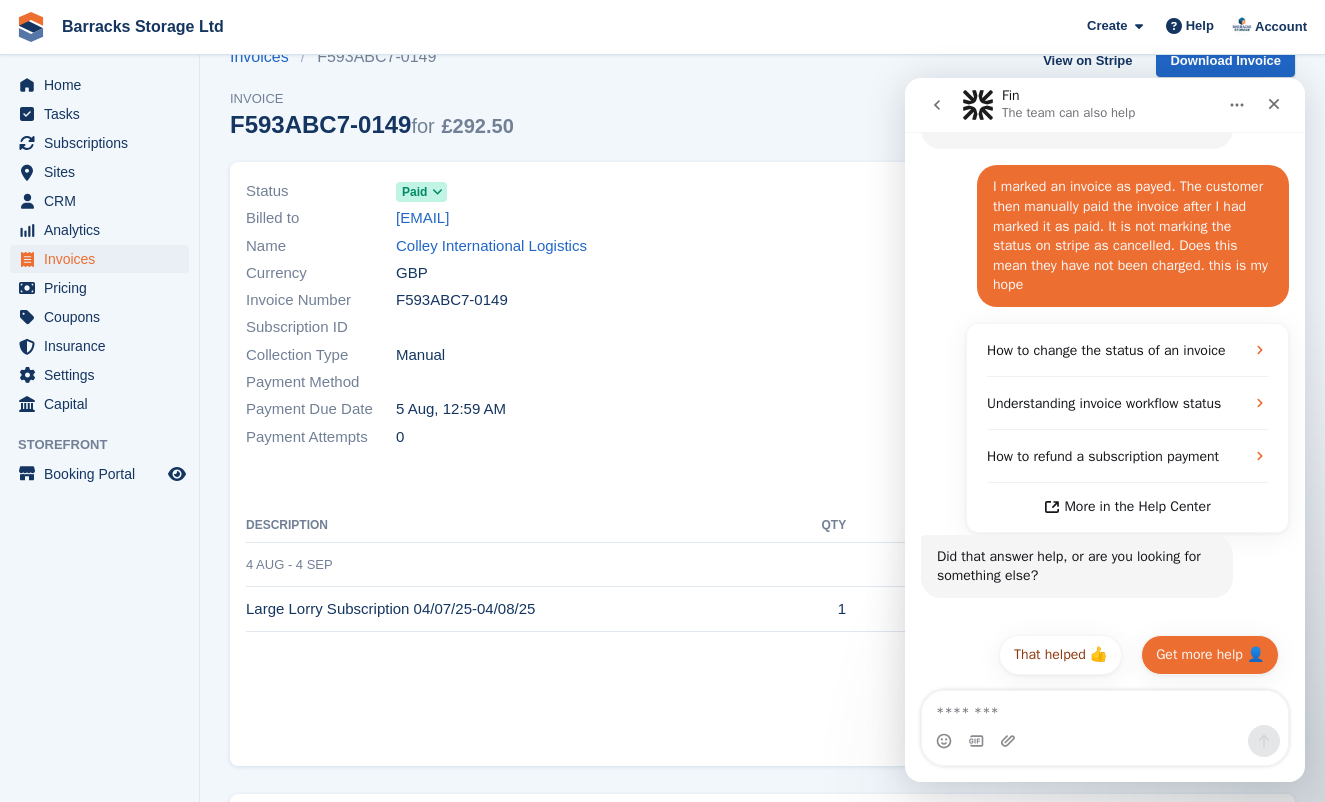 scroll, scrollTop: 83, scrollLeft: 0, axis: vertical 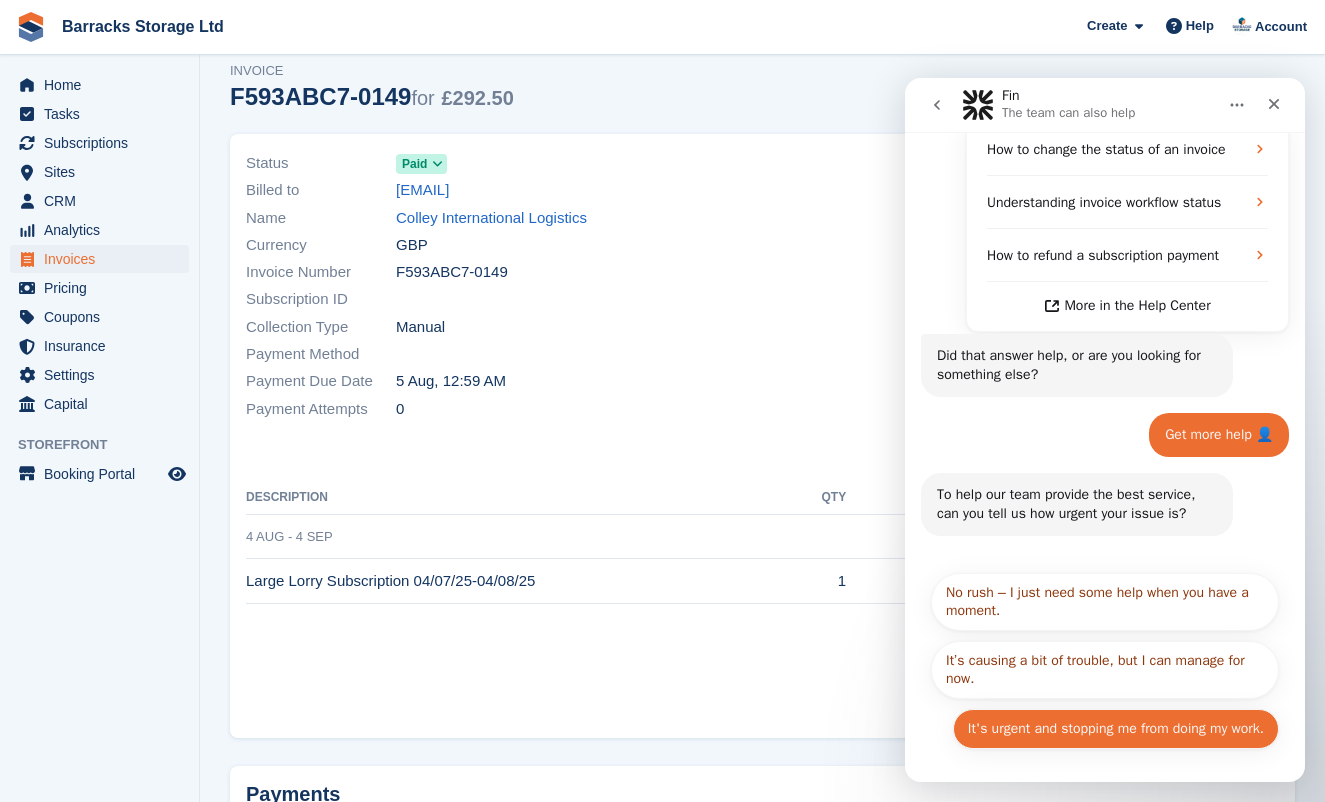 click on "It's urgent and stopping me from doing my work." at bounding box center [1116, 729] 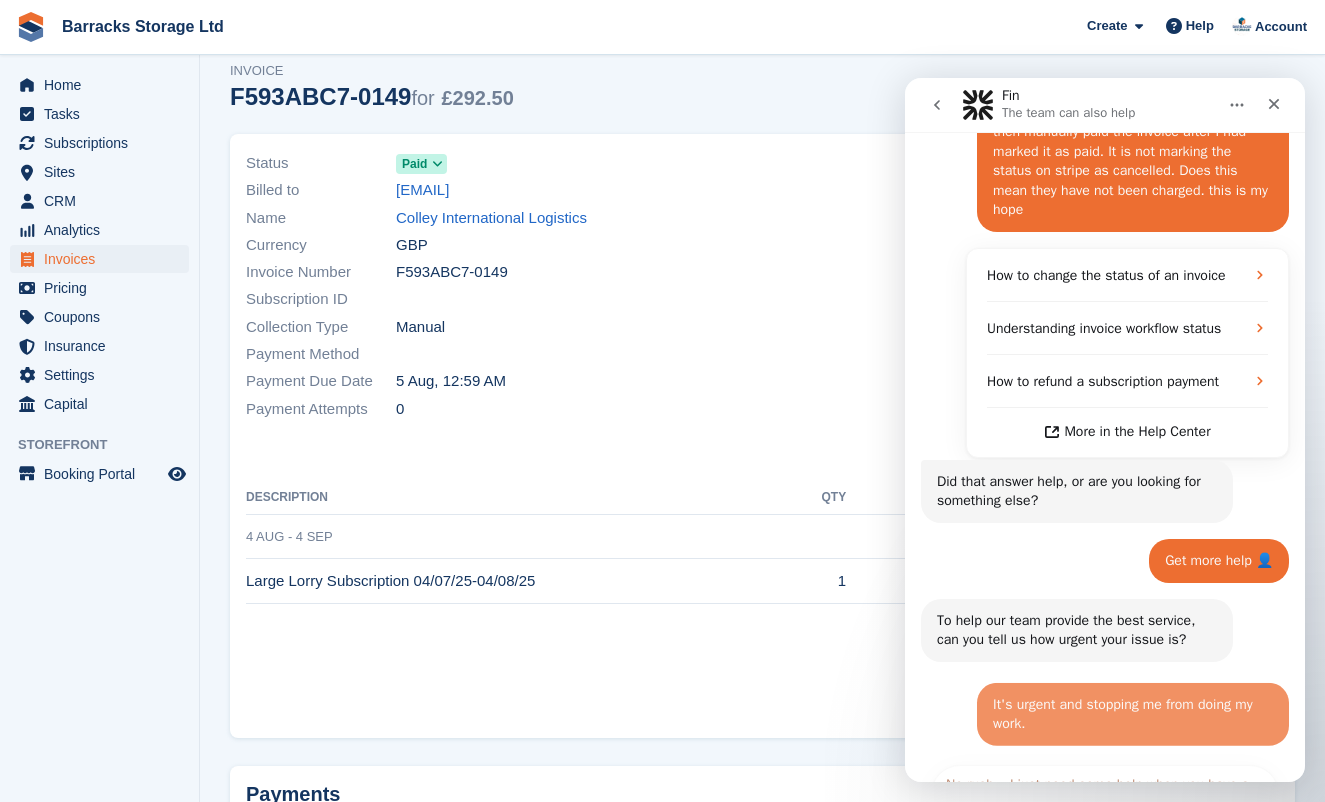 scroll, scrollTop: 183, scrollLeft: 0, axis: vertical 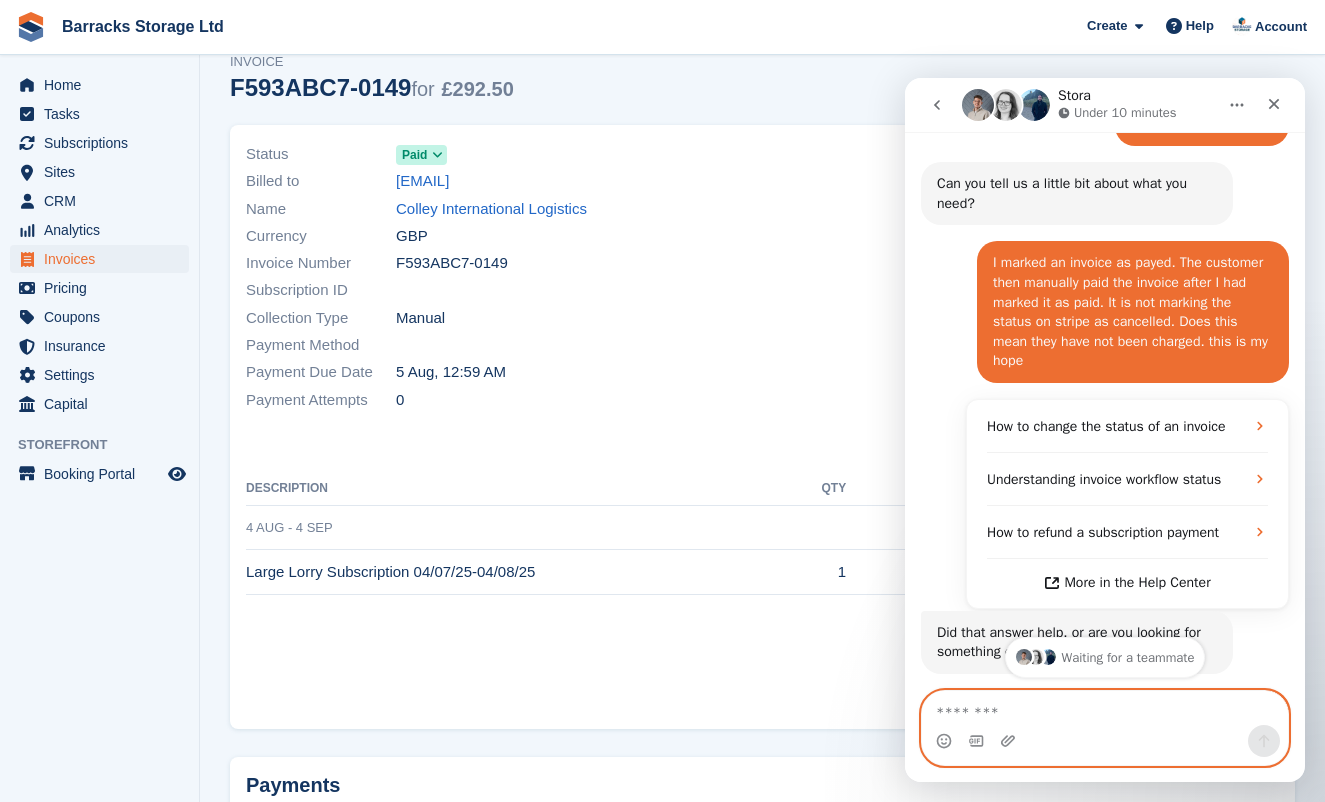 click at bounding box center (1105, 708) 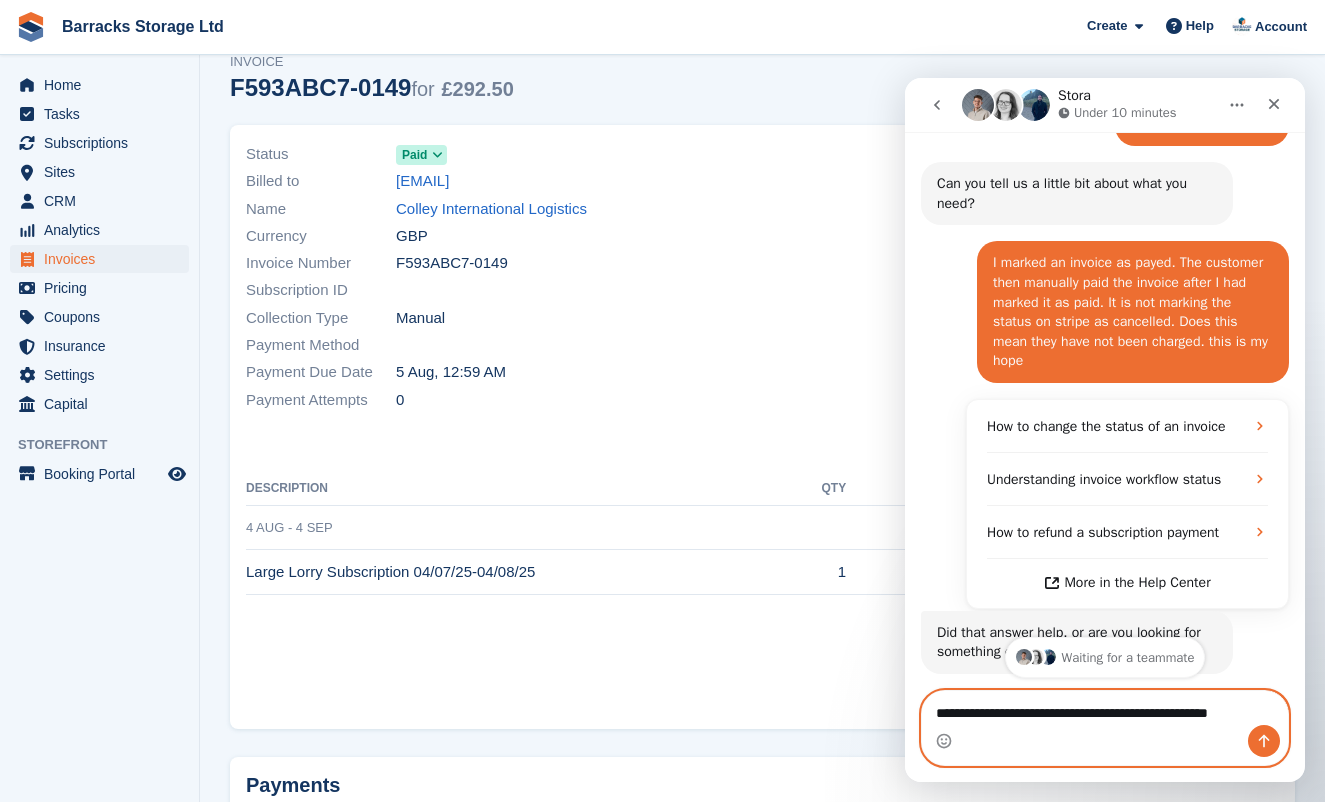 type on "**********" 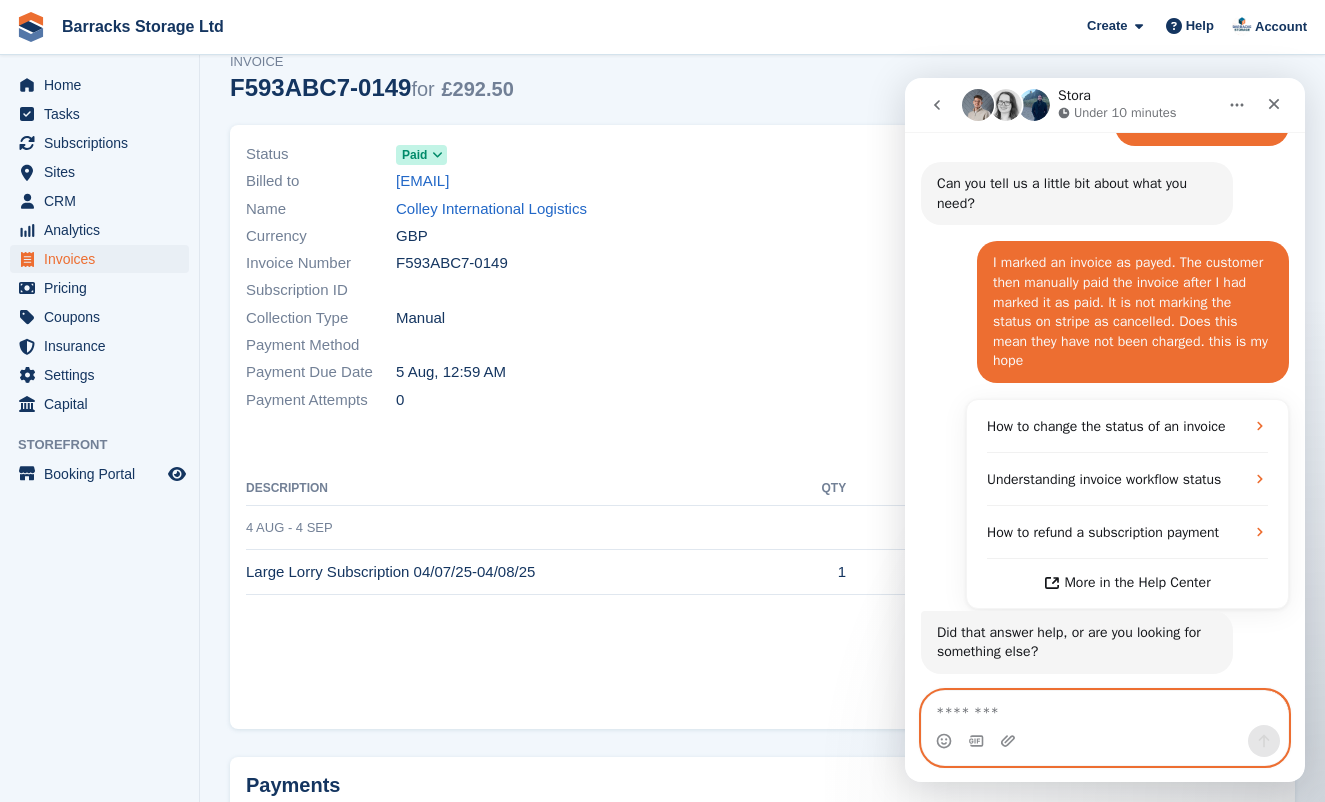 scroll, scrollTop: 120, scrollLeft: 0, axis: vertical 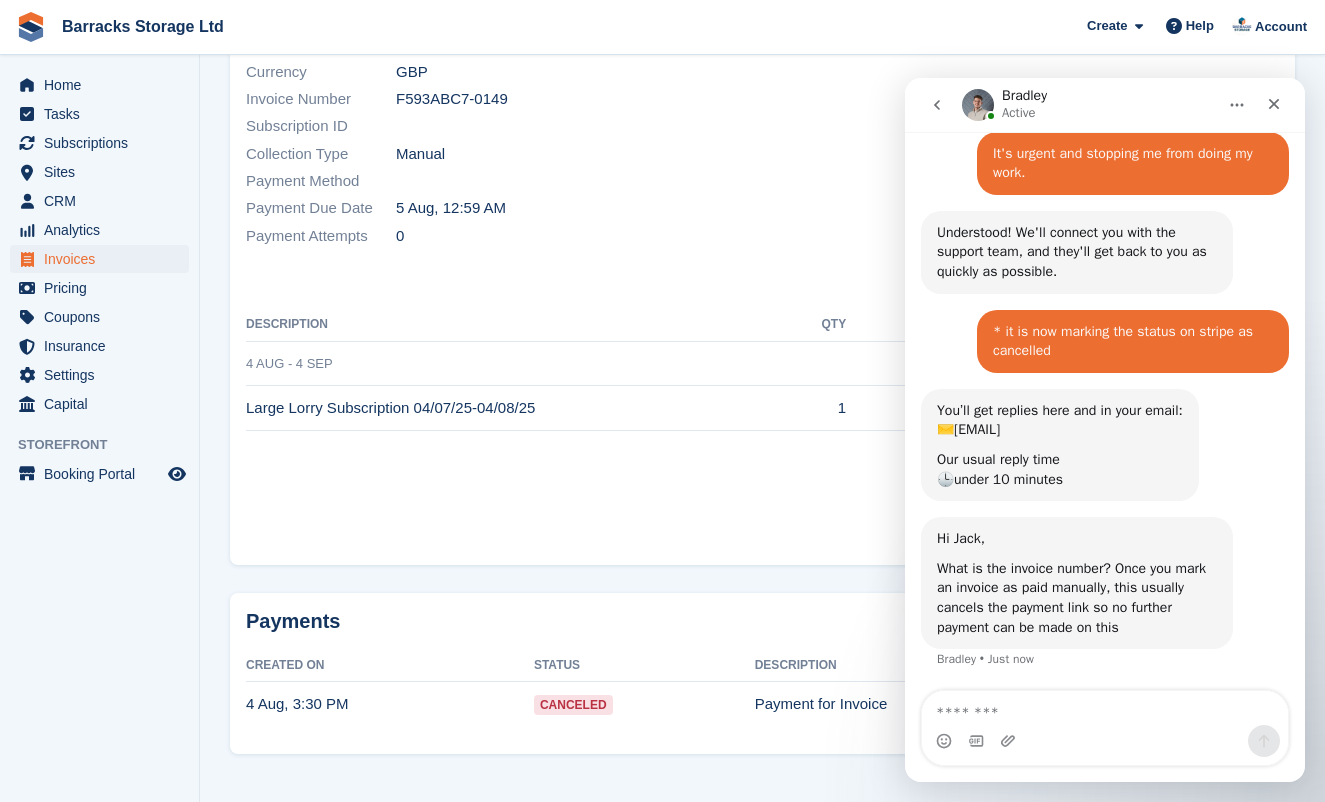 drag, startPoint x: 393, startPoint y: 95, endPoint x: 518, endPoint y: 98, distance: 125.035995 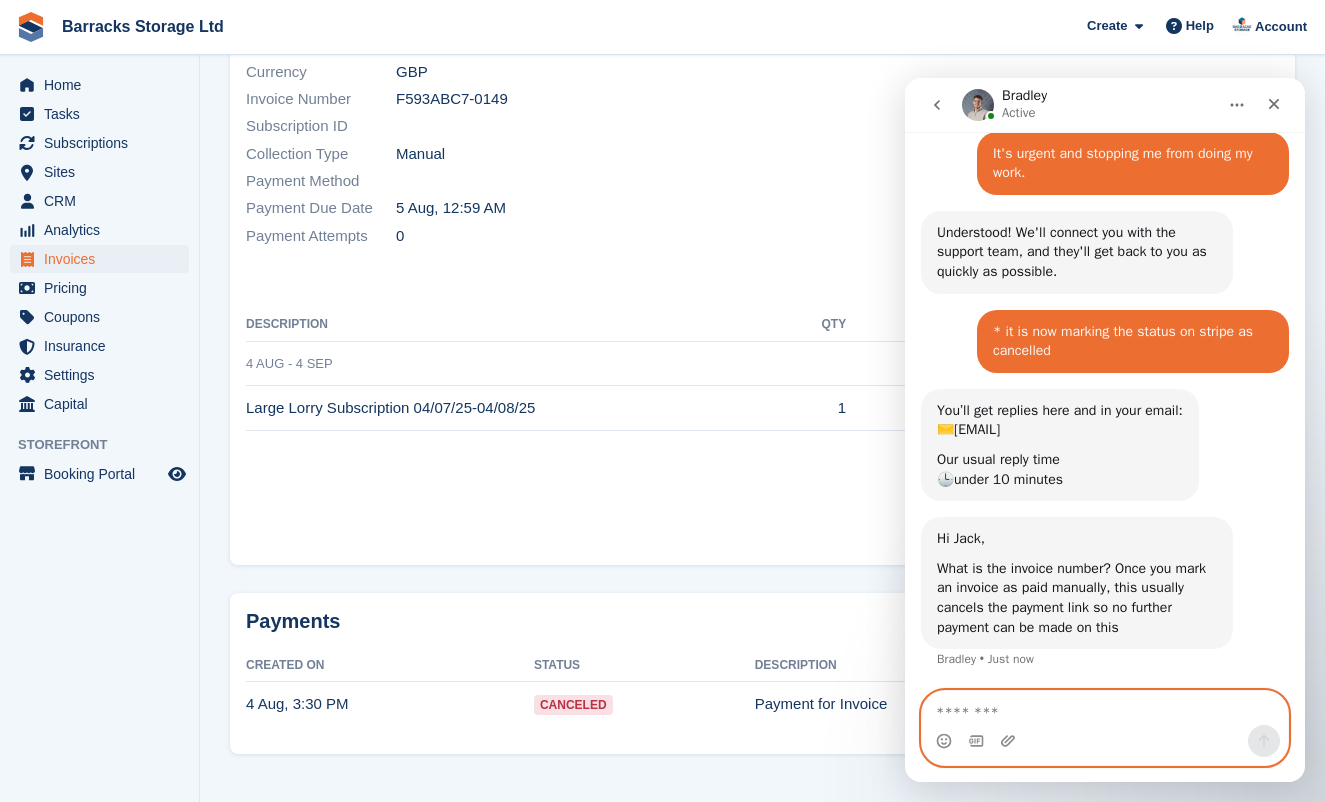 click at bounding box center [1105, 708] 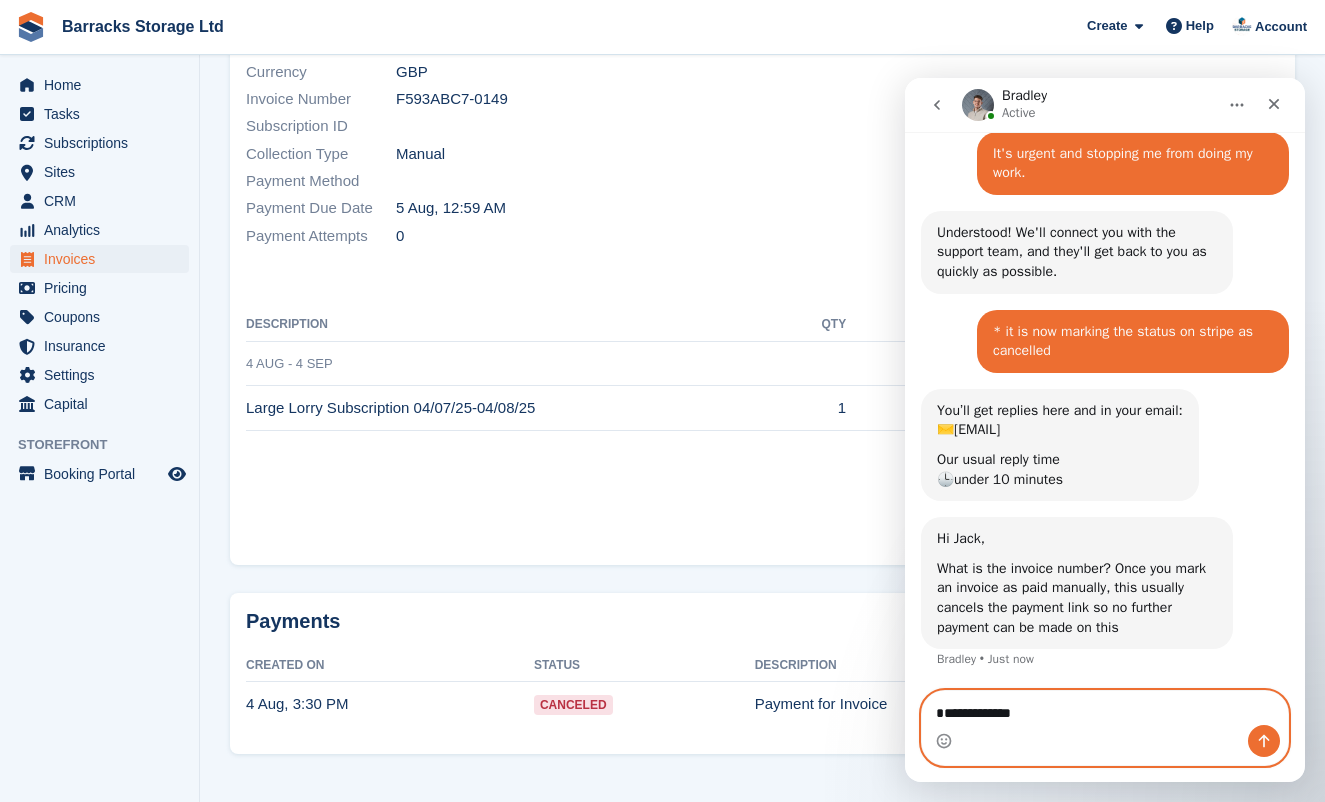 scroll, scrollTop: 911, scrollLeft: 0, axis: vertical 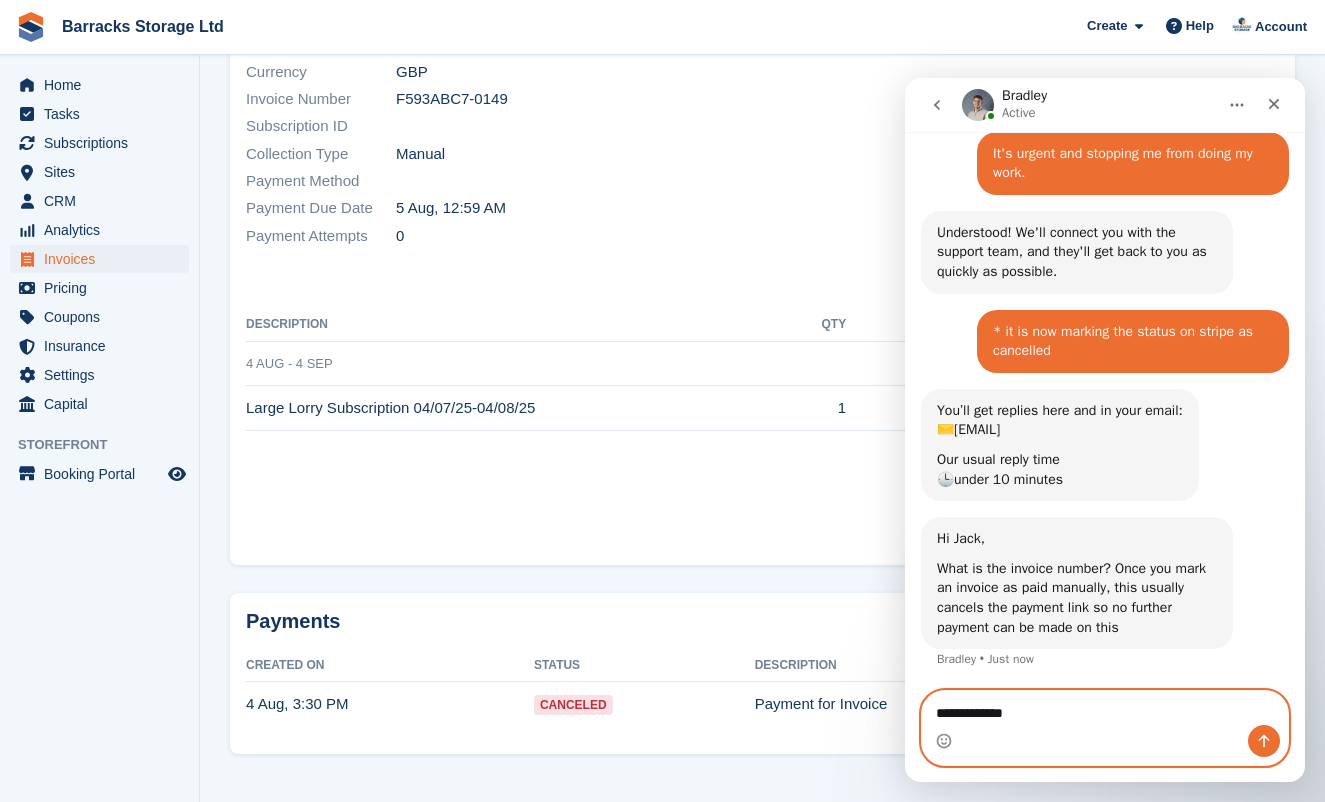 click on "**********" at bounding box center (1105, 708) 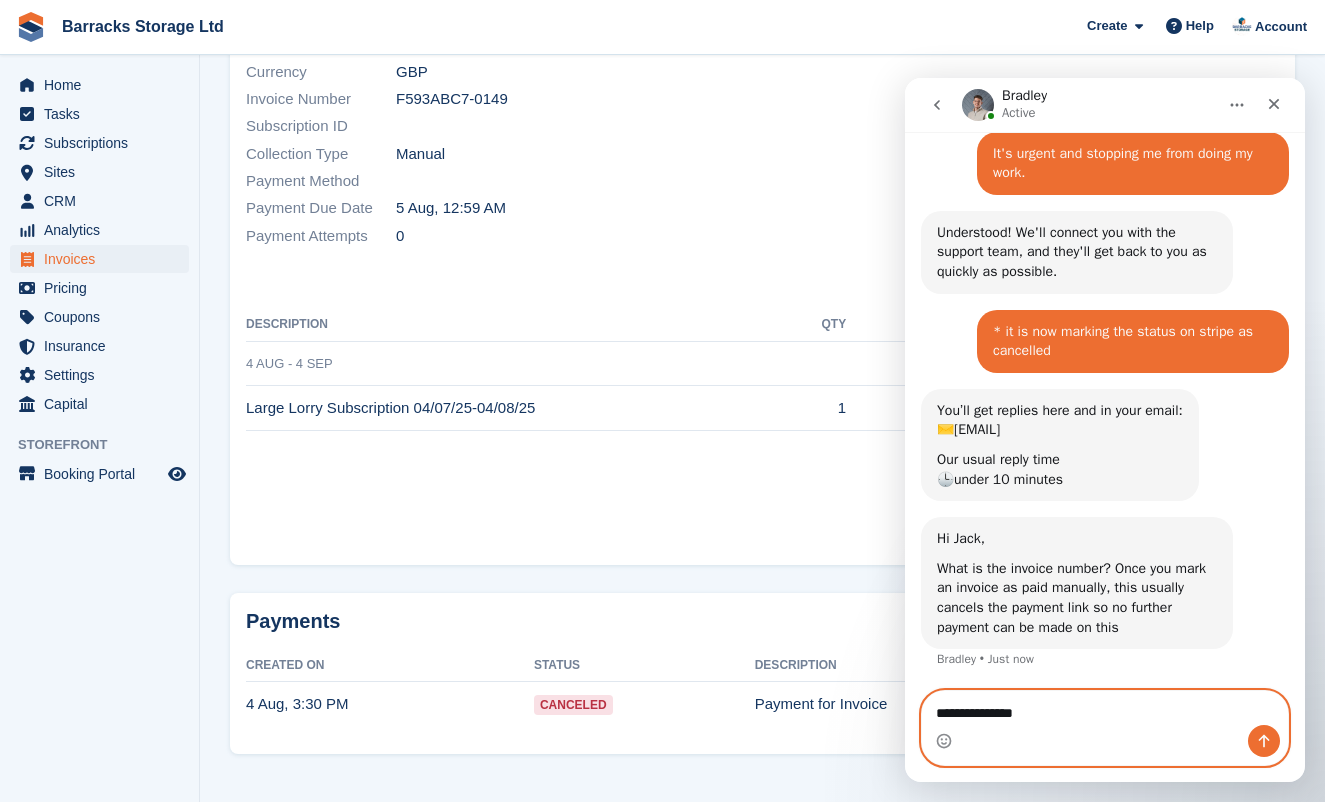 scroll, scrollTop: 931, scrollLeft: 0, axis: vertical 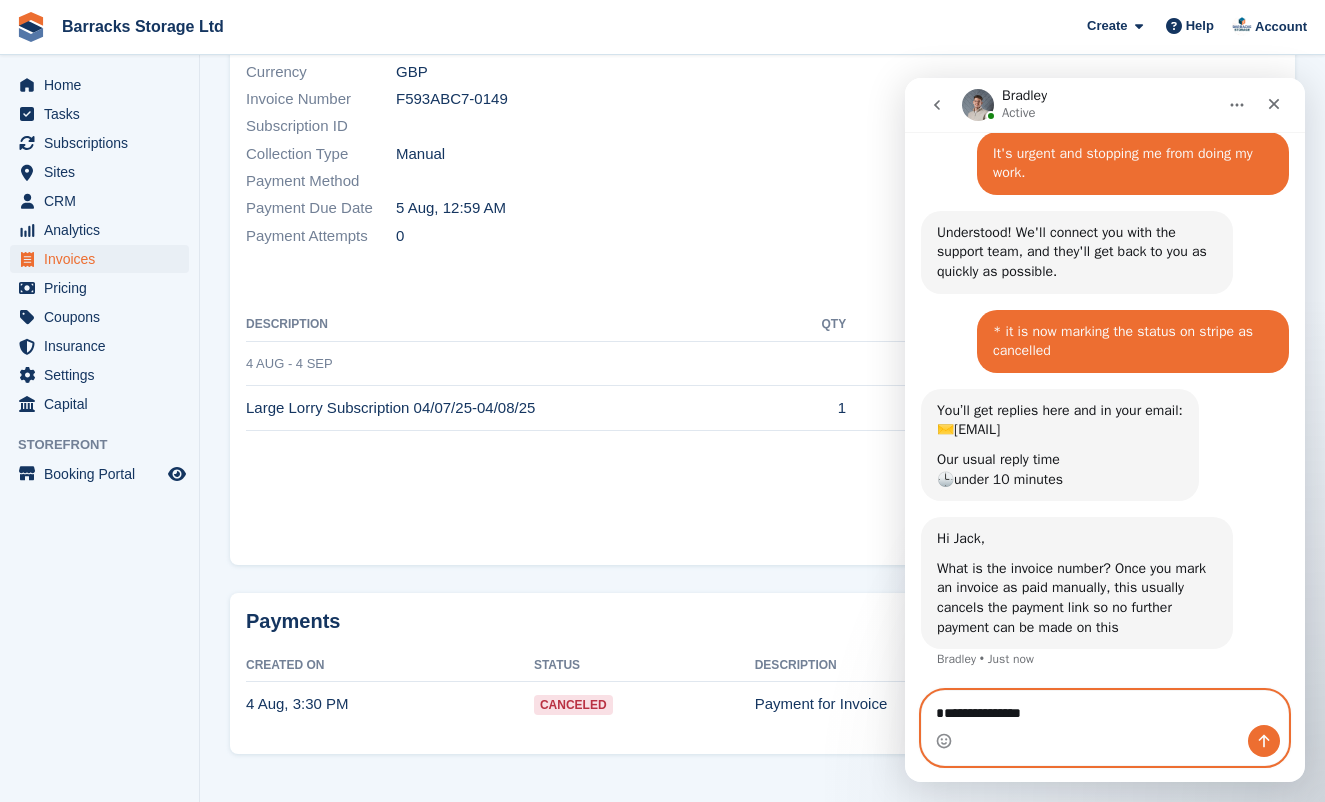 click on "**********" at bounding box center (1105, 738) 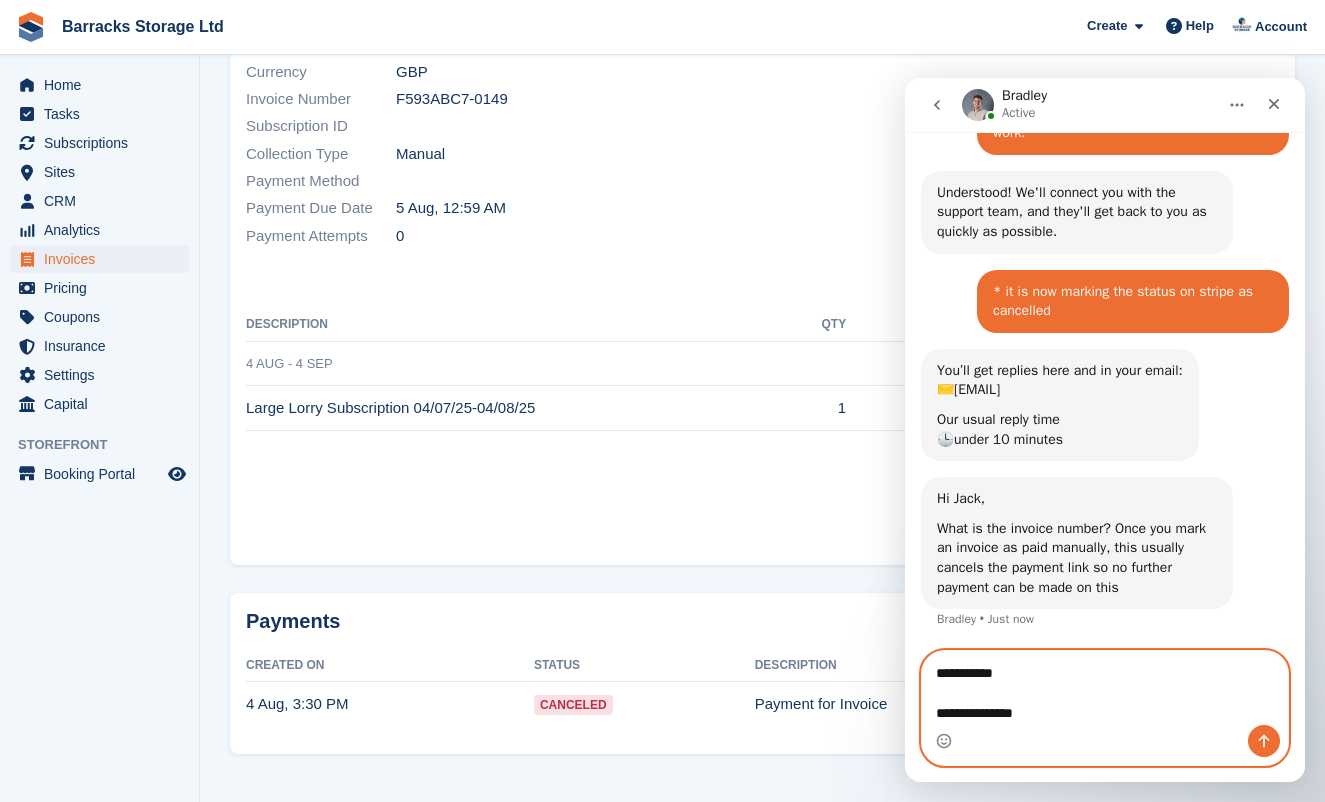 scroll, scrollTop: 971, scrollLeft: 0, axis: vertical 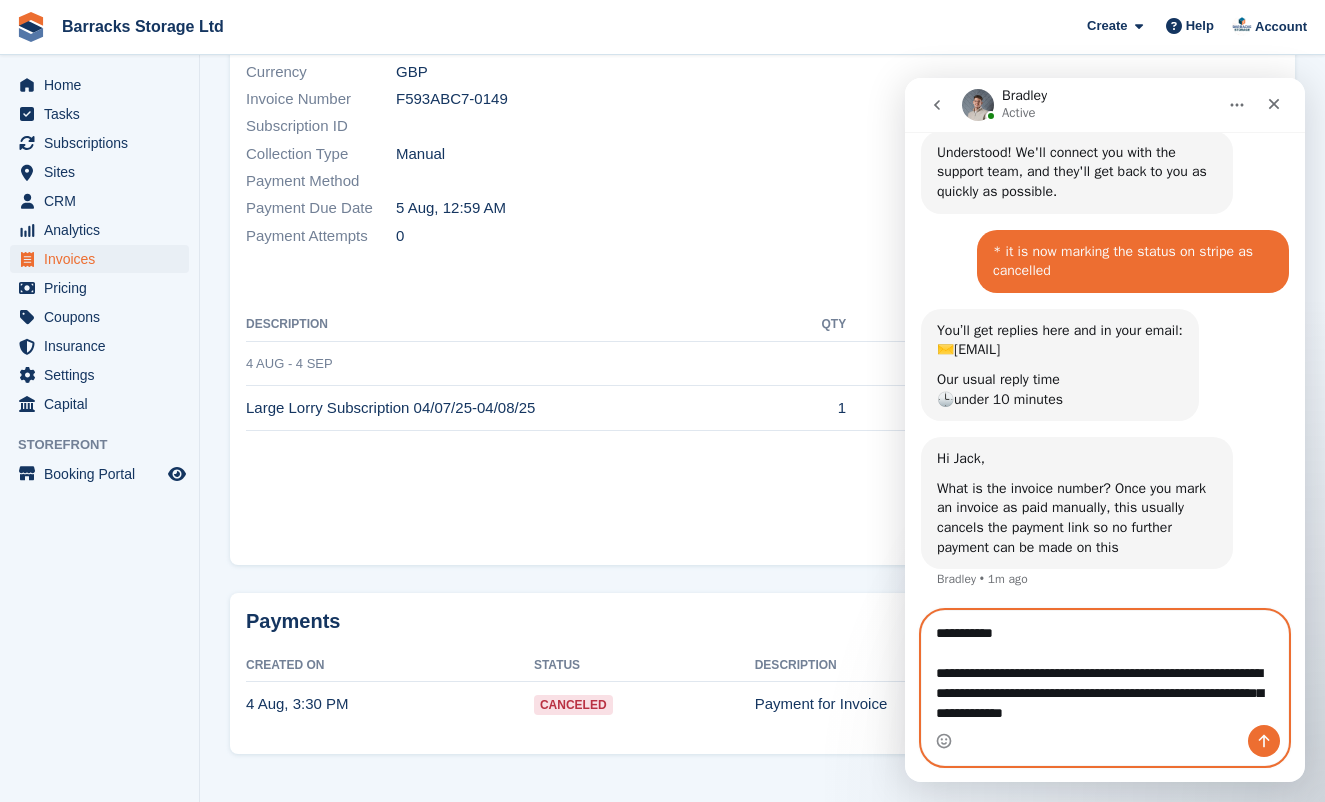 drag, startPoint x: 1183, startPoint y: 650, endPoint x: 1261, endPoint y: 697, distance: 91.06591 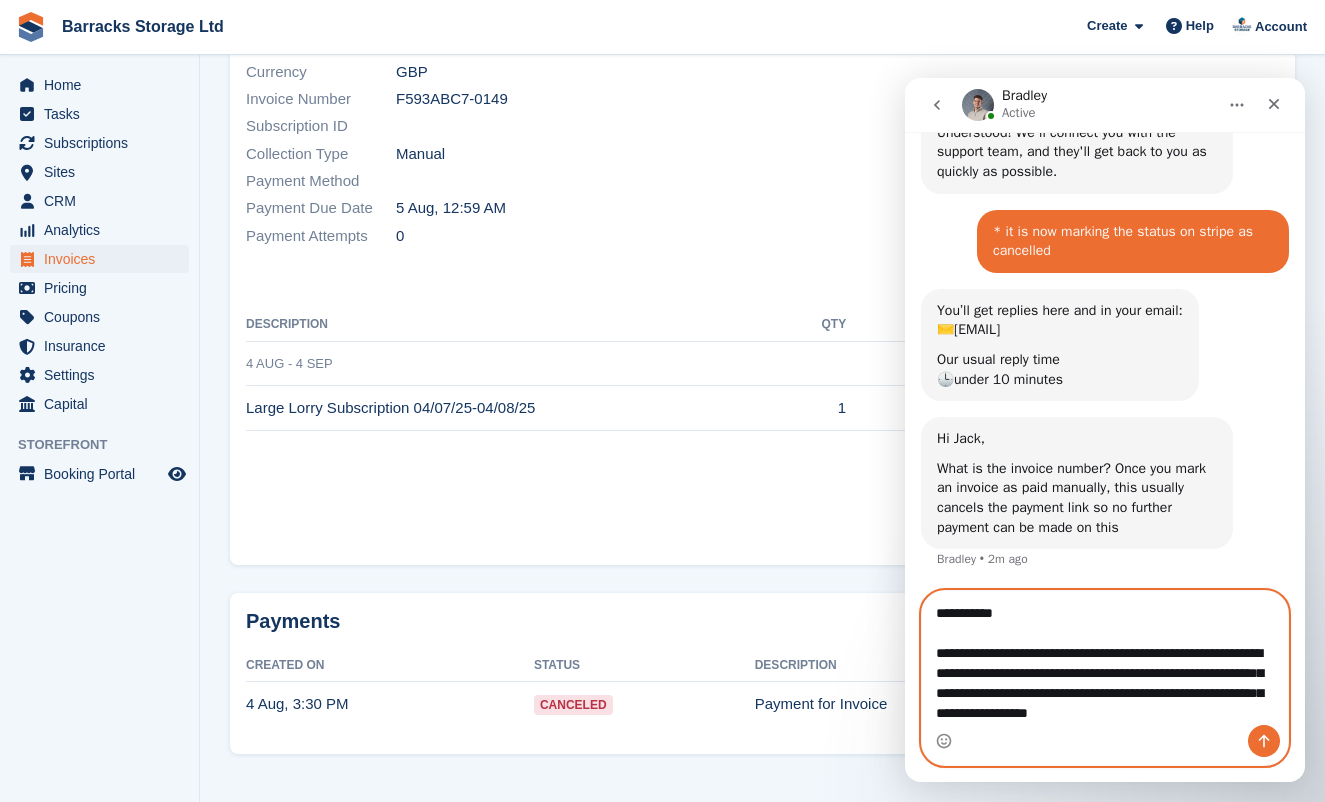 scroll, scrollTop: 1015, scrollLeft: 0, axis: vertical 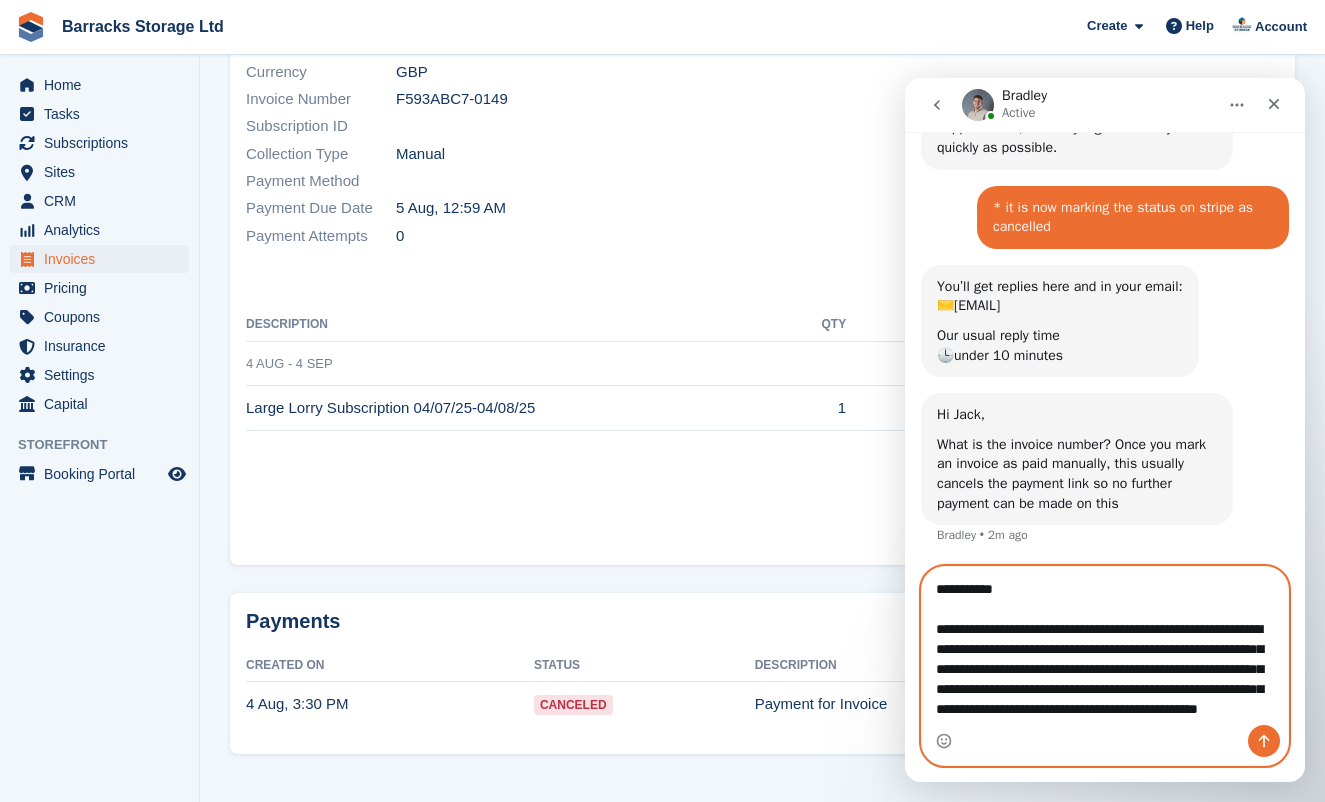click on "**********" at bounding box center (1105, 646) 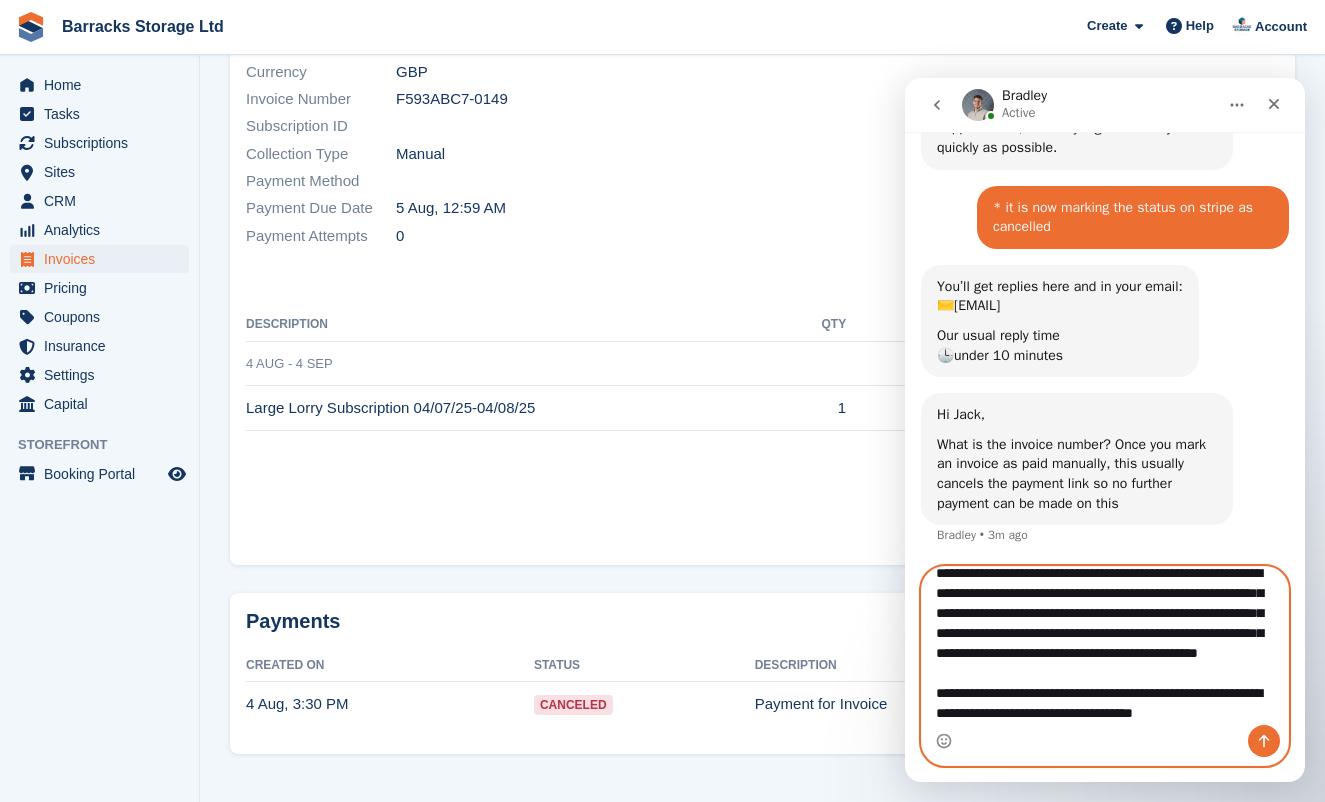 scroll, scrollTop: 96, scrollLeft: 0, axis: vertical 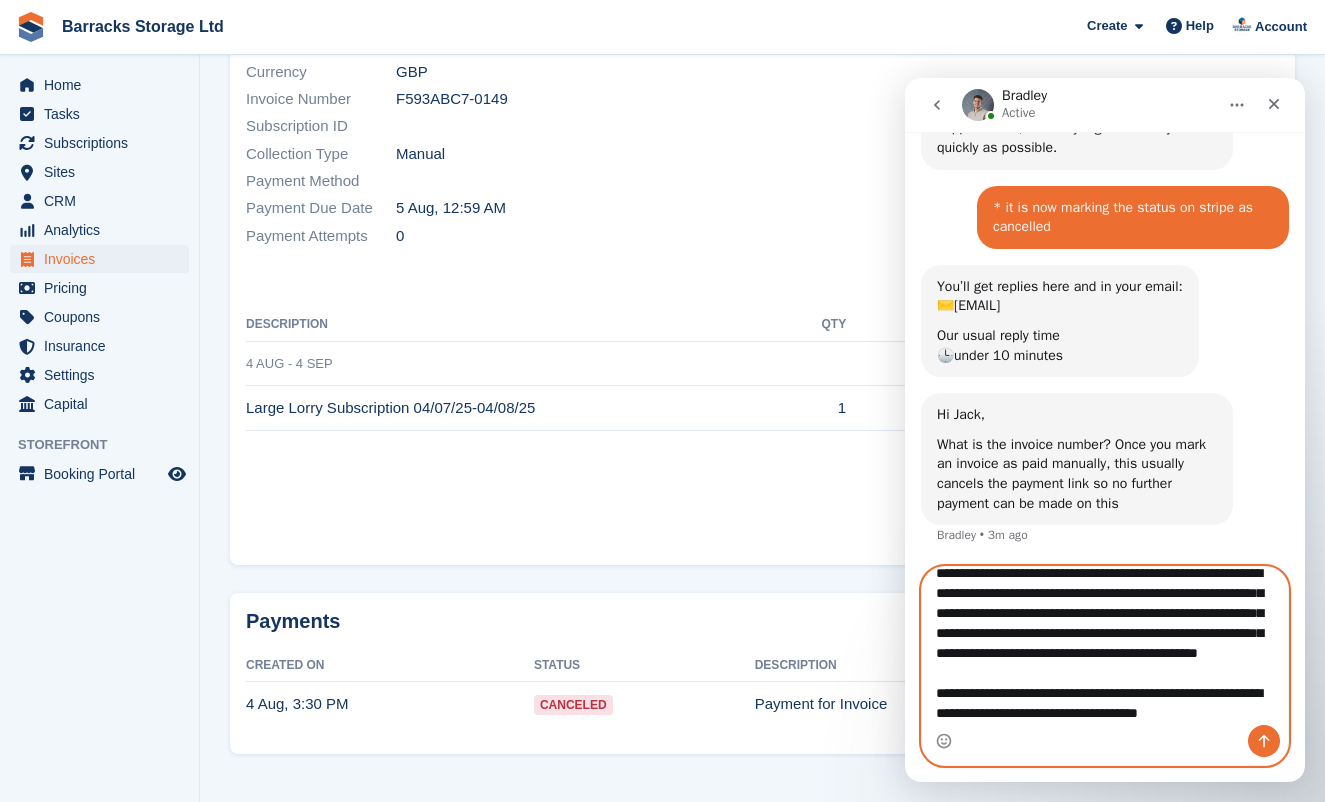 click on "**********" at bounding box center (1105, 646) 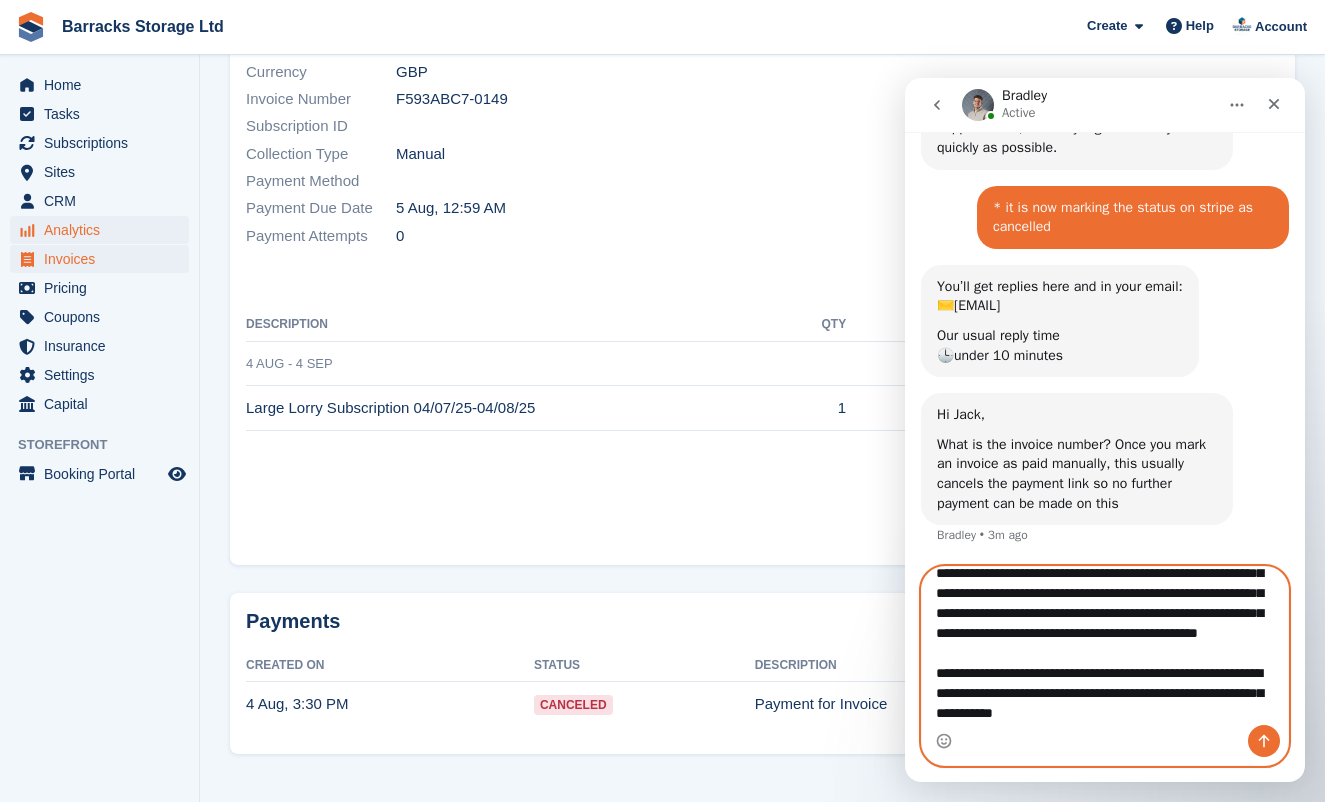 type on "**********" 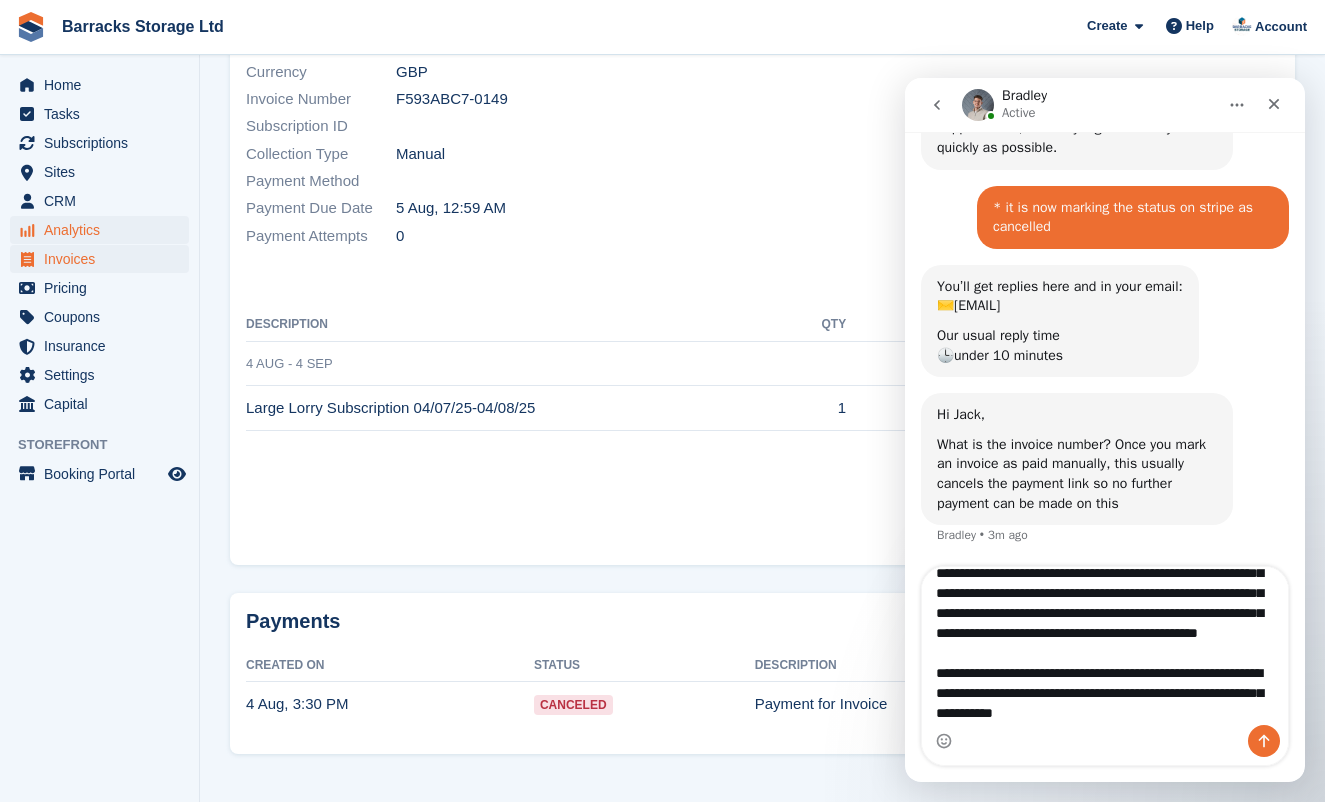 click on "Analytics" at bounding box center (104, 230) 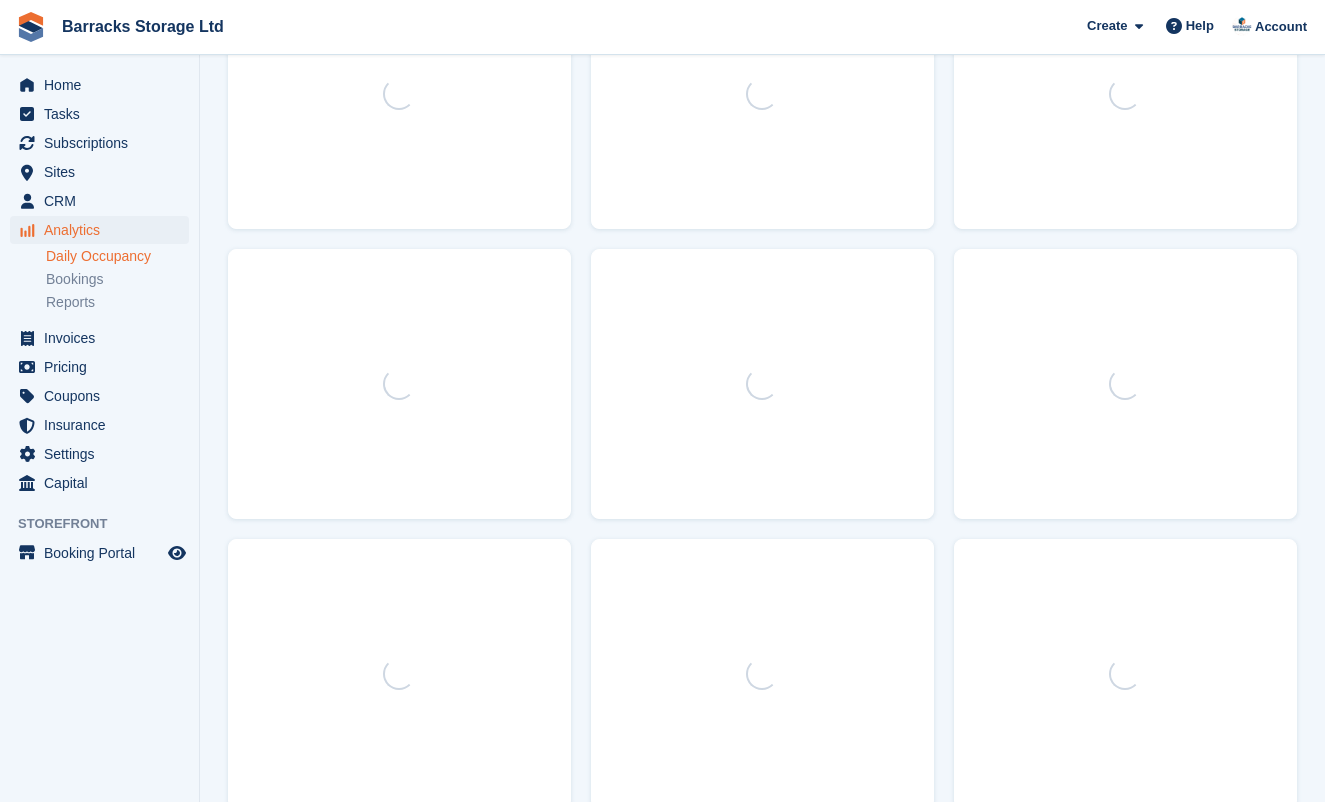 scroll, scrollTop: 0, scrollLeft: 0, axis: both 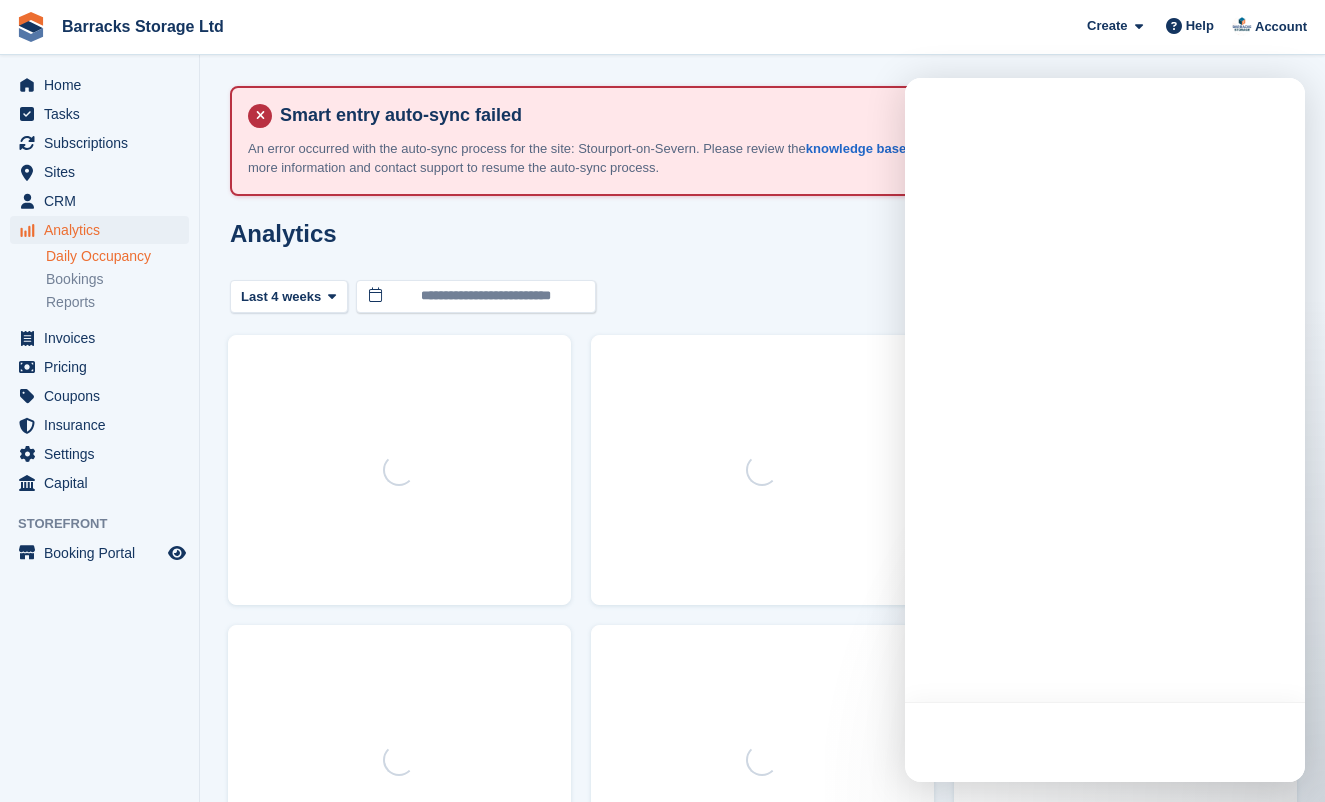 click on "Daily Occupancy" at bounding box center (117, 256) 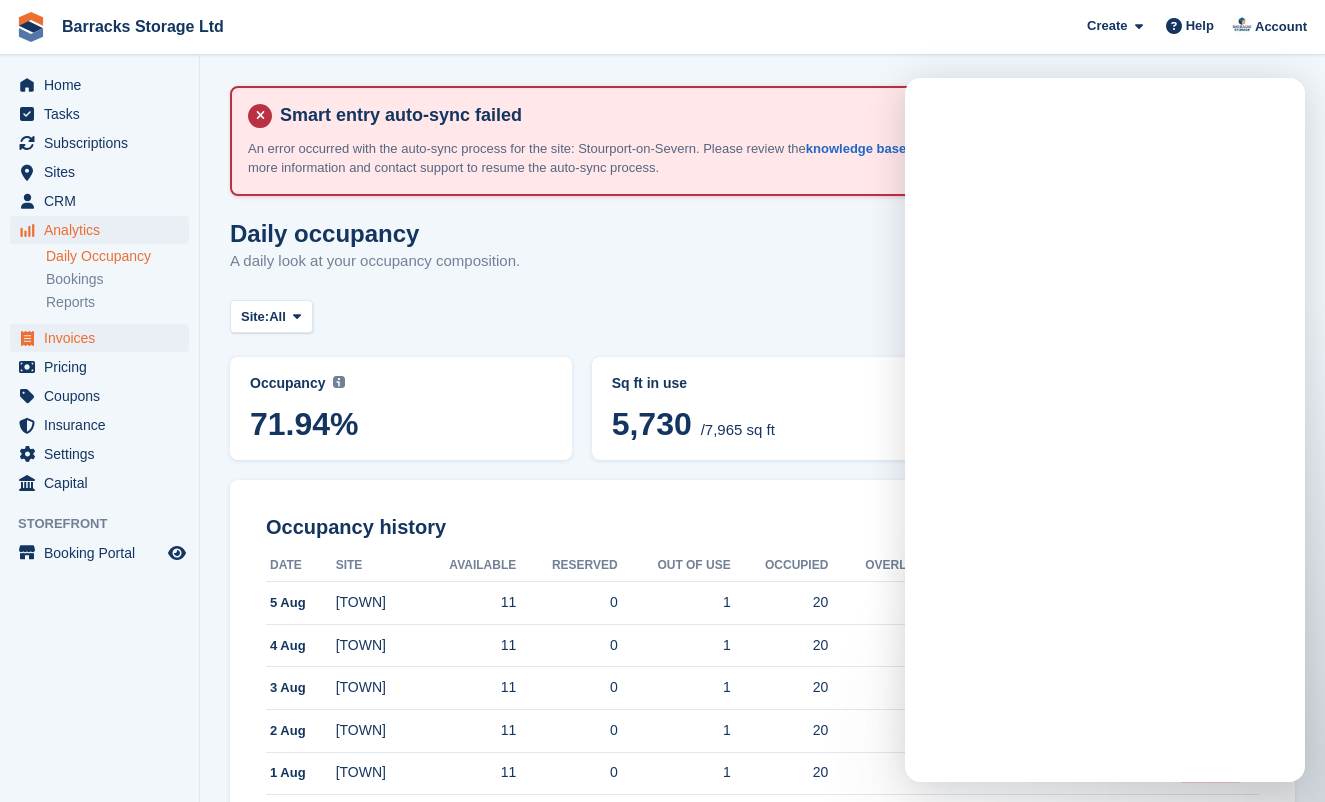scroll, scrollTop: 0, scrollLeft: 0, axis: both 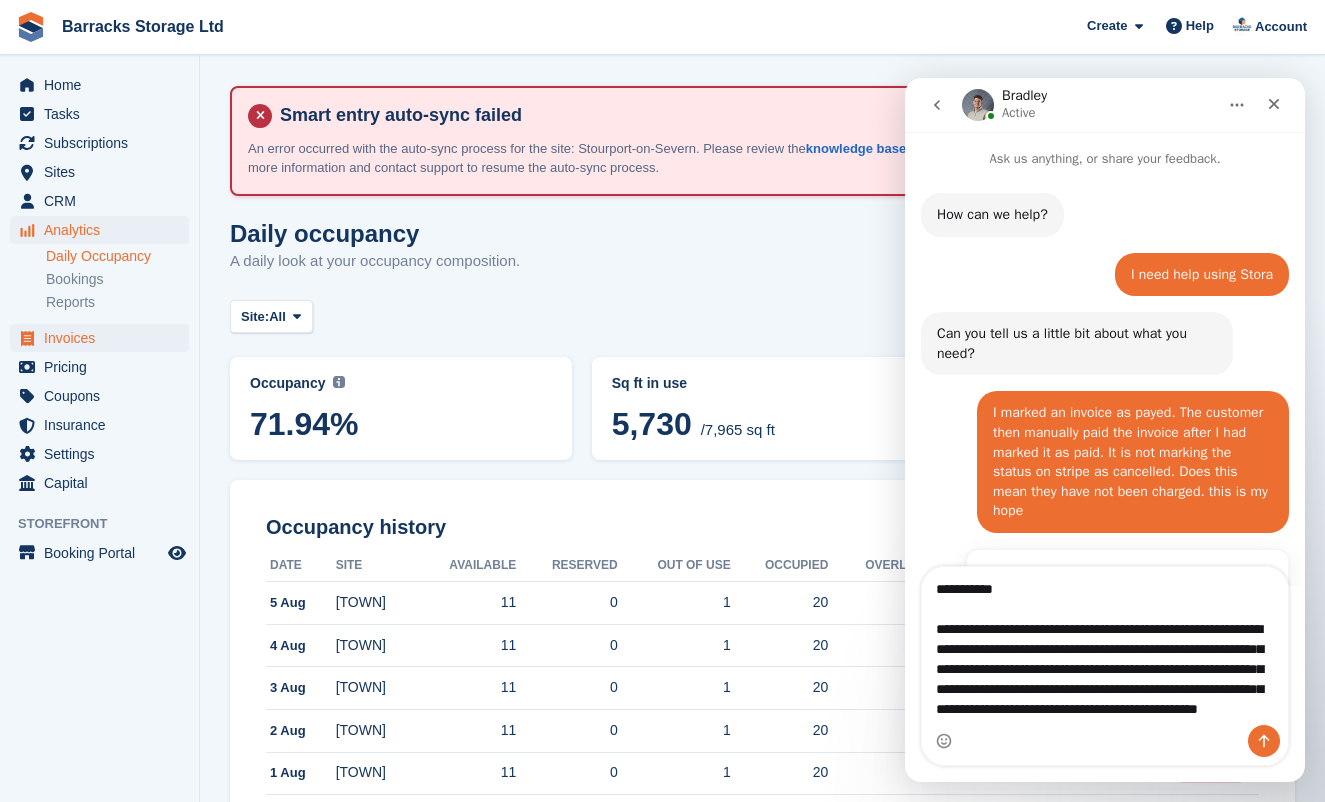 click on "Invoices" at bounding box center [104, 338] 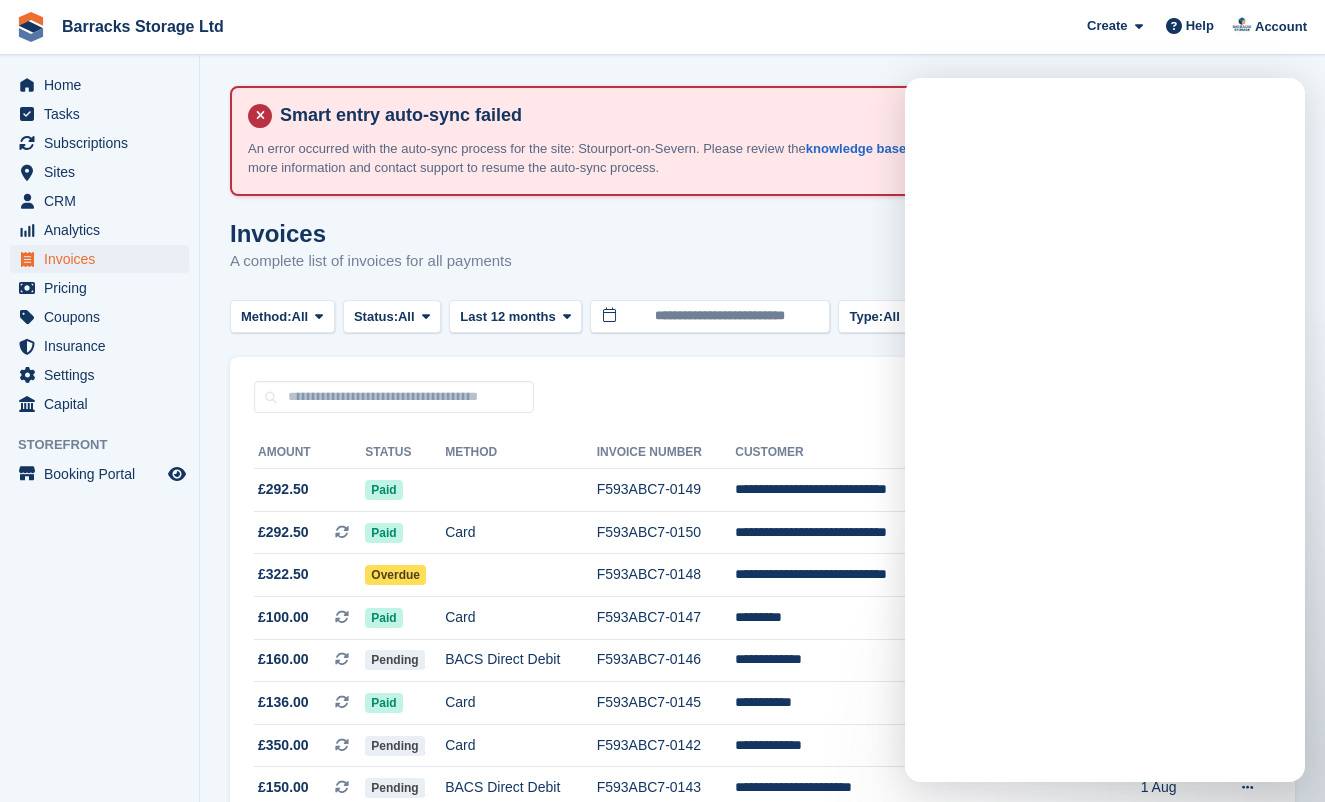 scroll, scrollTop: 0, scrollLeft: 0, axis: both 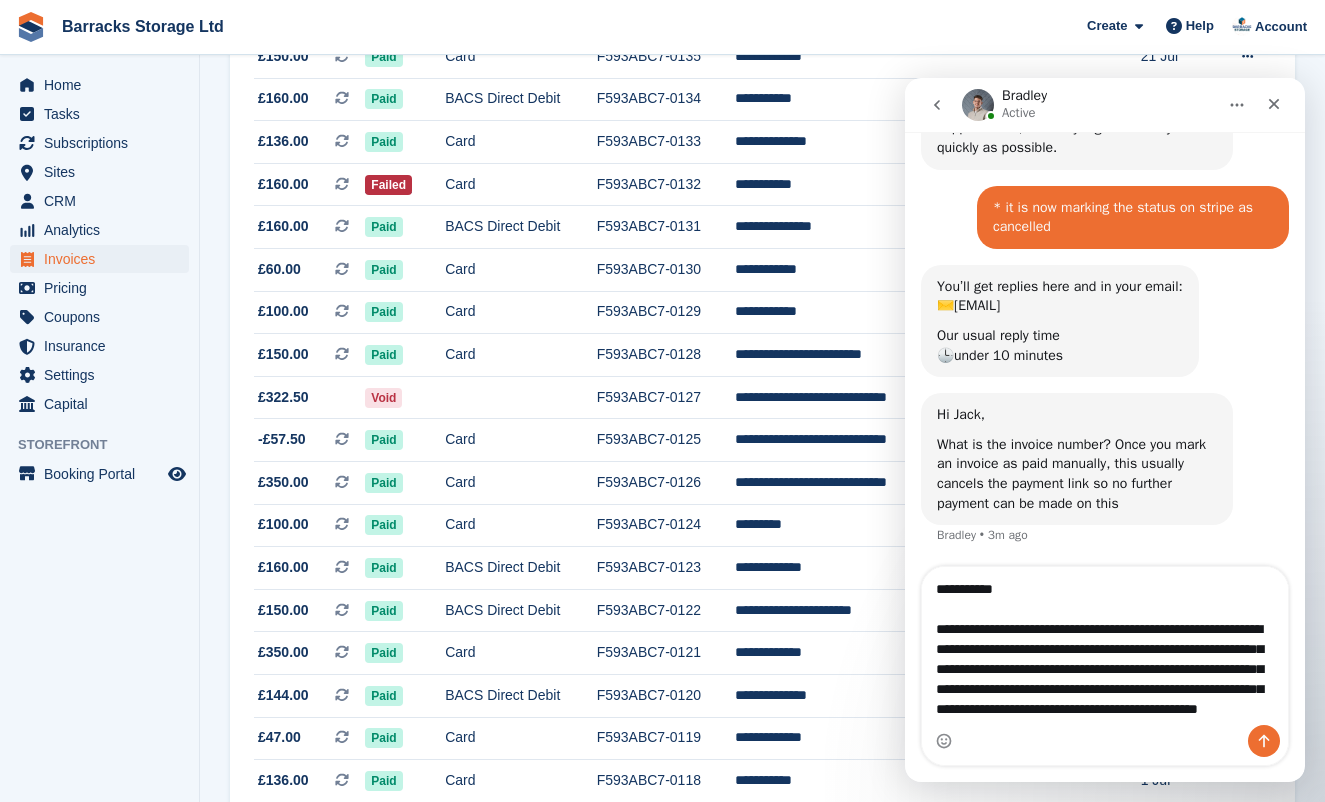 drag, startPoint x: 935, startPoint y: 627, endPoint x: 1006, endPoint y: 627, distance: 71 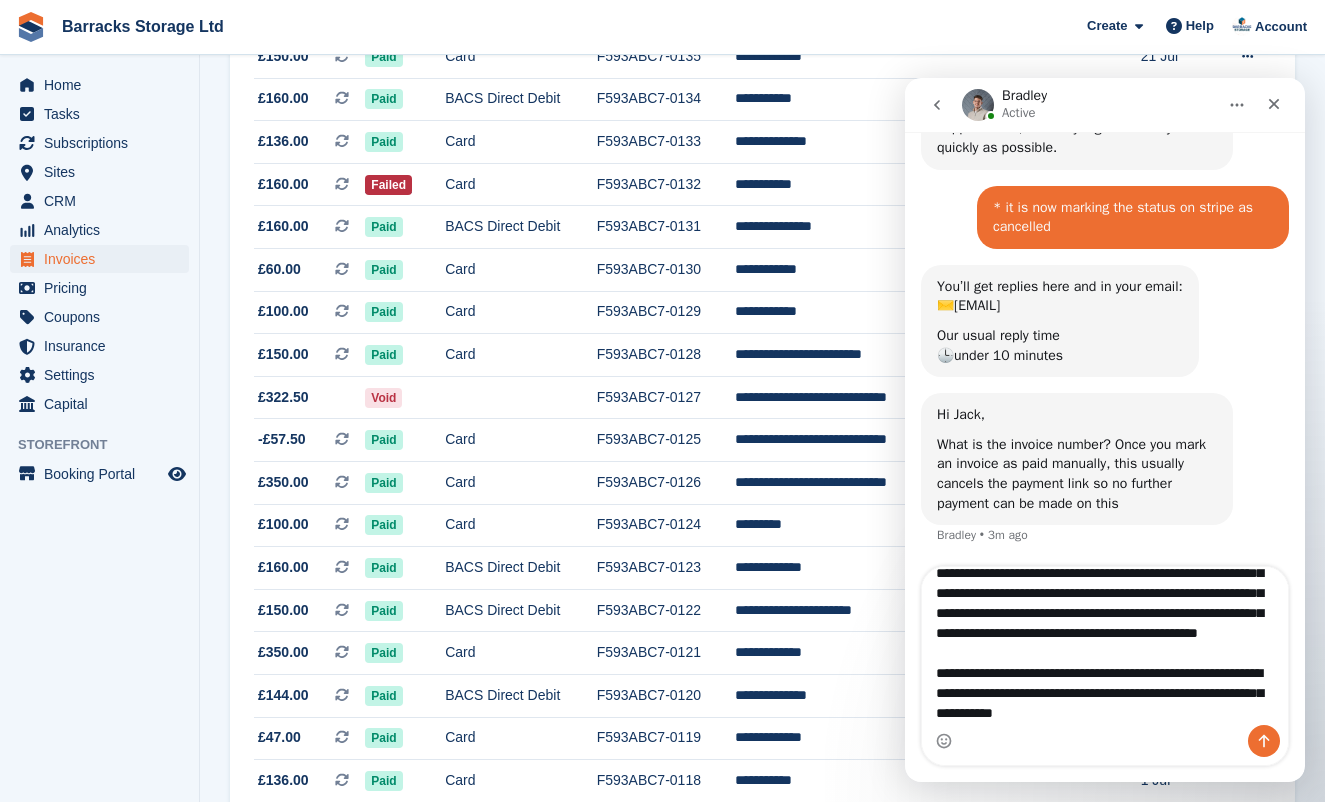scroll, scrollTop: 116, scrollLeft: 0, axis: vertical 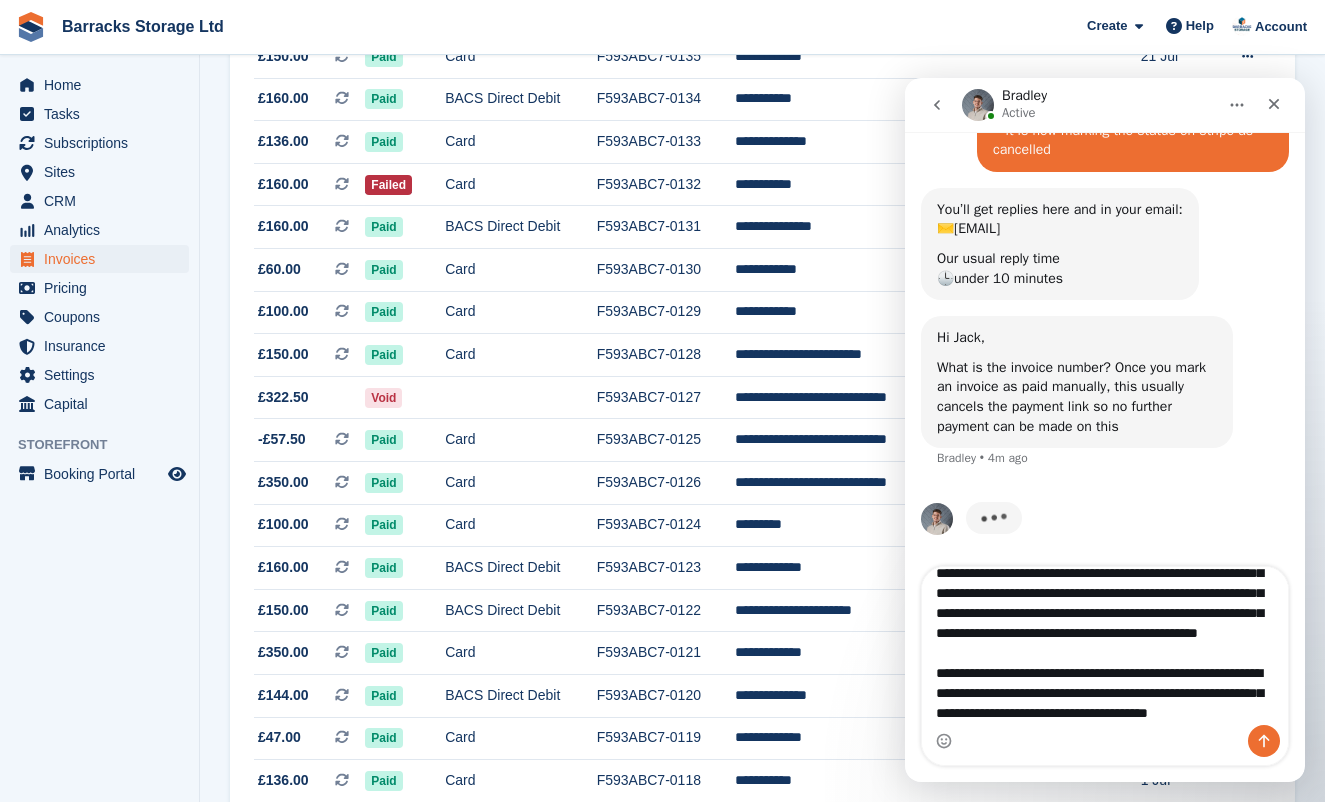 type on "**********" 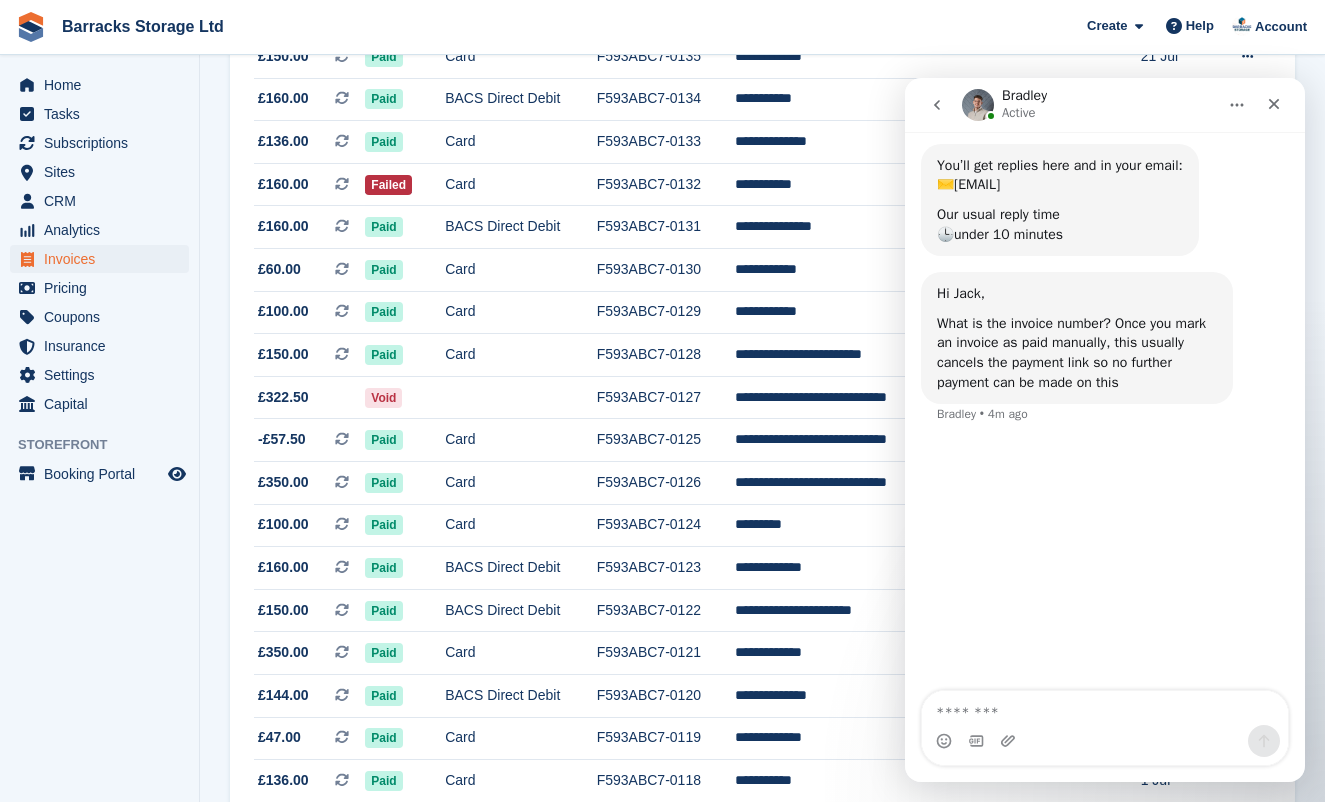 scroll, scrollTop: 0, scrollLeft: 0, axis: both 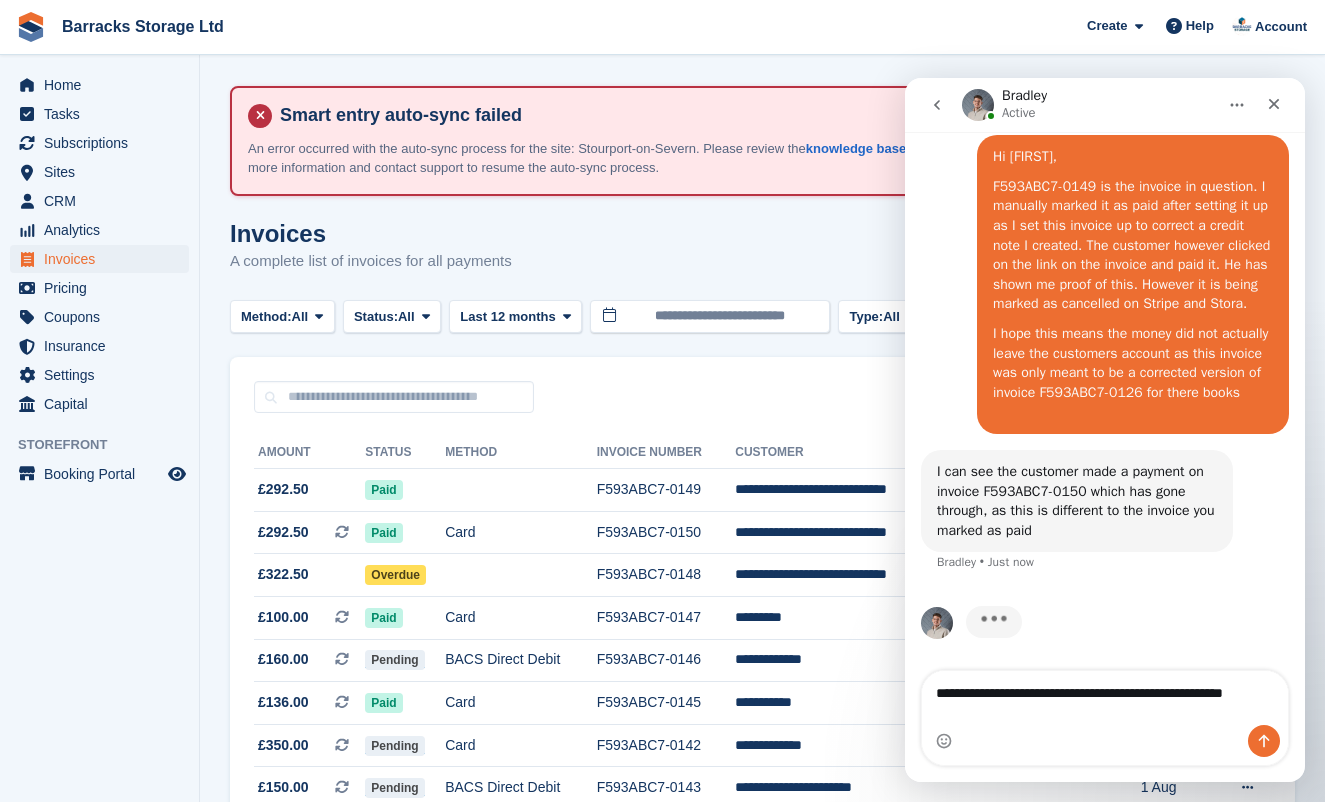 type on "**********" 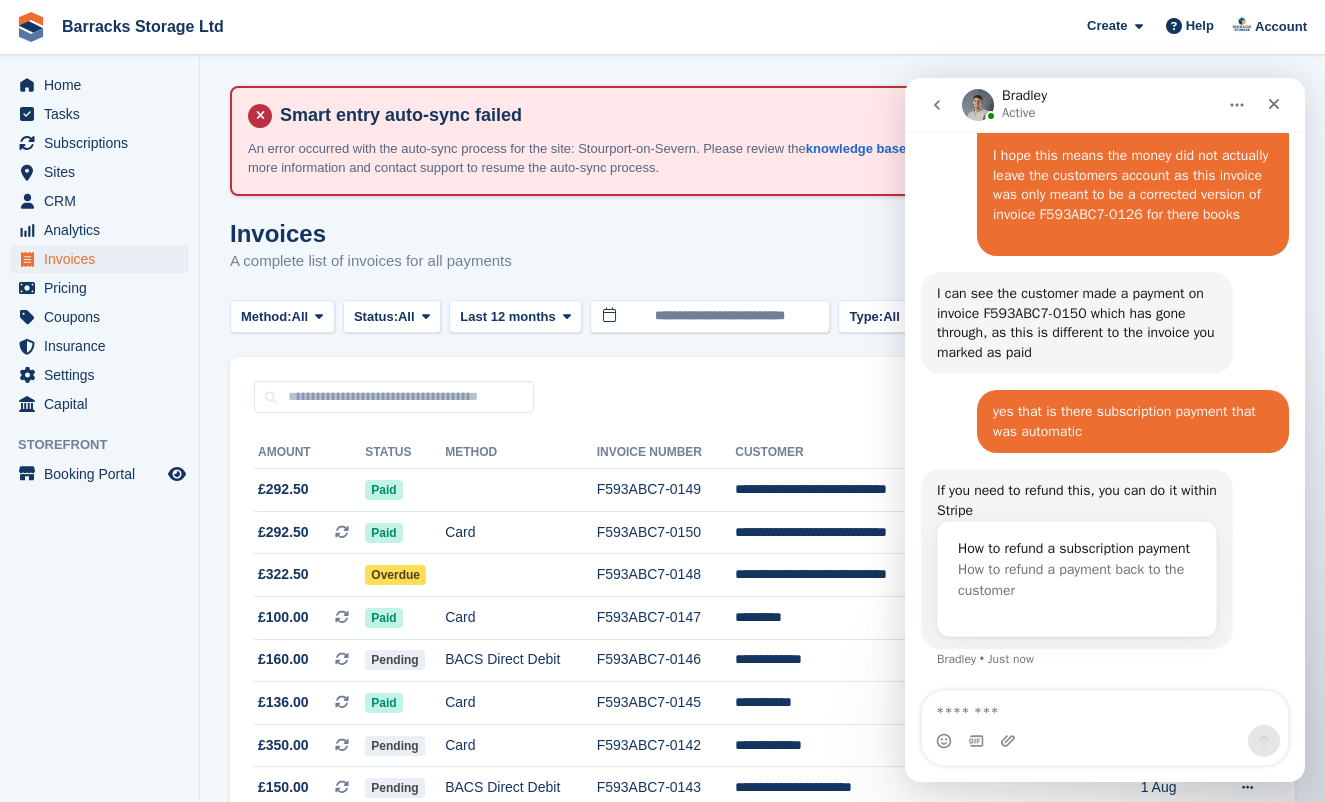 scroll, scrollTop: 1624, scrollLeft: 0, axis: vertical 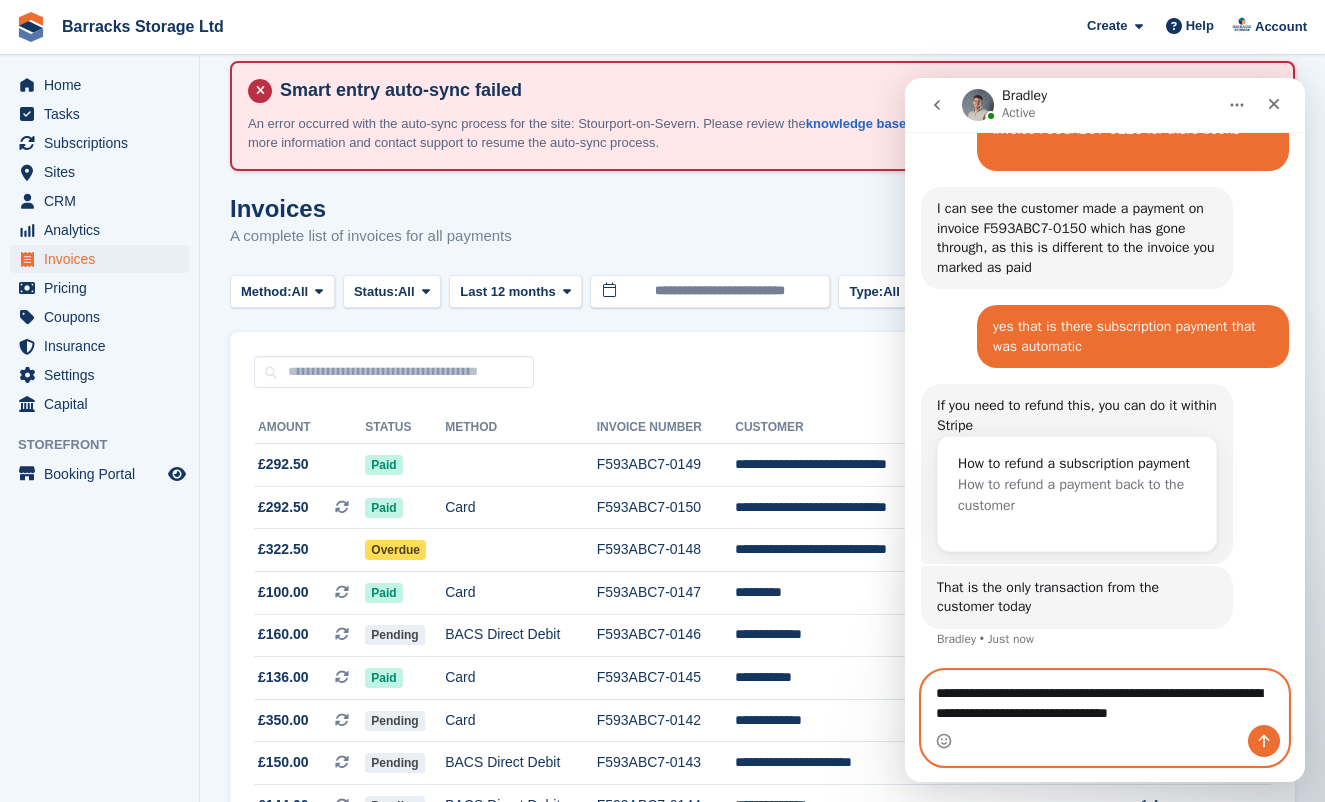 drag, startPoint x: 1227, startPoint y: 716, endPoint x: 909, endPoint y: 683, distance: 319.70767 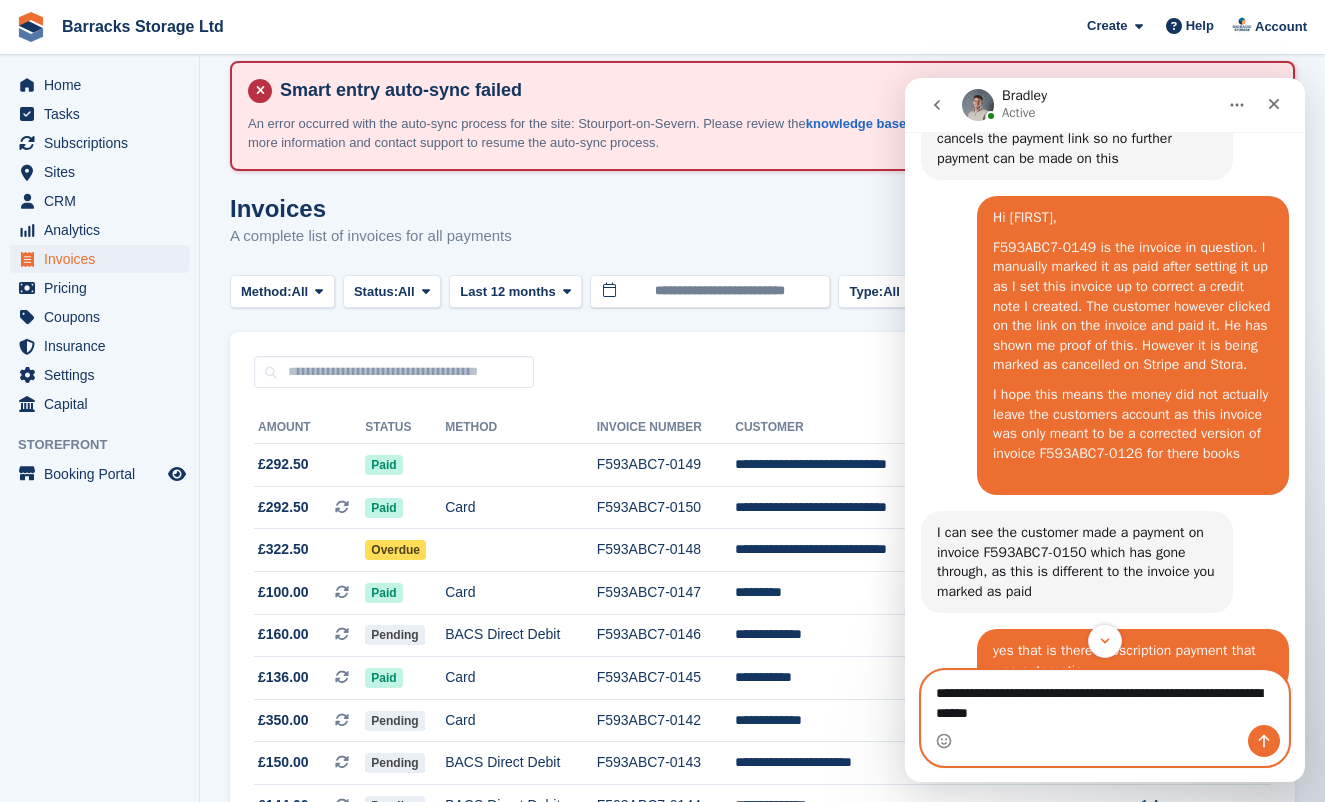 scroll, scrollTop: 1309, scrollLeft: 0, axis: vertical 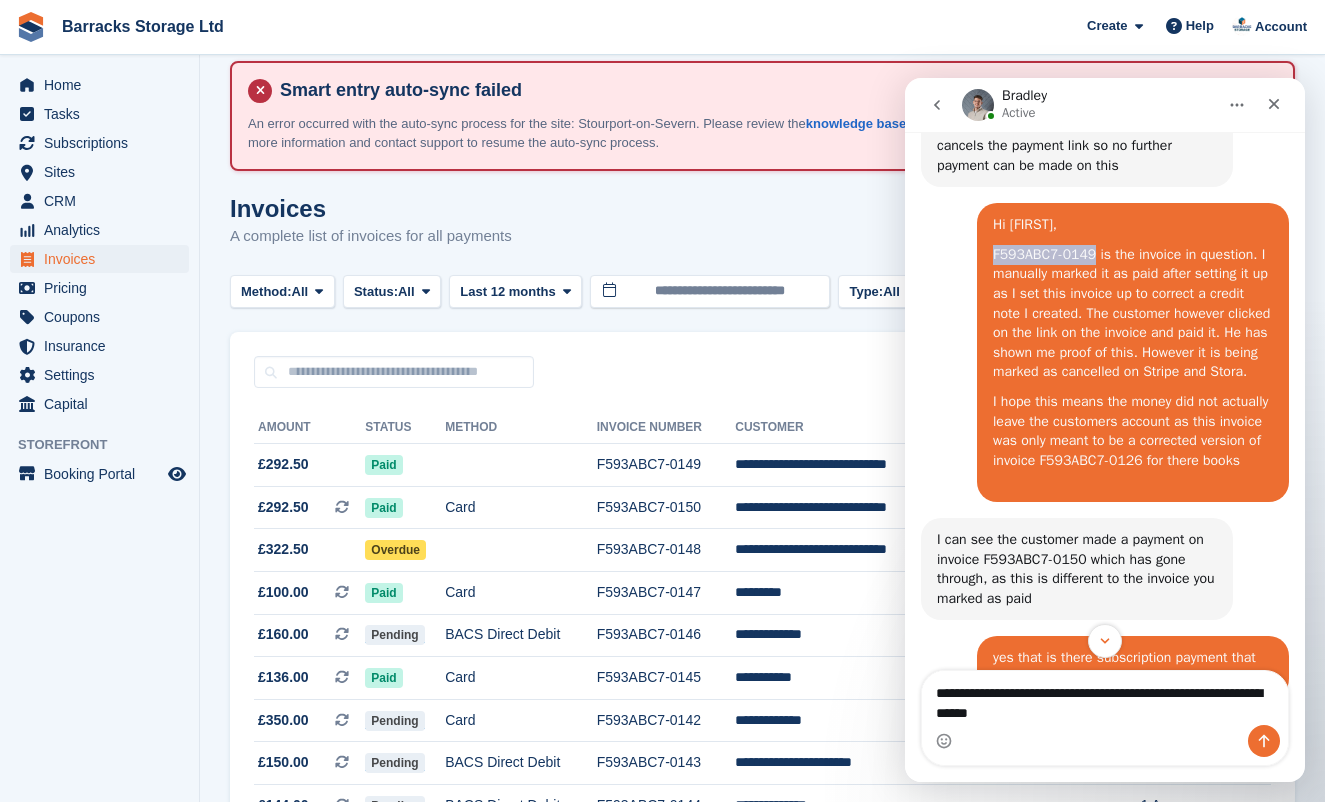 drag, startPoint x: 1098, startPoint y: 301, endPoint x: 993, endPoint y: 299, distance: 105.01904 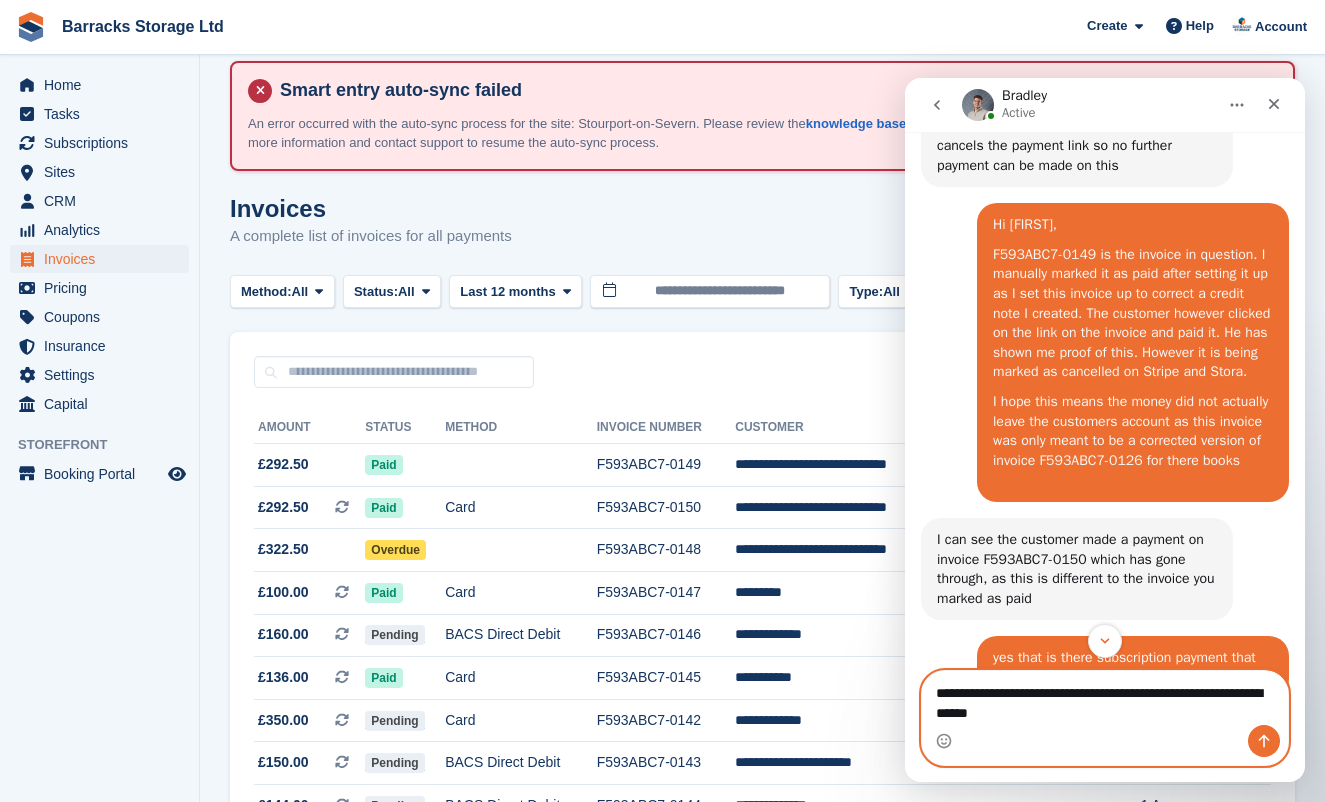 click on "**********" at bounding box center (1105, 698) 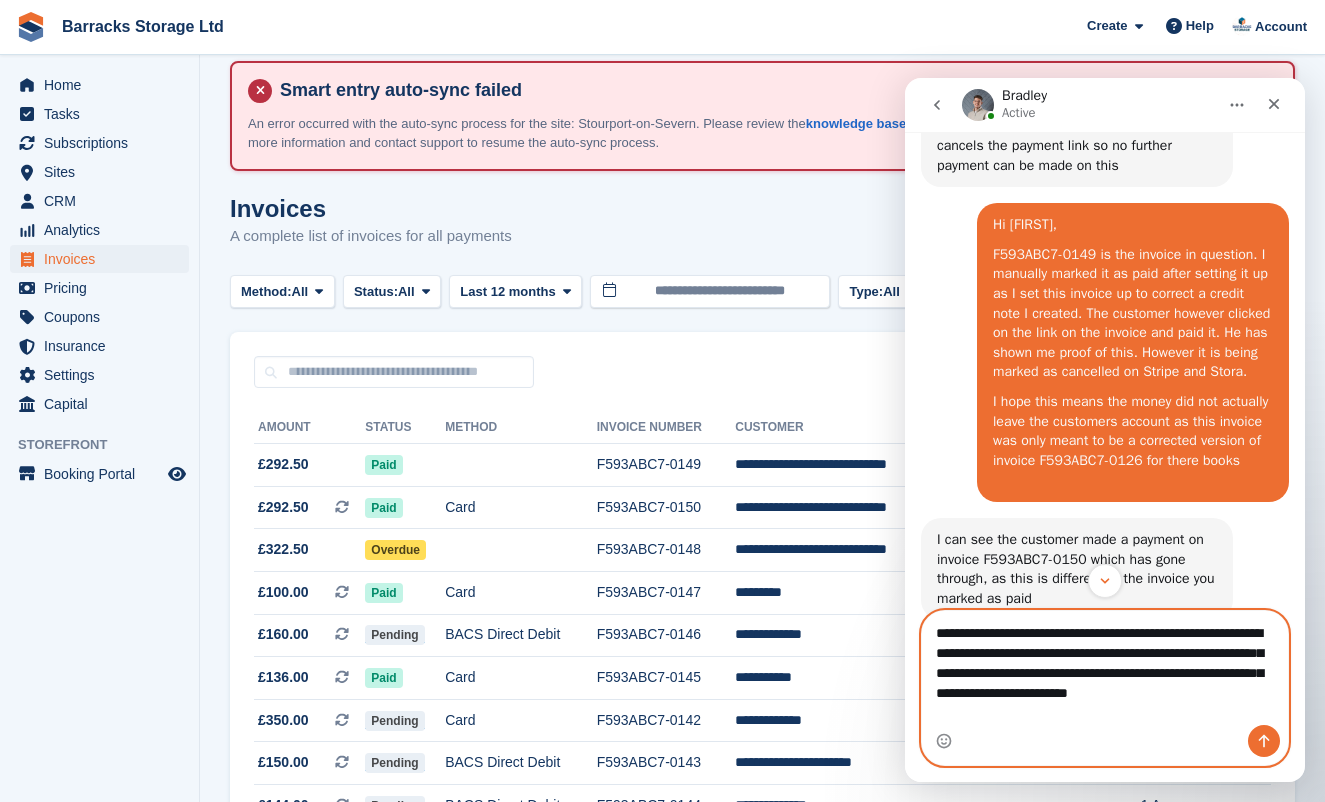 click on "**********" at bounding box center [1105, 668] 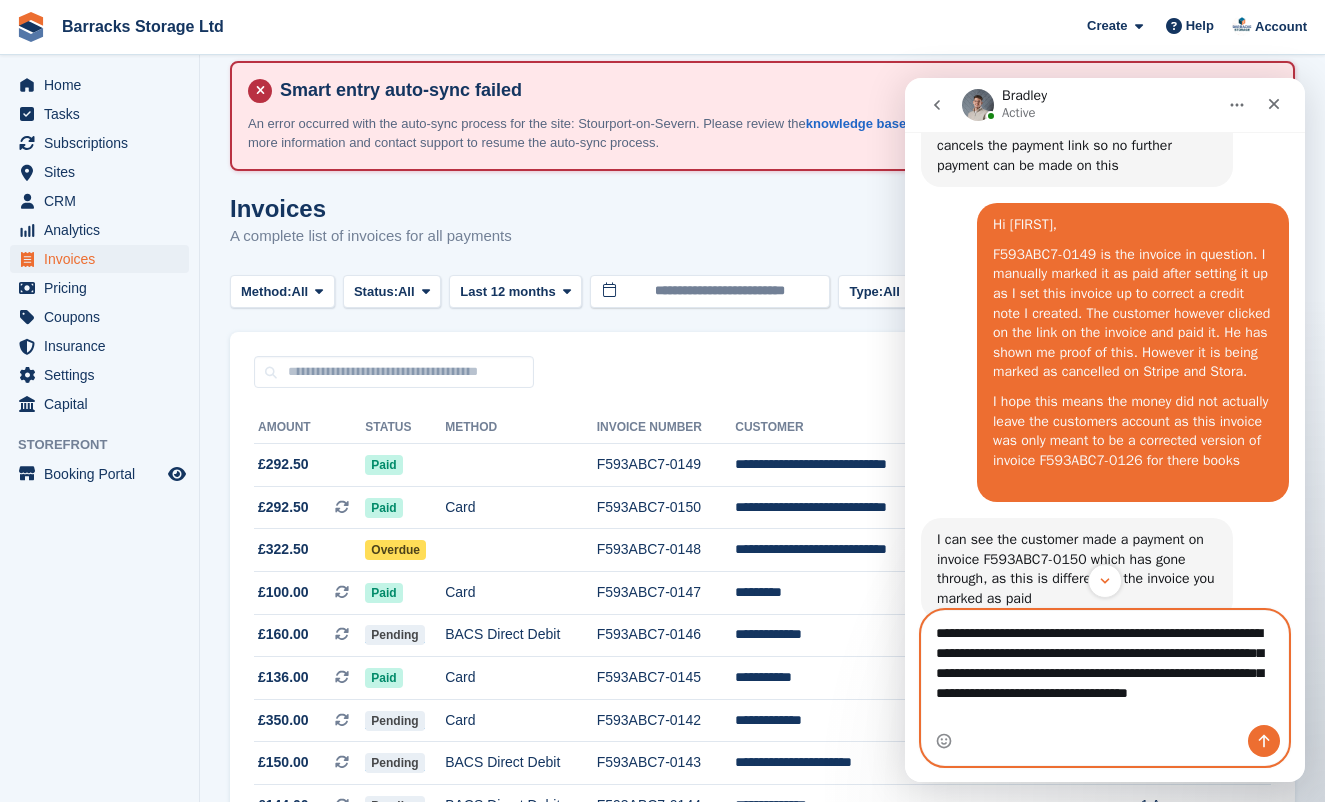 click on "**********" at bounding box center (1105, 668) 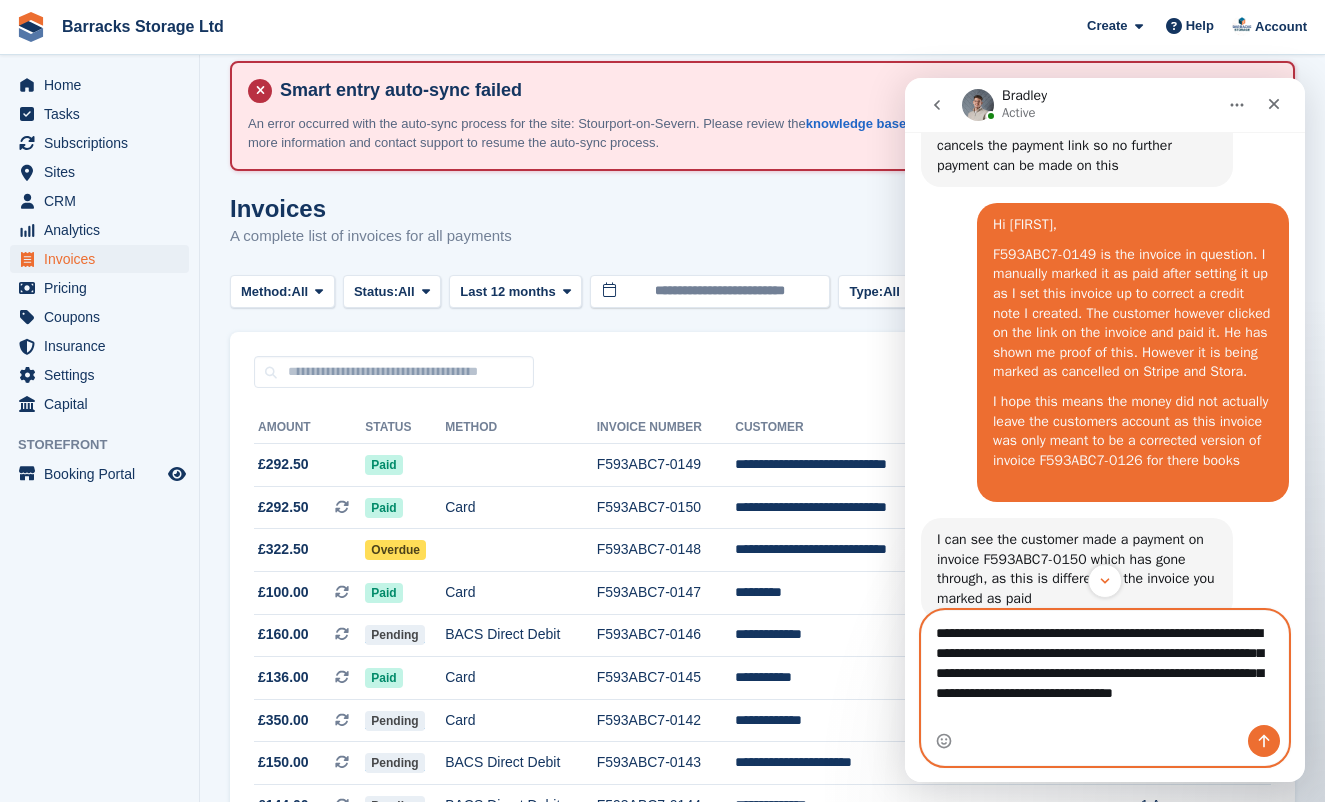 click on "**********" at bounding box center (1105, 668) 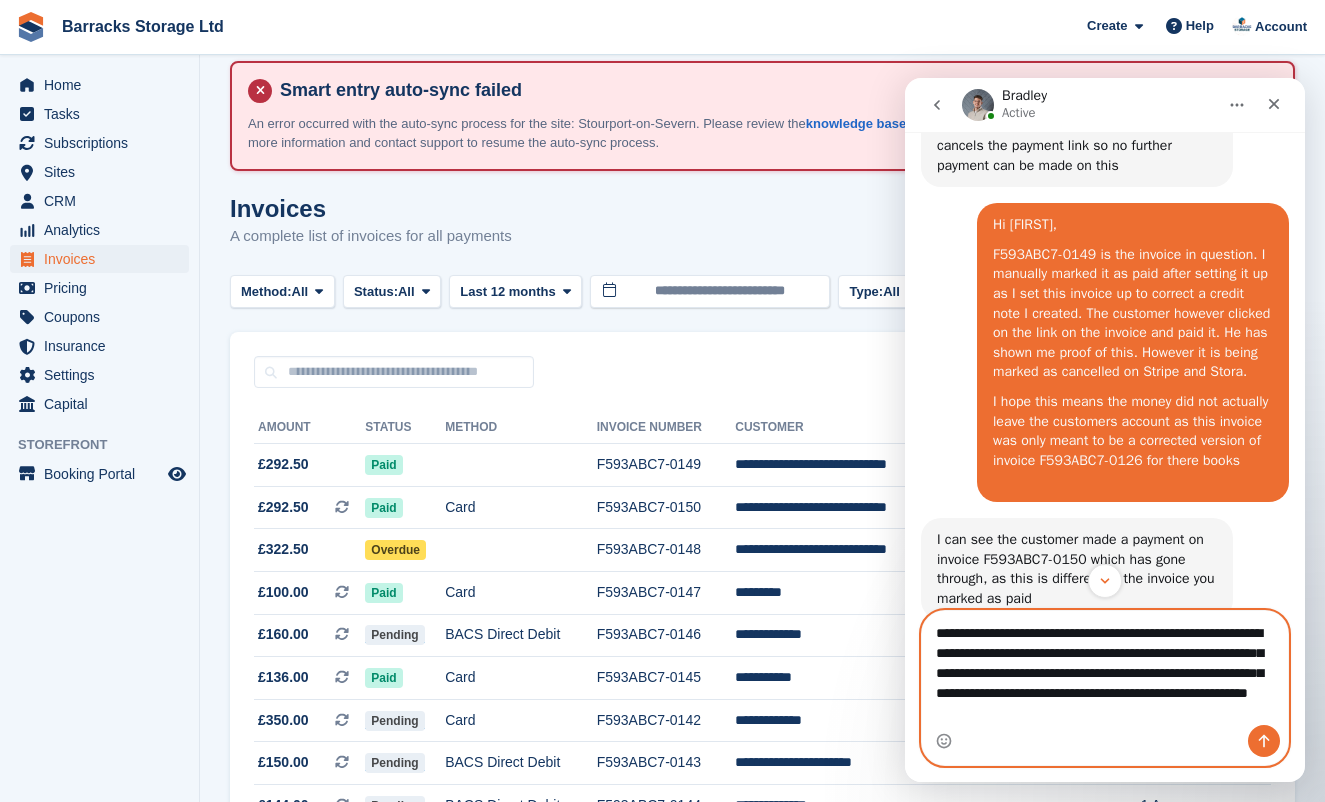 scroll, scrollTop: 0, scrollLeft: 0, axis: both 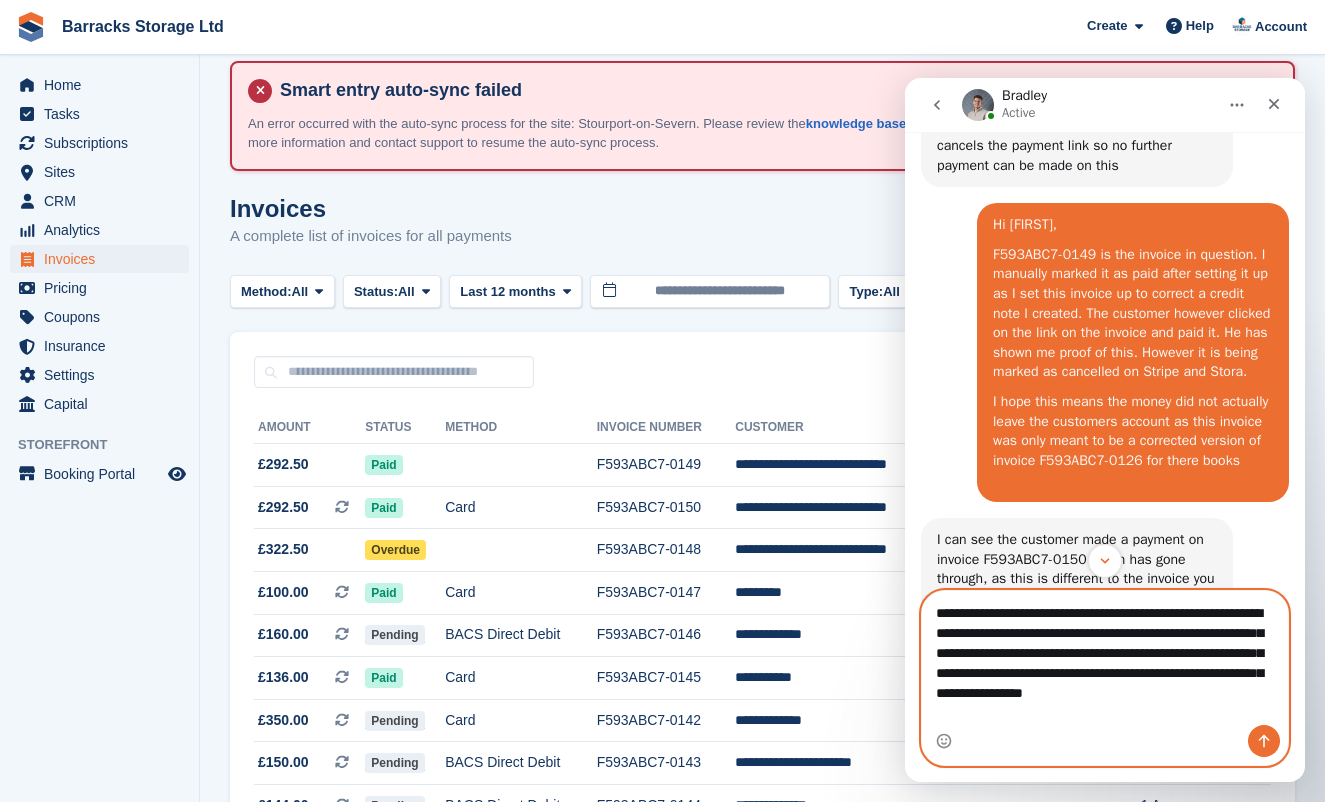 type on "**********" 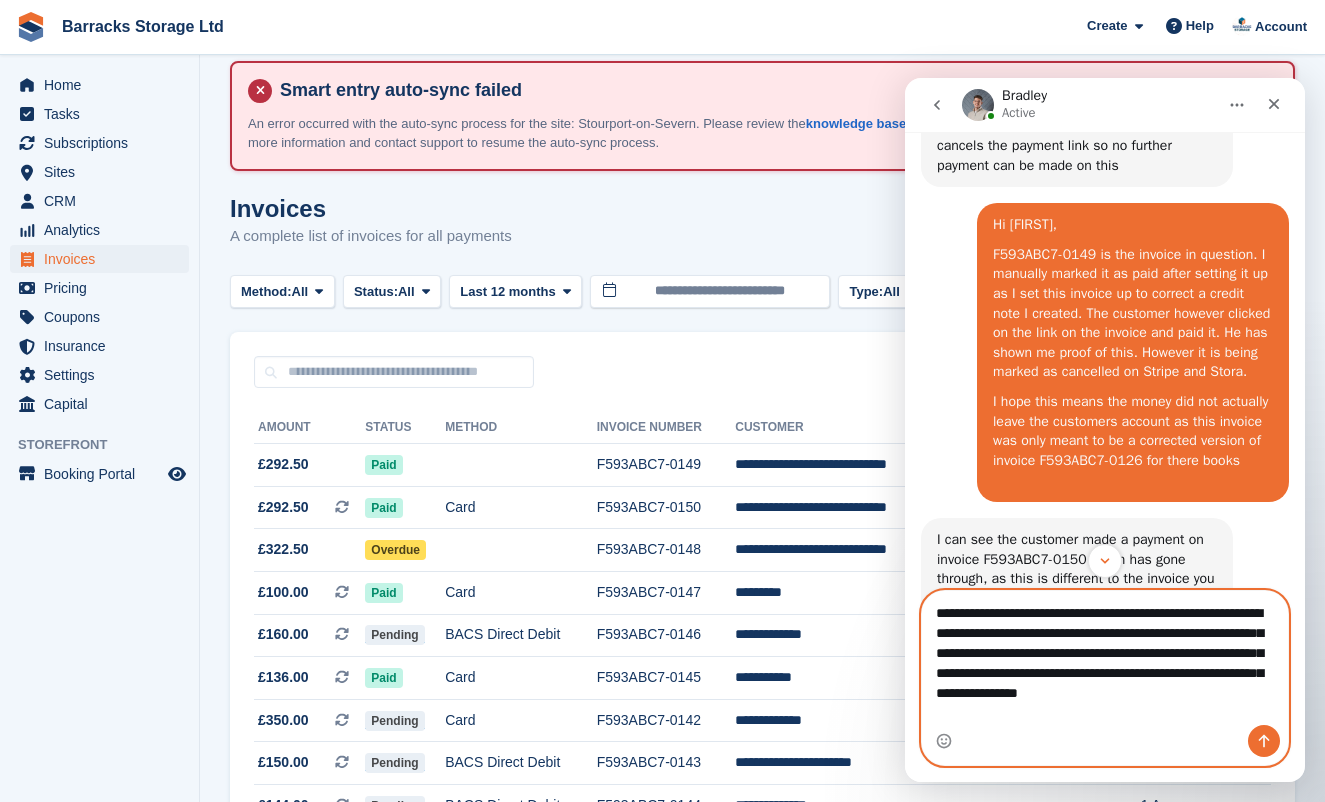 type 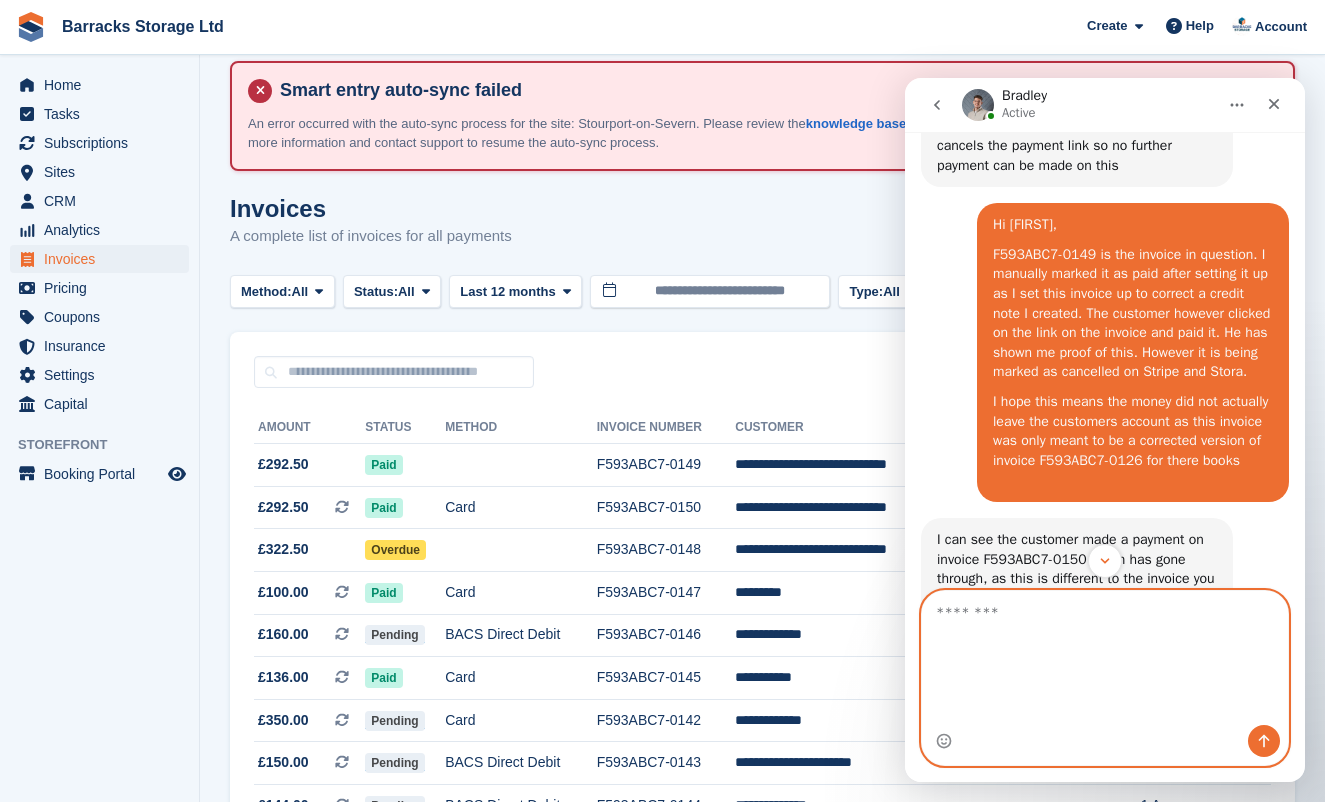 scroll, scrollTop: 0, scrollLeft: 0, axis: both 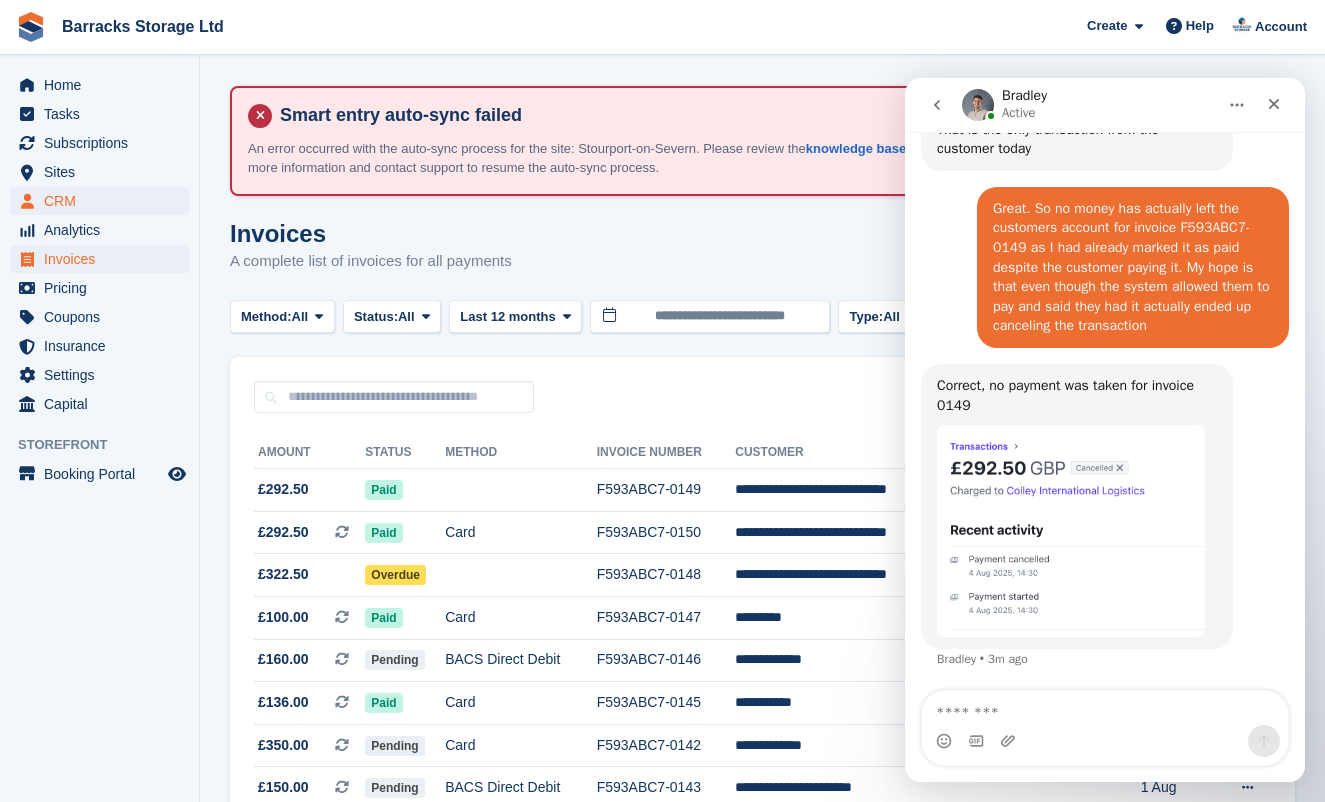 click on "CRM" at bounding box center (104, 201) 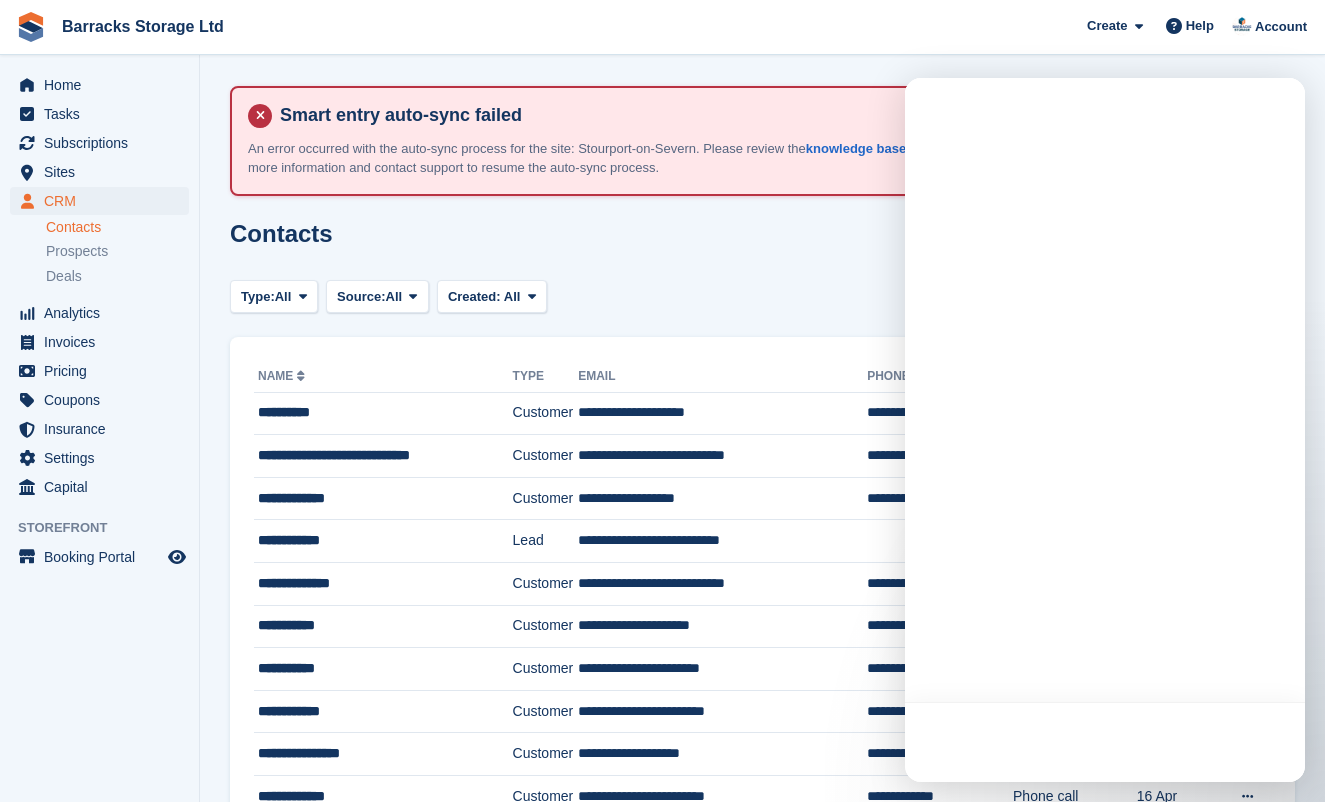 scroll, scrollTop: 0, scrollLeft: 0, axis: both 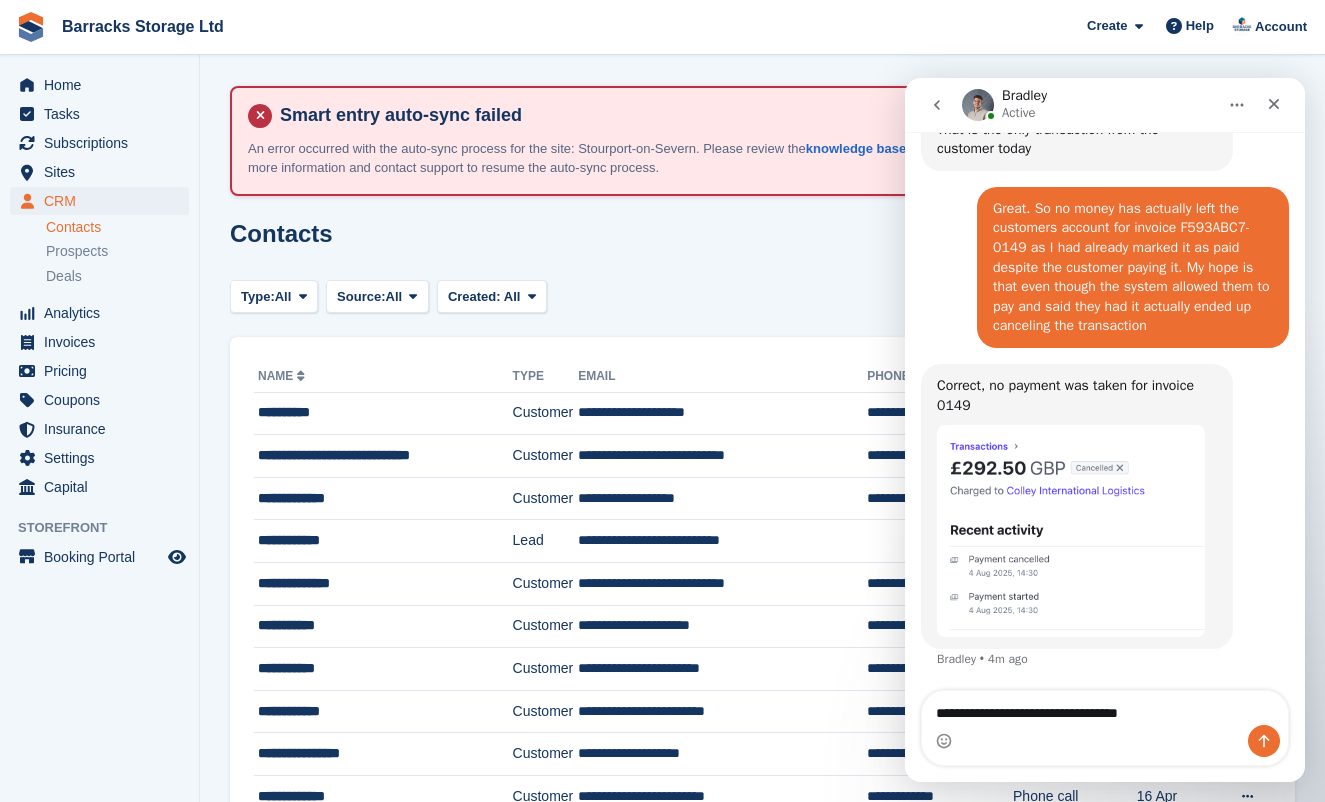 click on "**********" at bounding box center [1105, 708] 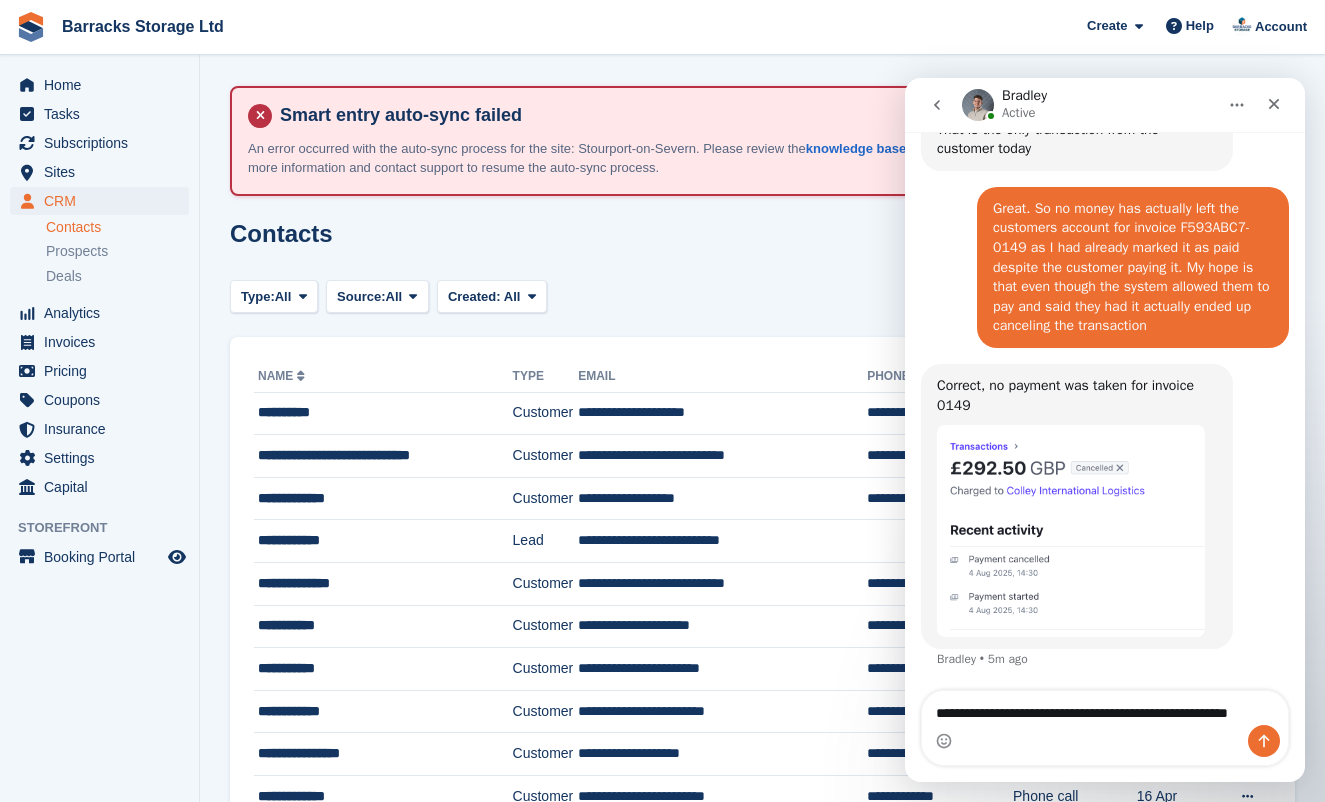scroll, scrollTop: 2180, scrollLeft: 0, axis: vertical 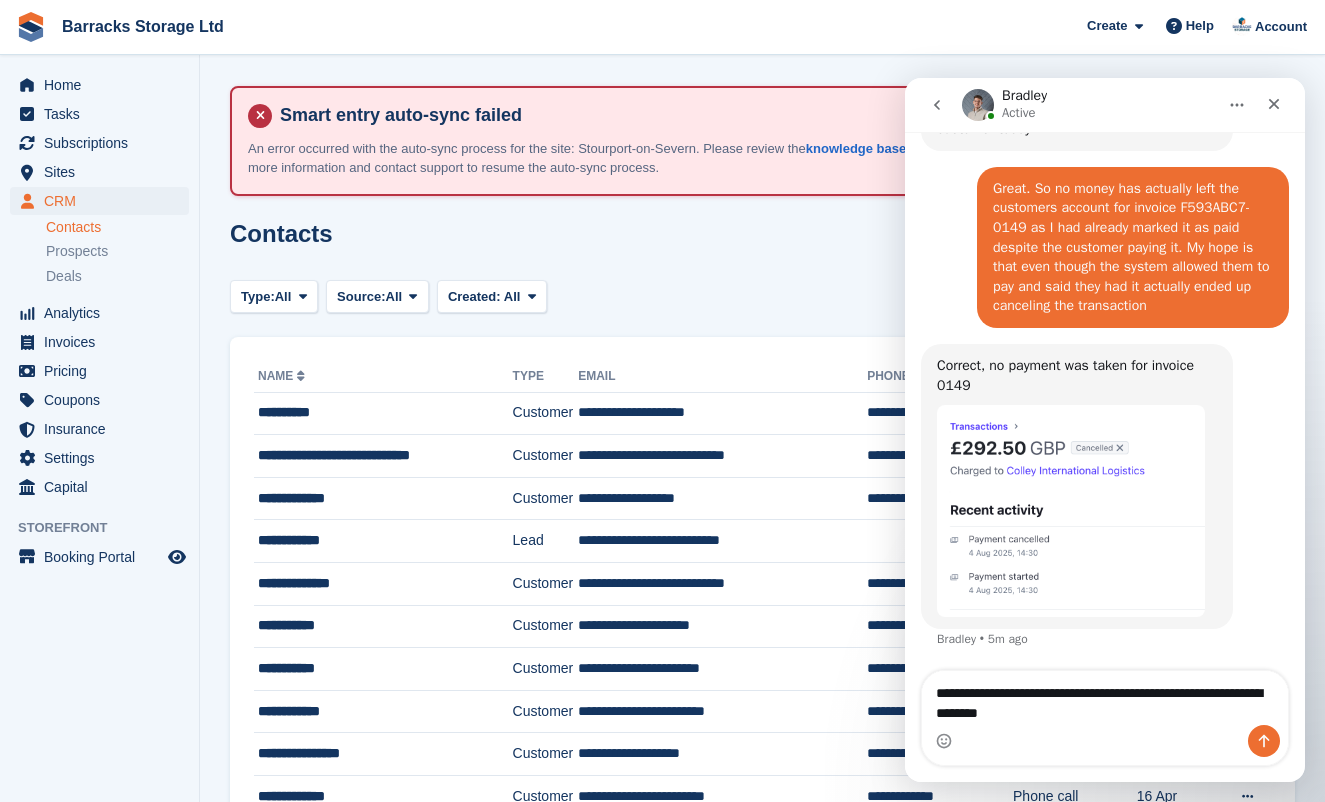 type on "**********" 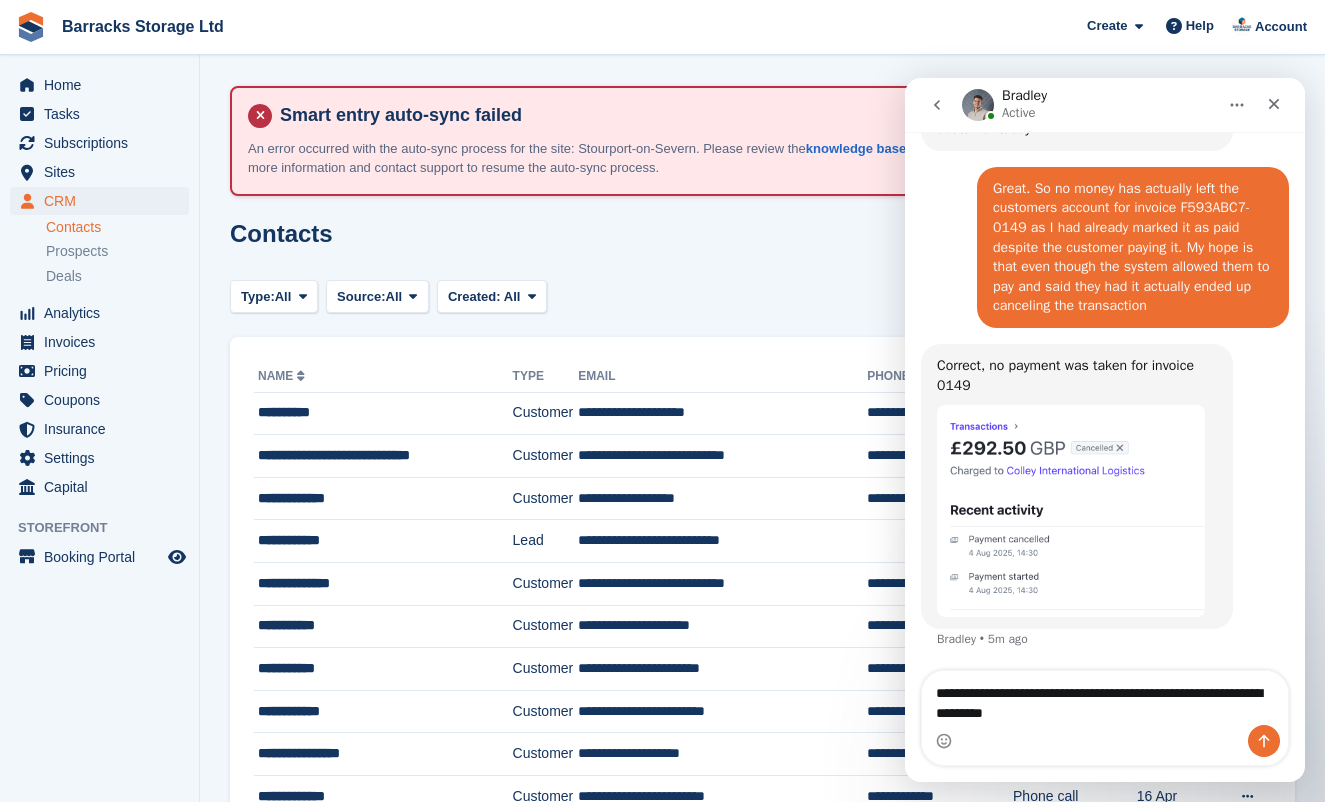 type 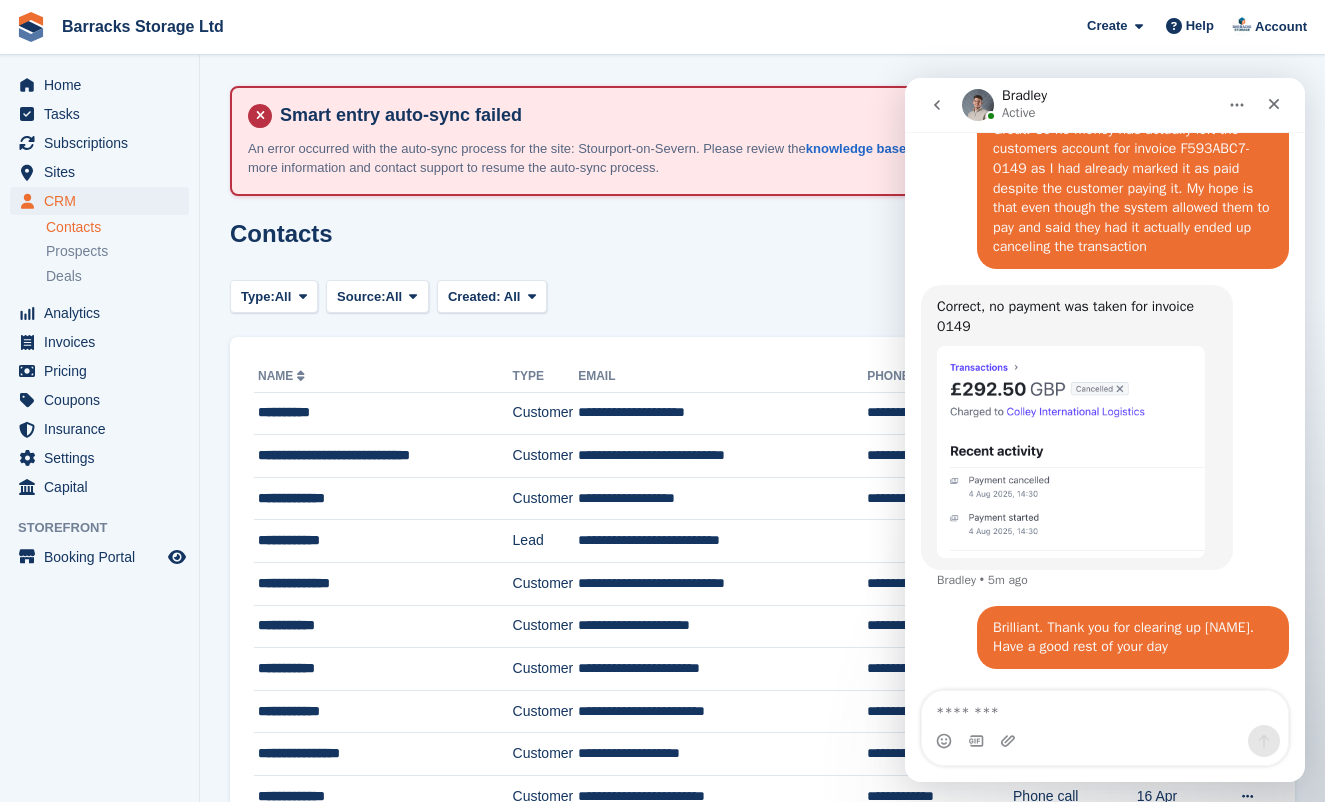 scroll, scrollTop: 2238, scrollLeft: 0, axis: vertical 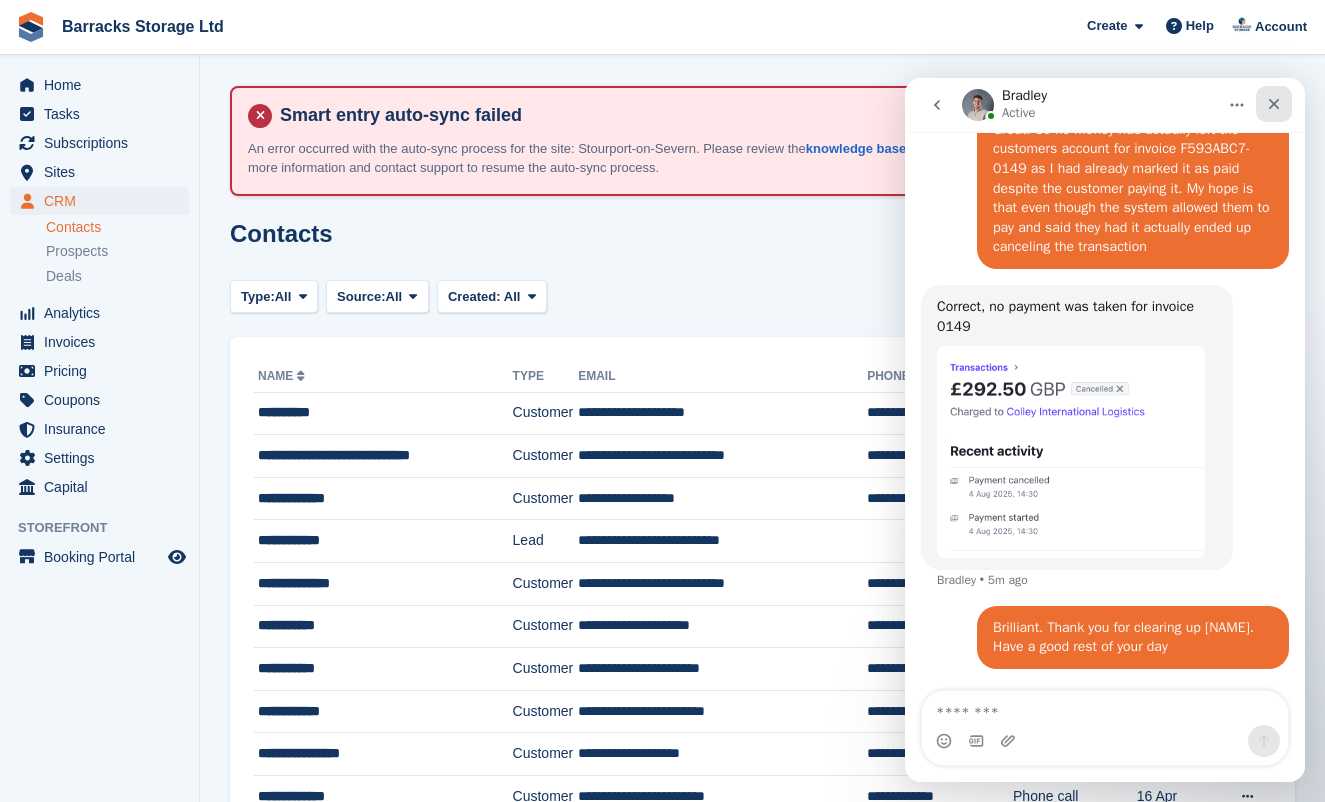 click 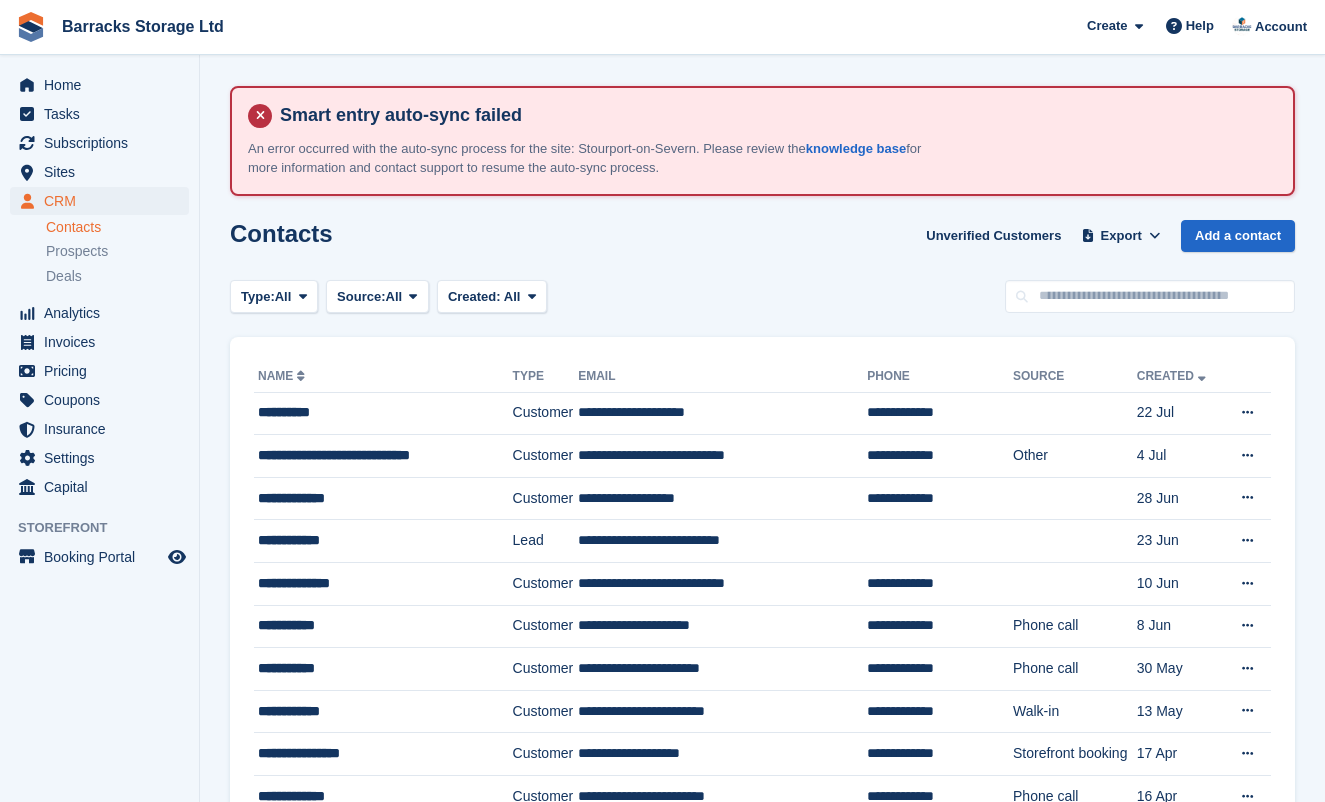click on "Contacts
Unverified Customers
Export
Export Contacts
Export a CSV of all Contacts which match the current filters.
Please allow time for large exports.
Start Export
Add a contact" at bounding box center (762, 248) 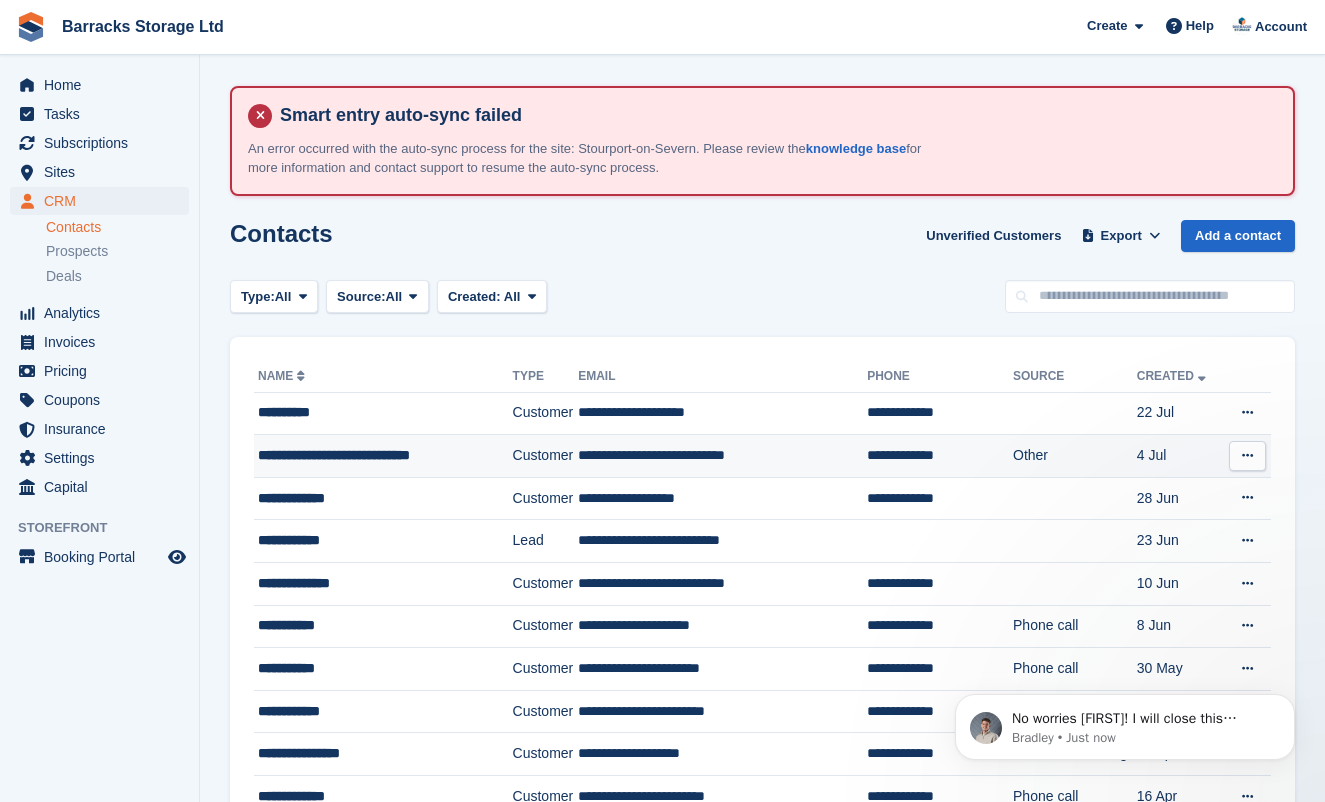 scroll, scrollTop: 0, scrollLeft: 0, axis: both 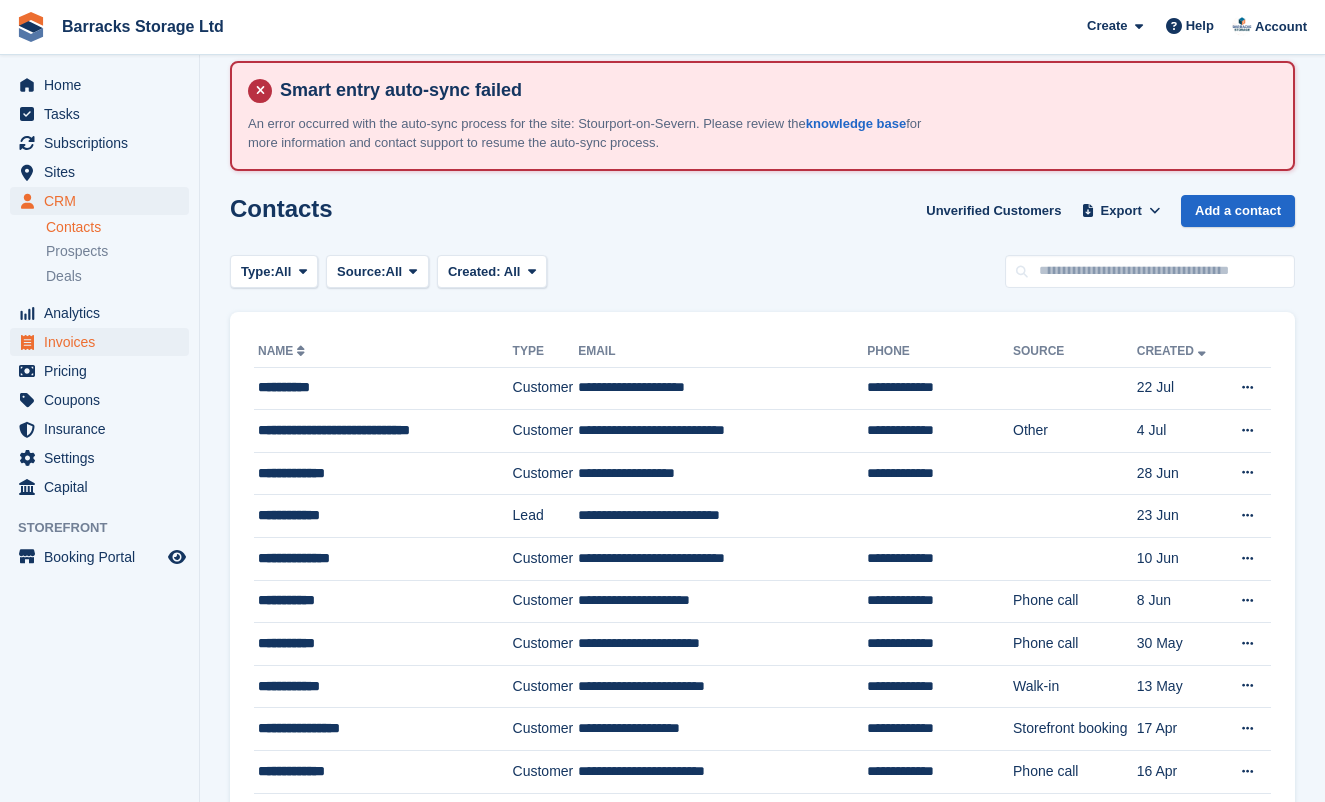 click on "Invoices" at bounding box center (104, 342) 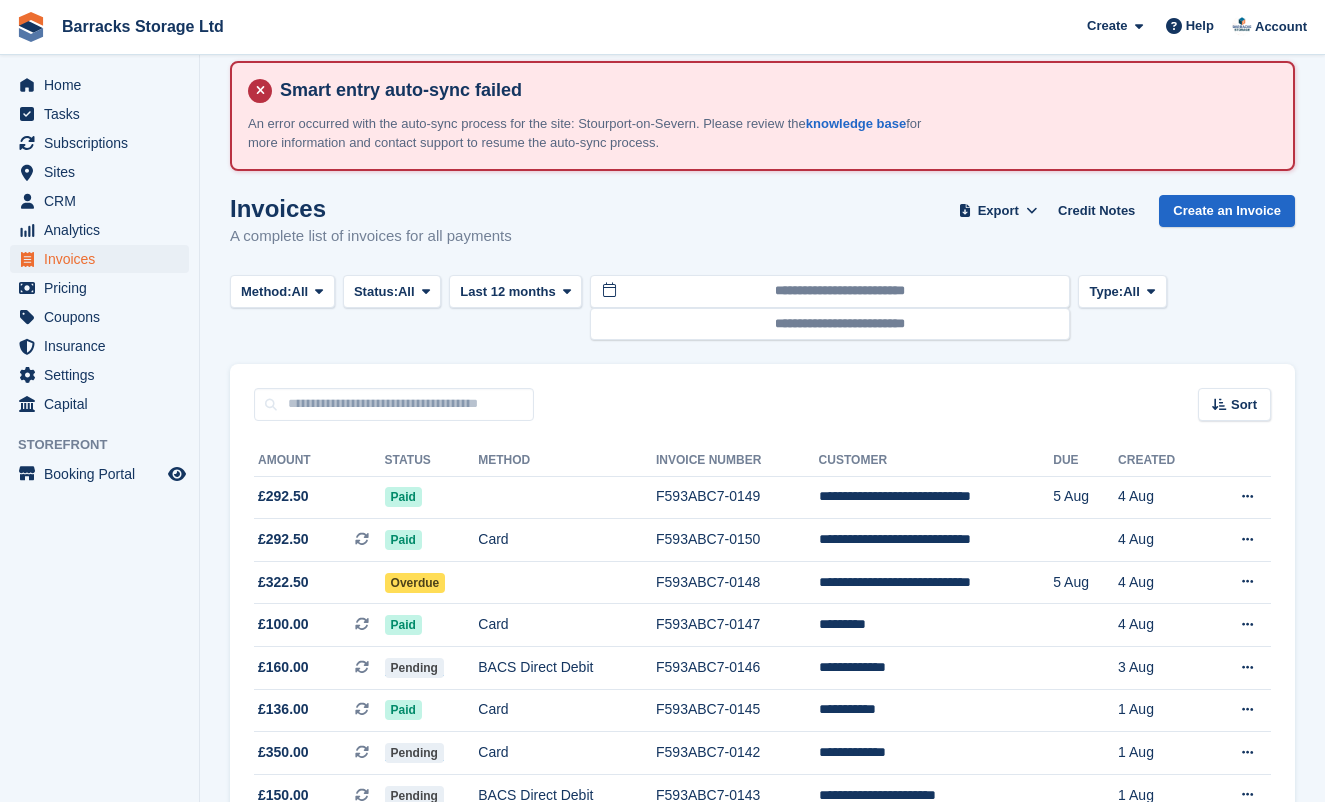 click on "Insurance" at bounding box center [104, 346] 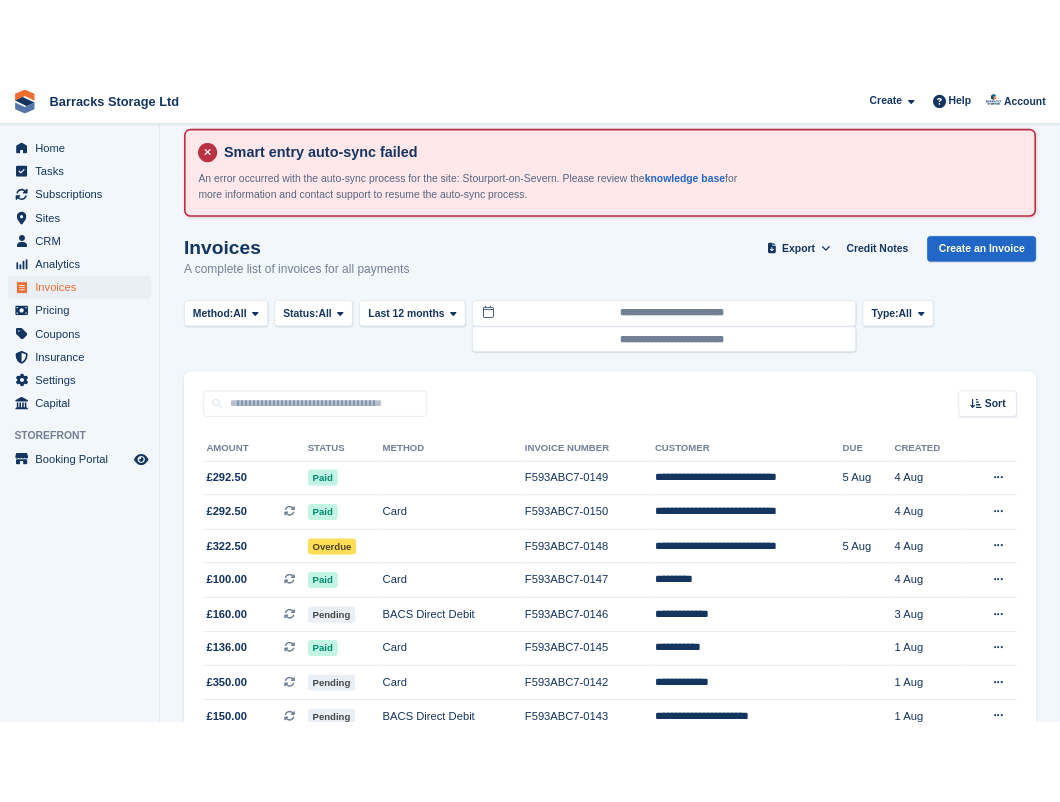 scroll, scrollTop: 0, scrollLeft: 0, axis: both 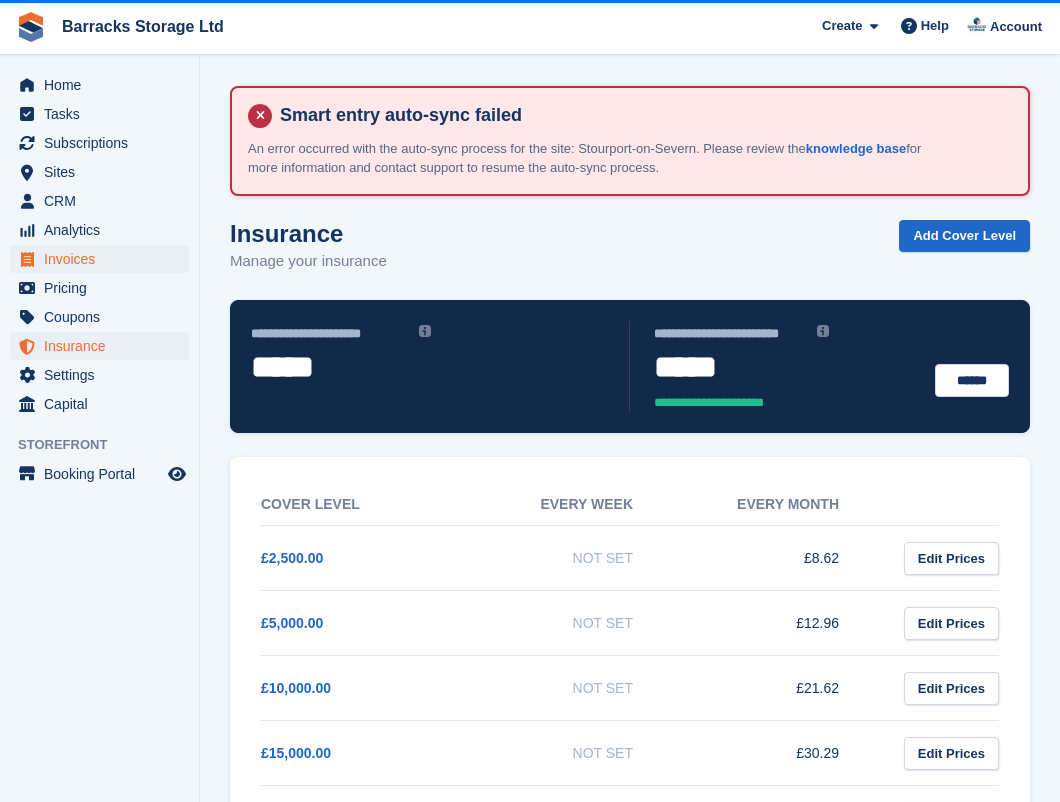 click on "Invoices" at bounding box center [104, 259] 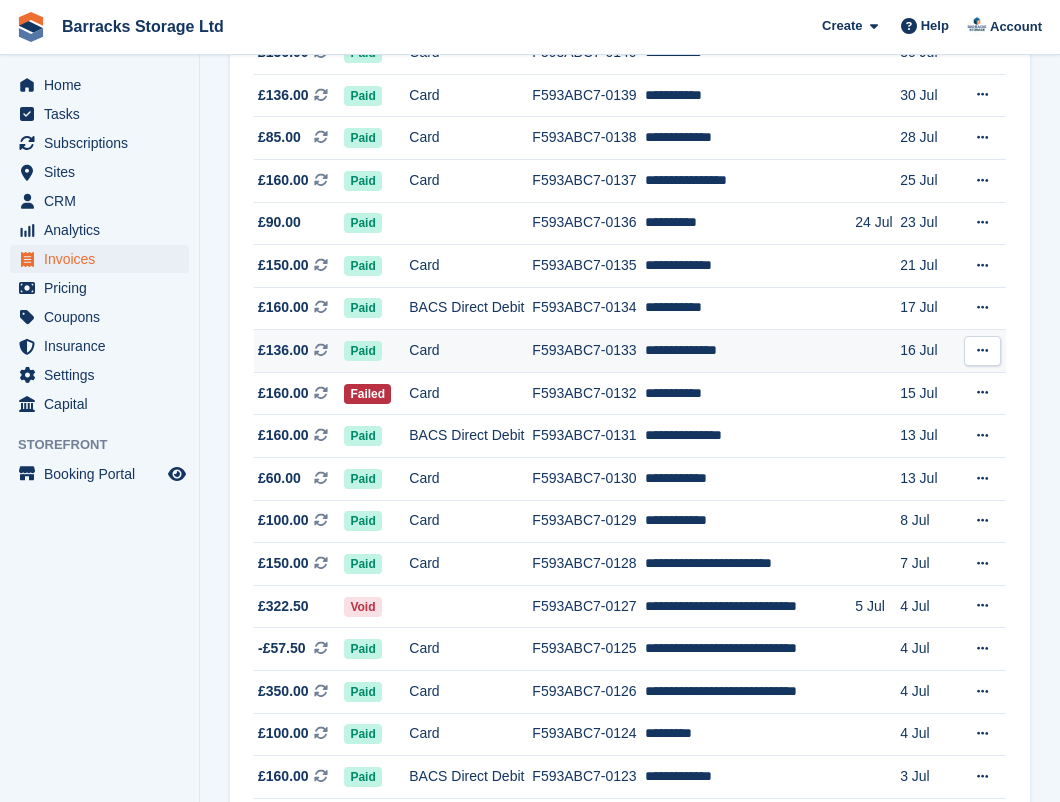 scroll, scrollTop: 896, scrollLeft: 0, axis: vertical 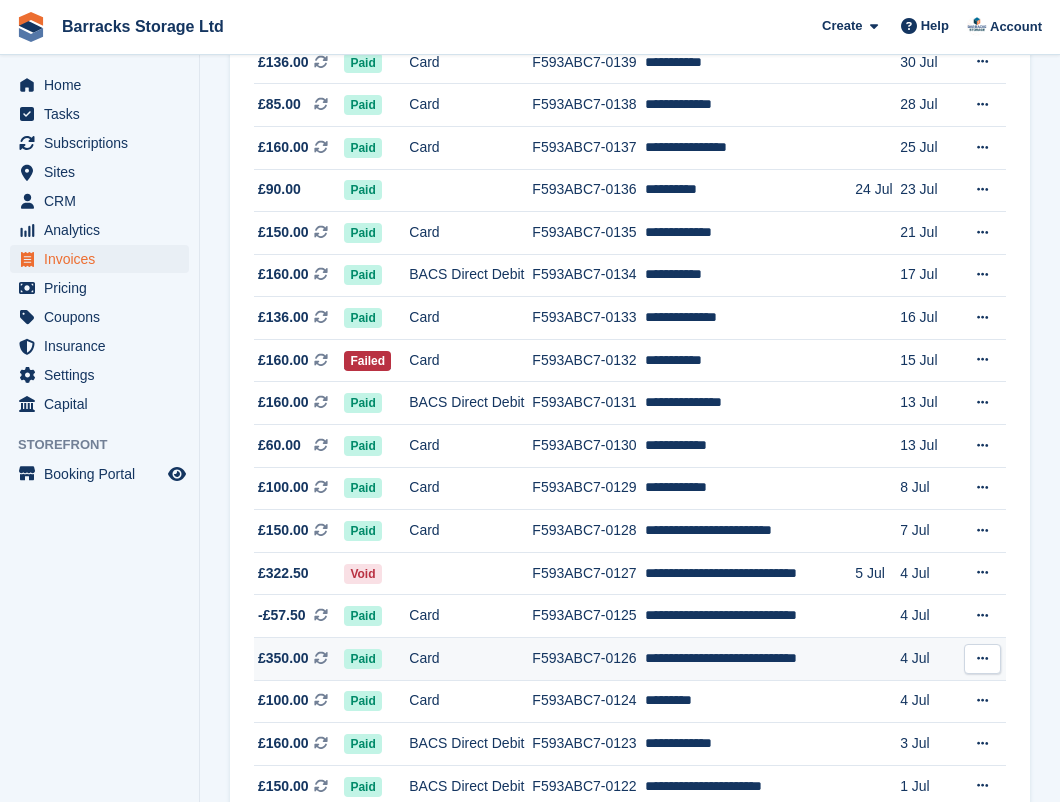 click on "F593ABC7-0126" at bounding box center [588, 659] 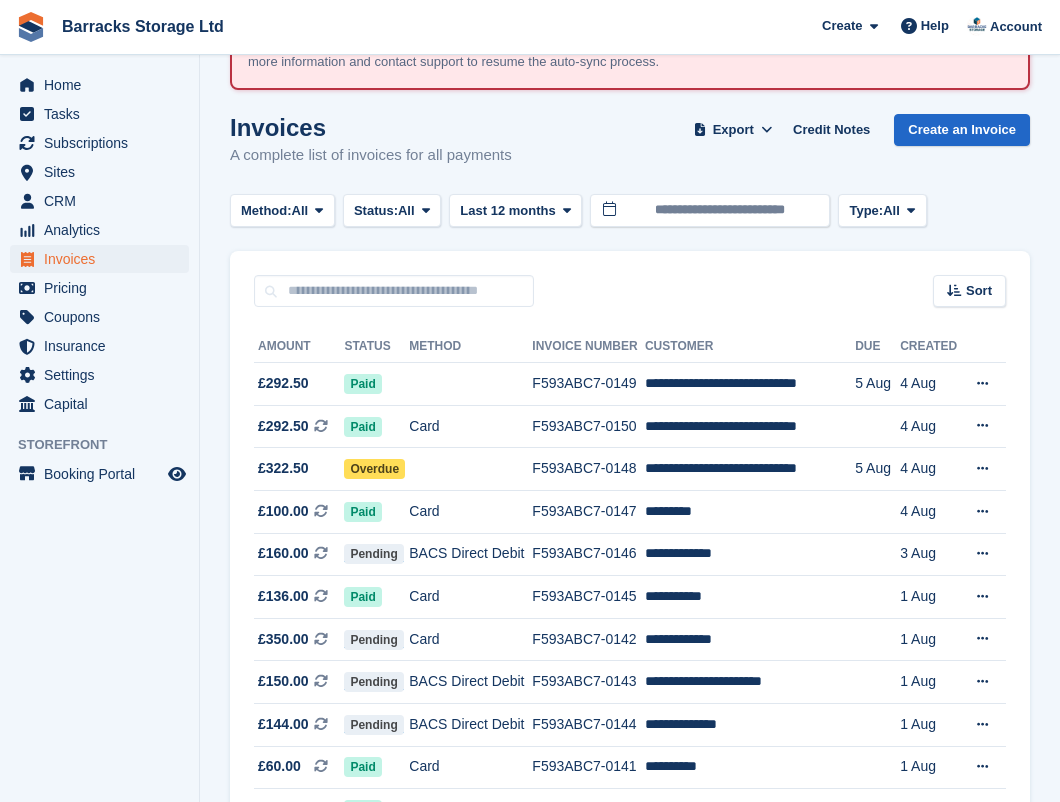 scroll, scrollTop: 112, scrollLeft: 0, axis: vertical 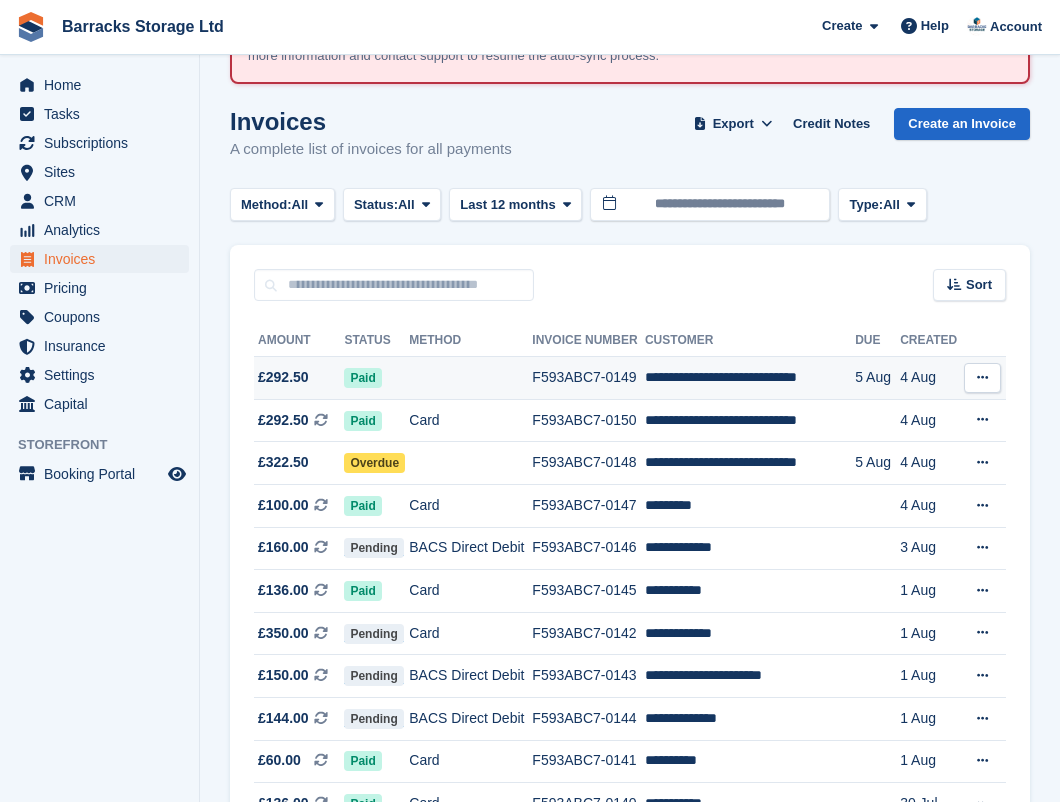 click at bounding box center (470, 378) 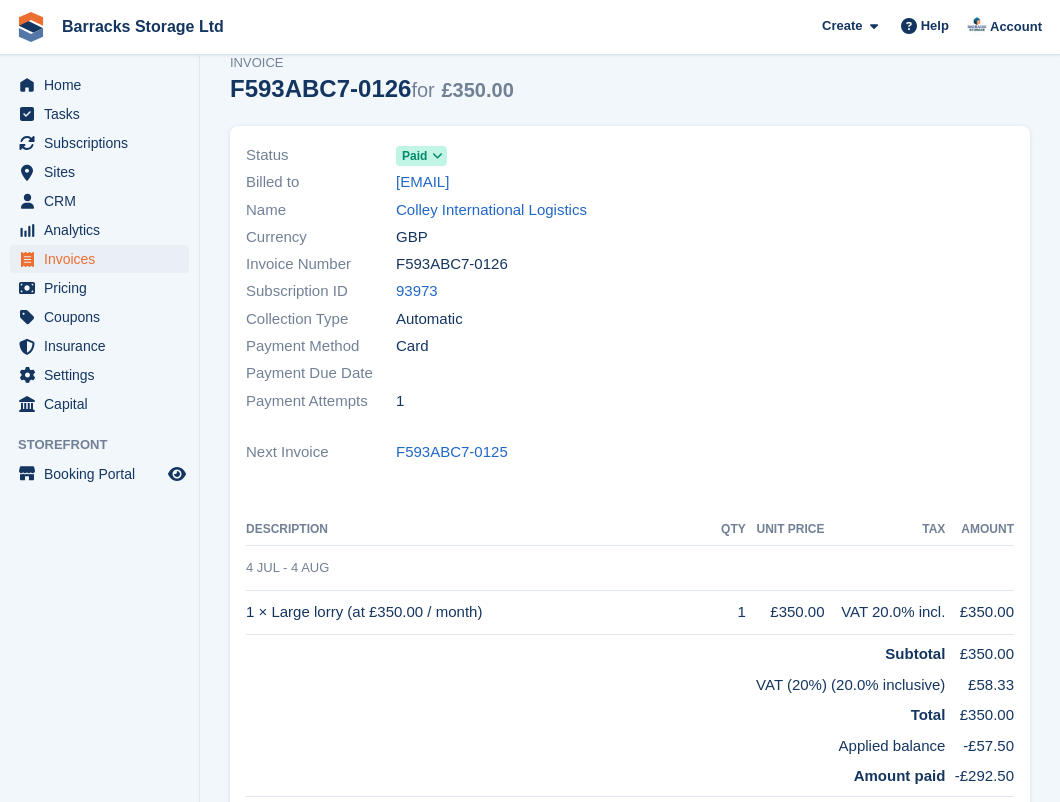 scroll, scrollTop: 221, scrollLeft: 0, axis: vertical 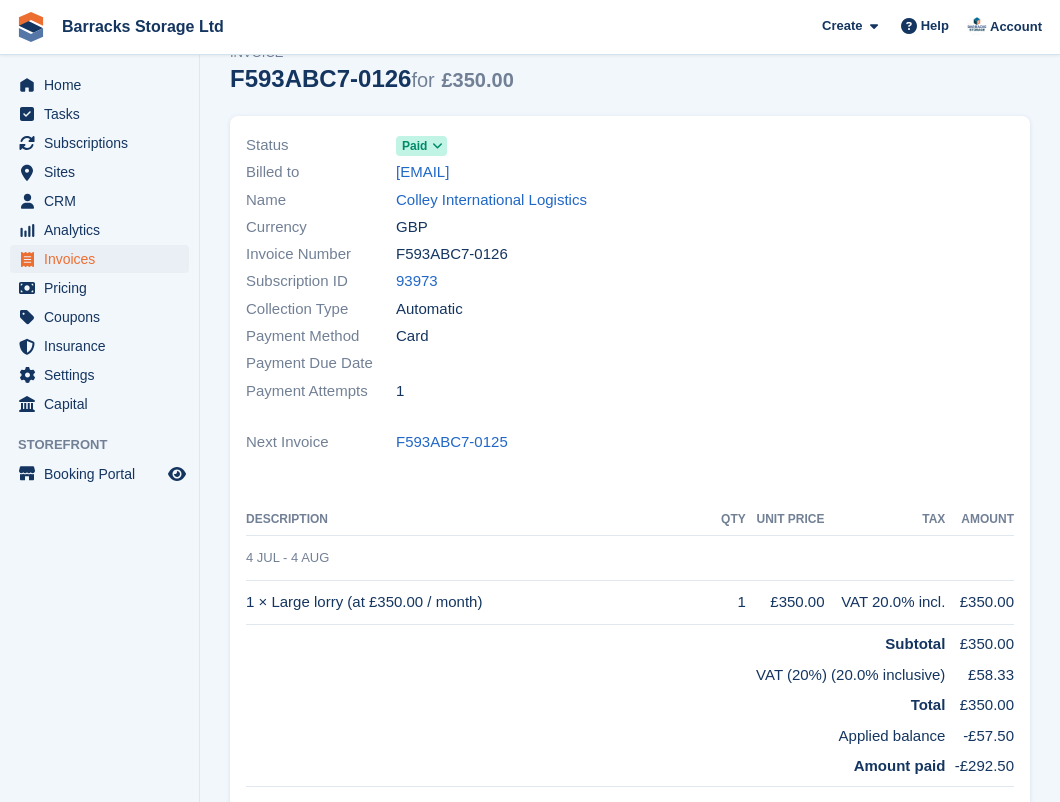drag, startPoint x: 510, startPoint y: 253, endPoint x: 396, endPoint y: 259, distance: 114.15778 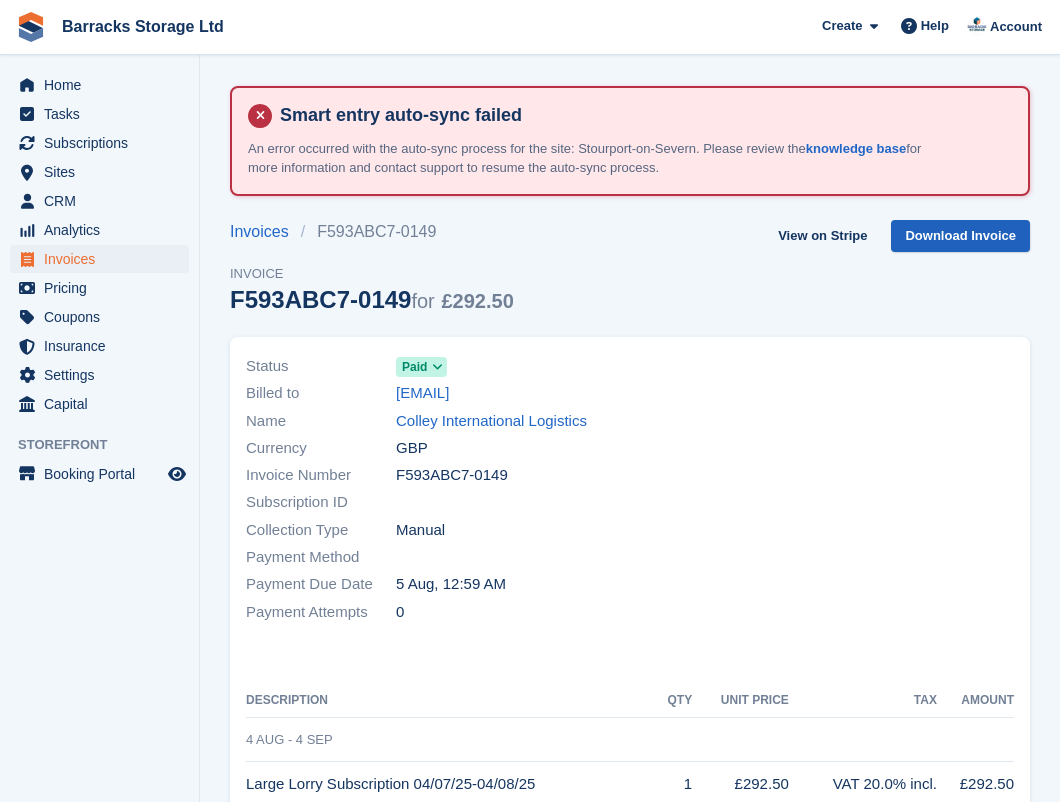 scroll, scrollTop: 0, scrollLeft: 0, axis: both 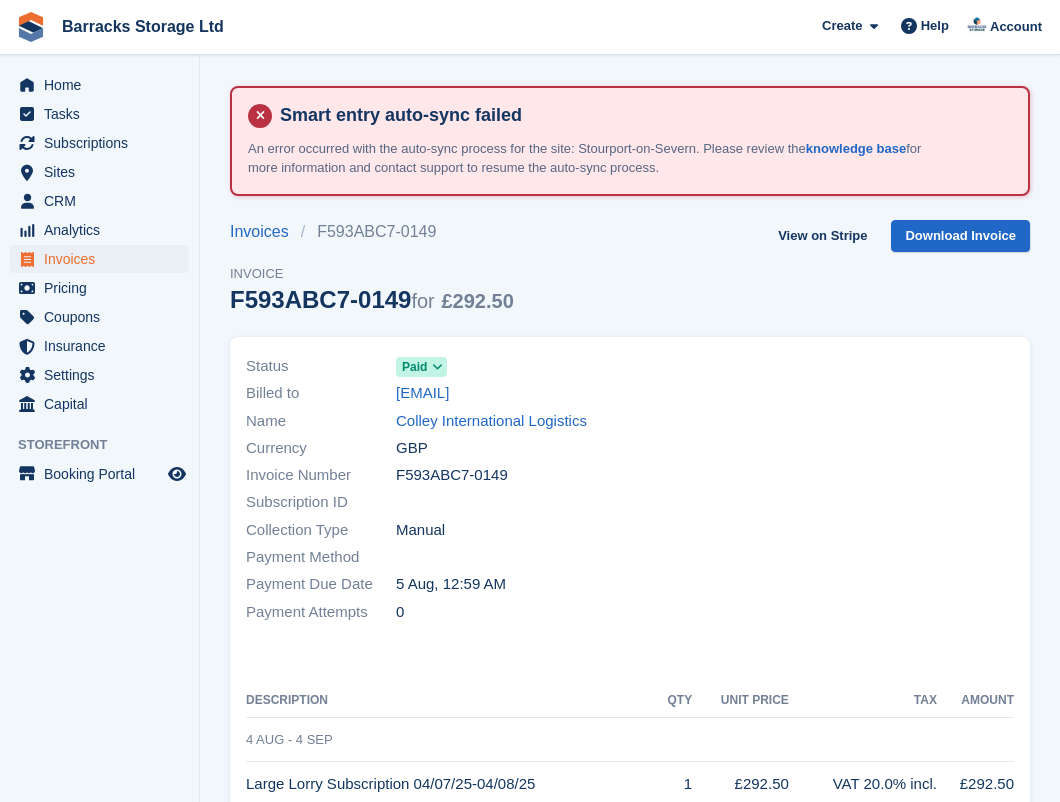 click on "Invoices" at bounding box center [104, 259] 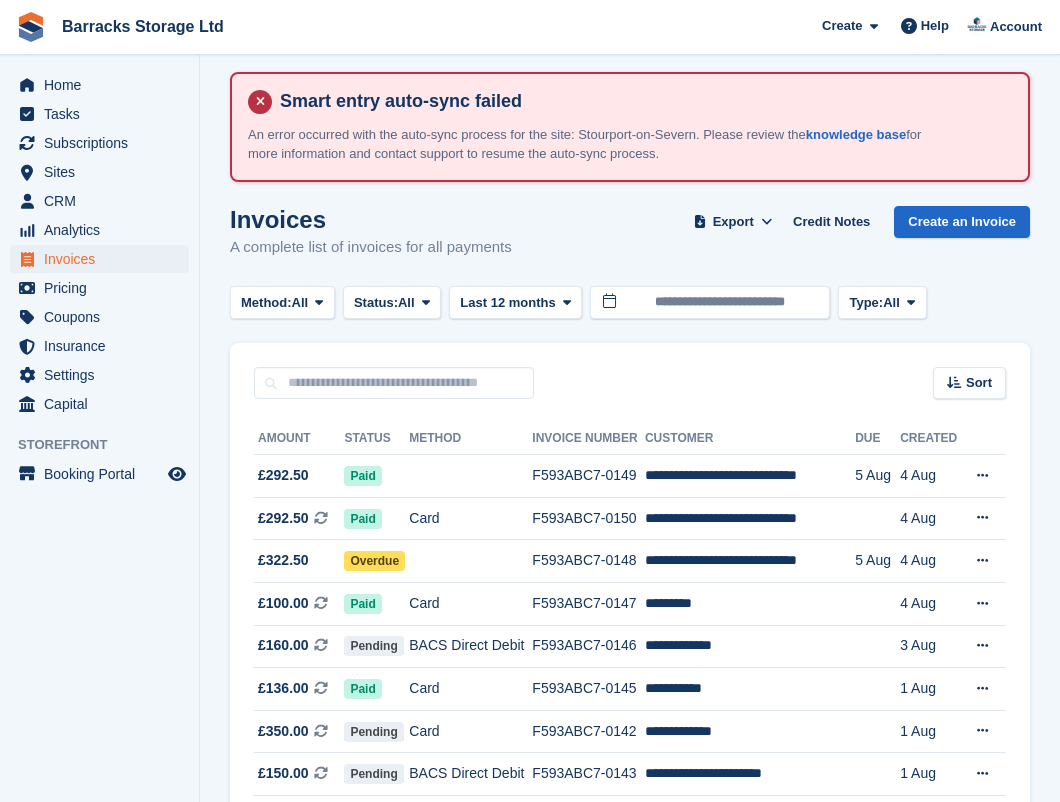 scroll, scrollTop: 66, scrollLeft: 0, axis: vertical 